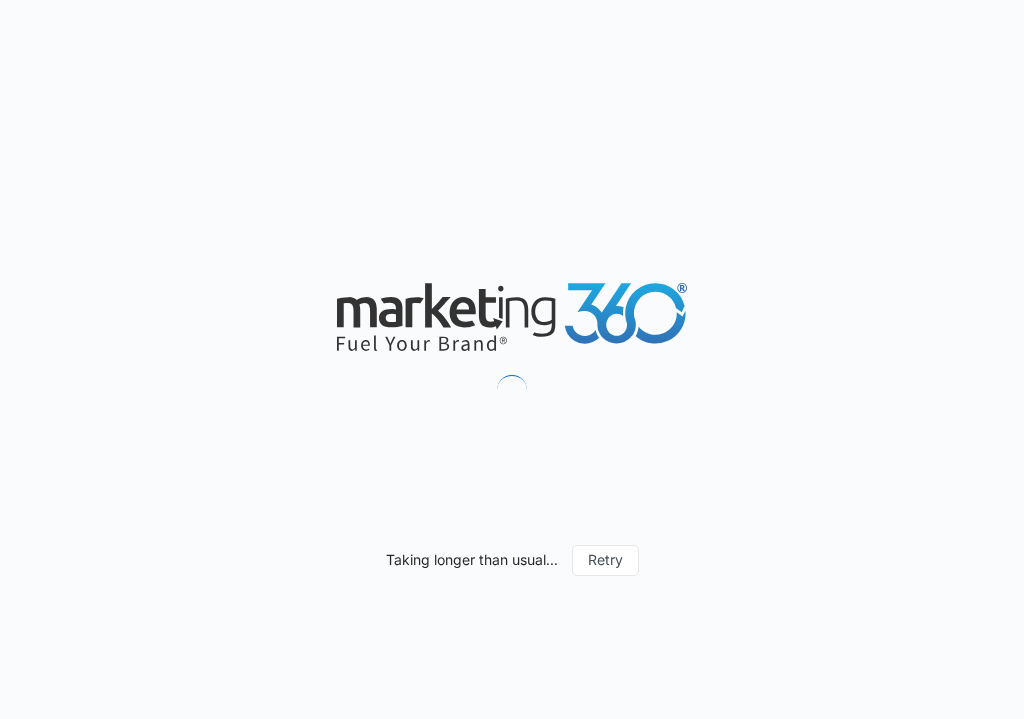 scroll, scrollTop: 0, scrollLeft: 0, axis: both 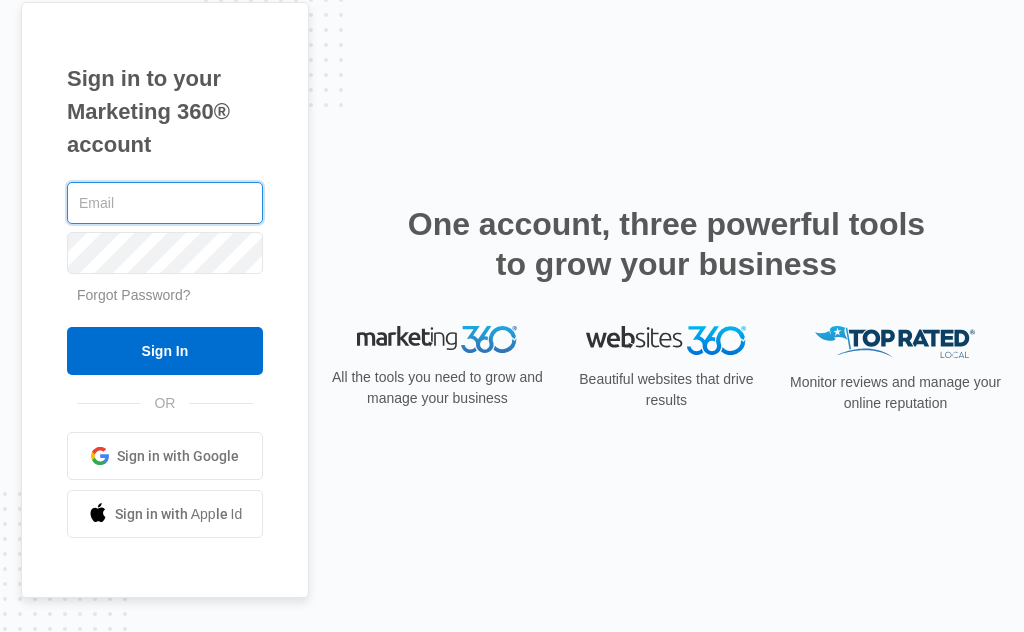 type on "[USERNAME]@example.com" 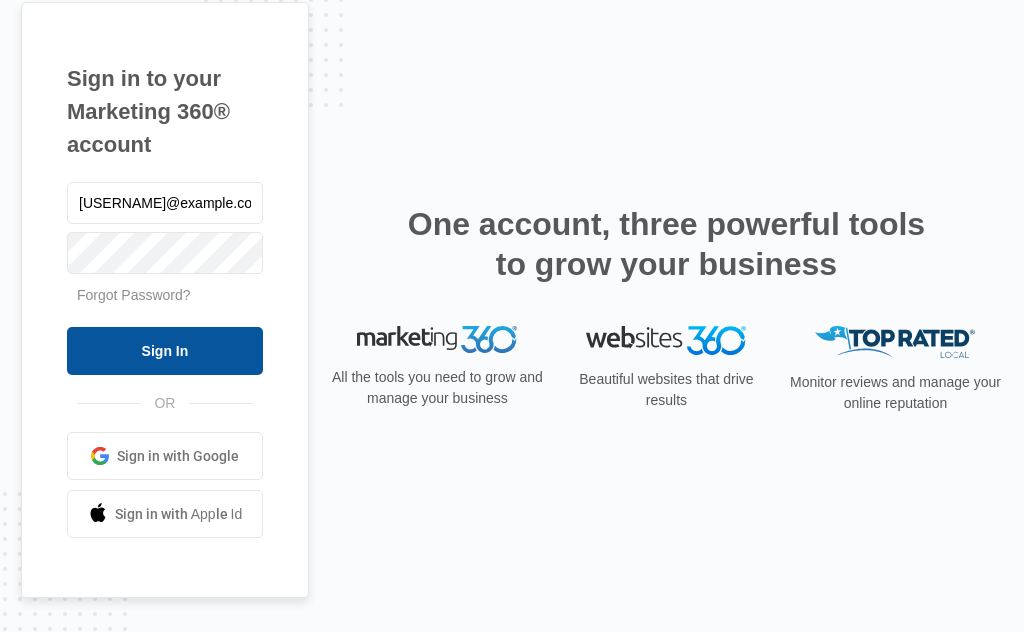 click on "Sign In" at bounding box center (165, 351) 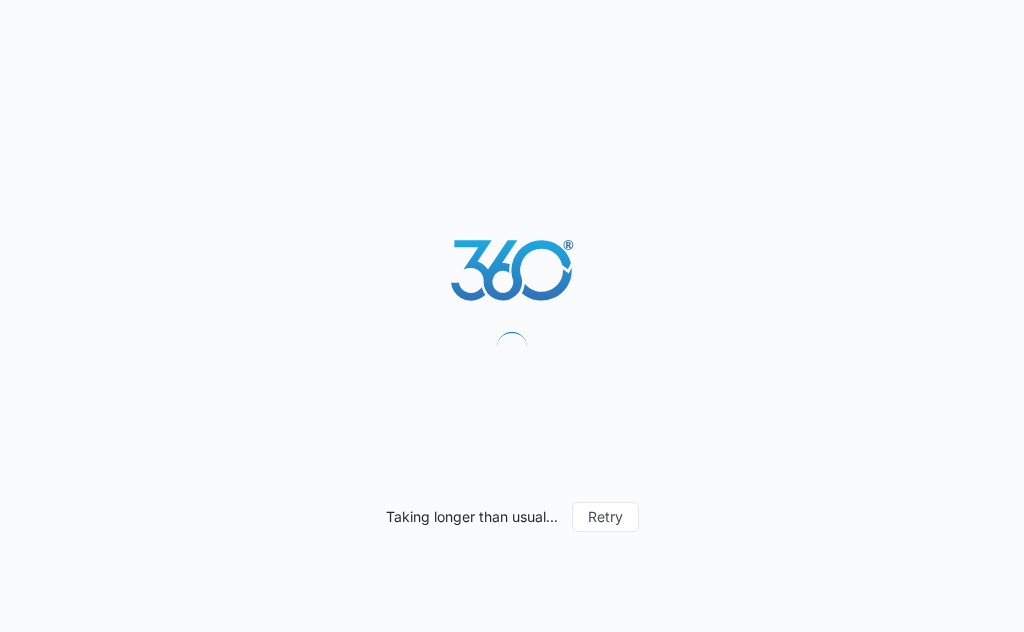 scroll, scrollTop: 0, scrollLeft: 0, axis: both 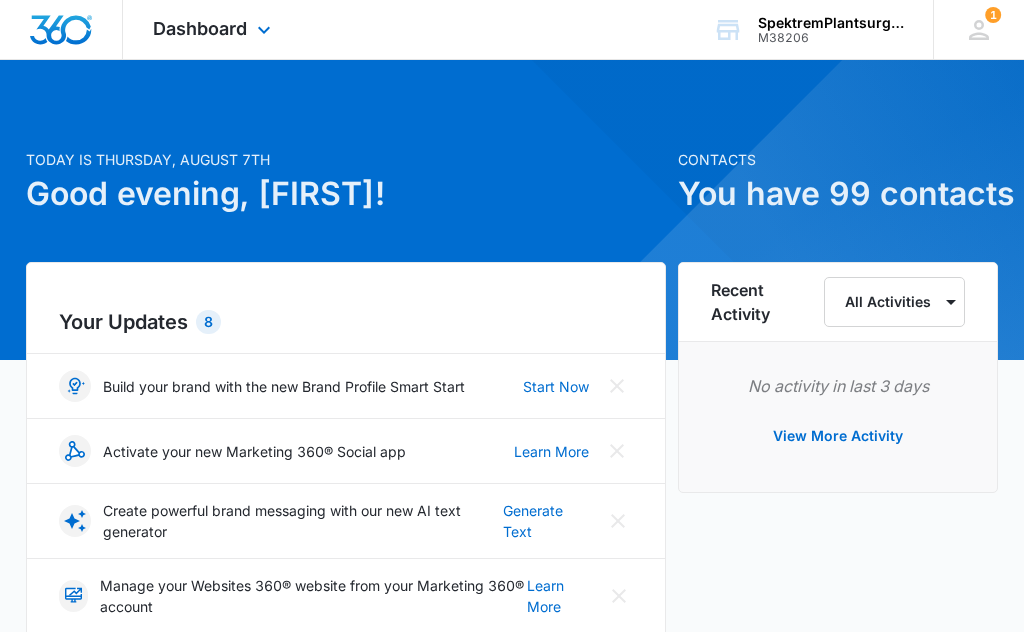 click on "Dashboard Apps Reputation Websites Forms CRM Email Social Shop Payments POS Content Ads Intelligence Files Brand Settings" at bounding box center (214, 29) 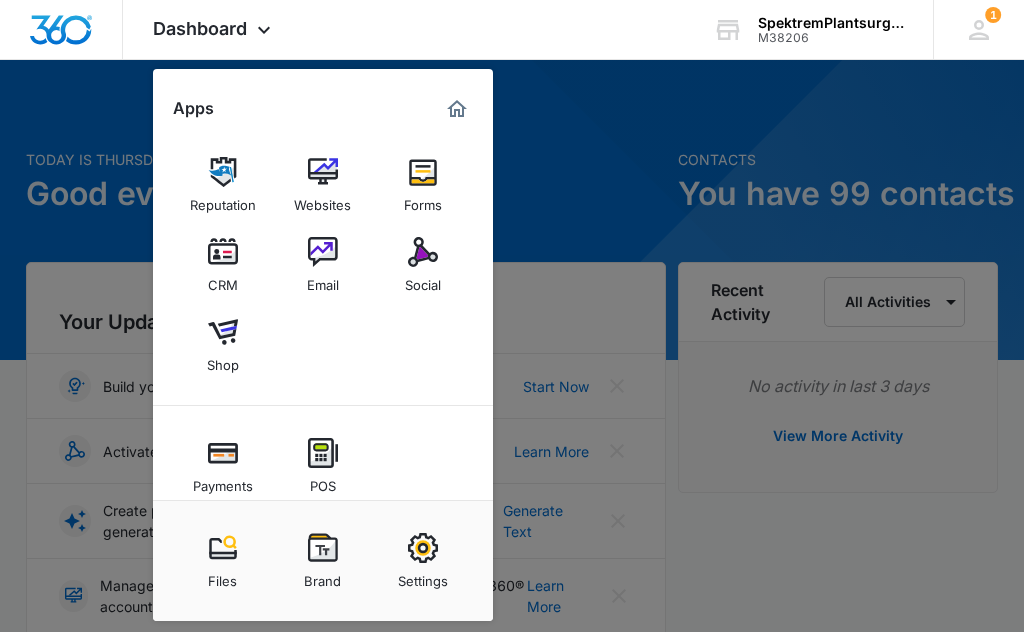 click at bounding box center [223, 172] 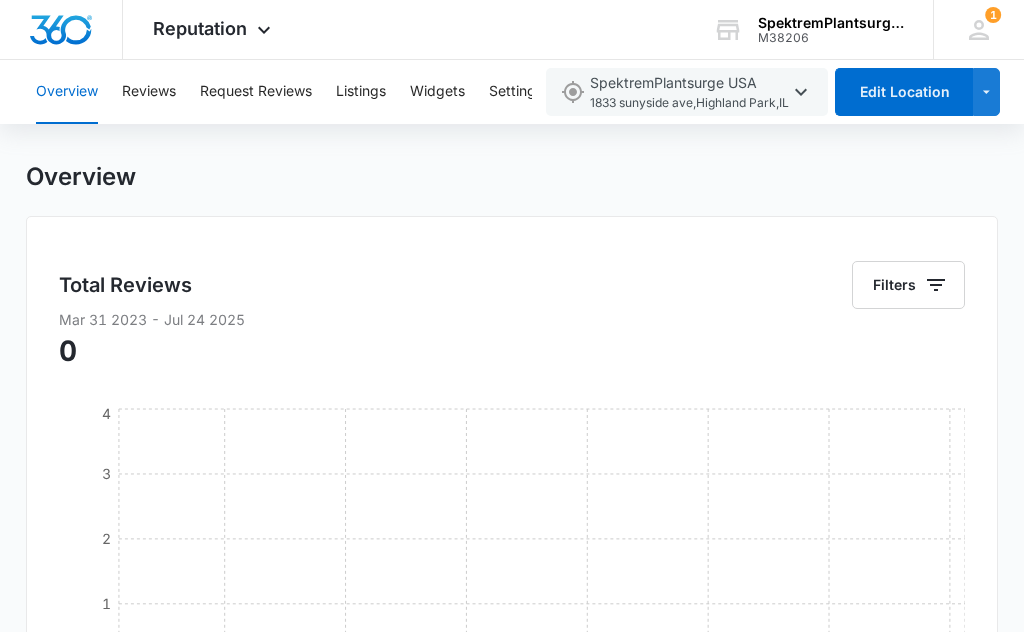 scroll, scrollTop: 0, scrollLeft: 0, axis: both 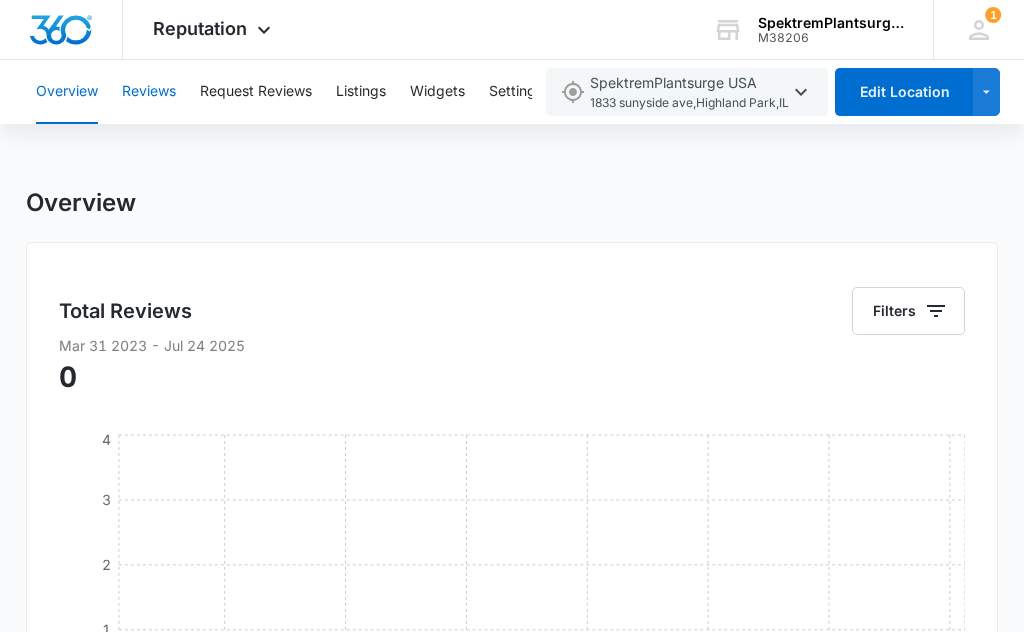 click on "Reviews" at bounding box center (149, 92) 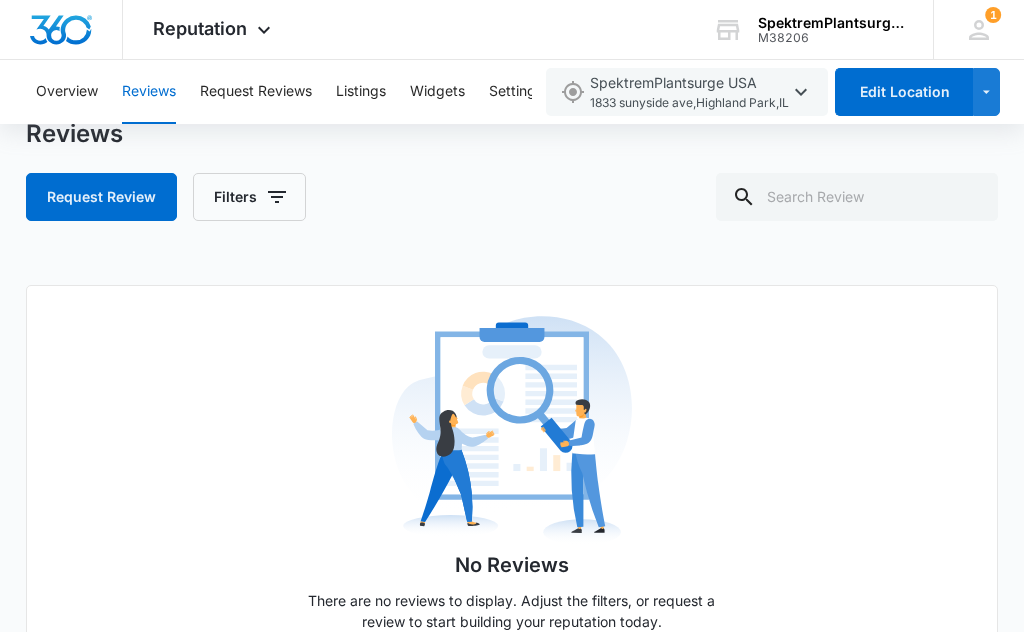 scroll, scrollTop: 0, scrollLeft: 0, axis: both 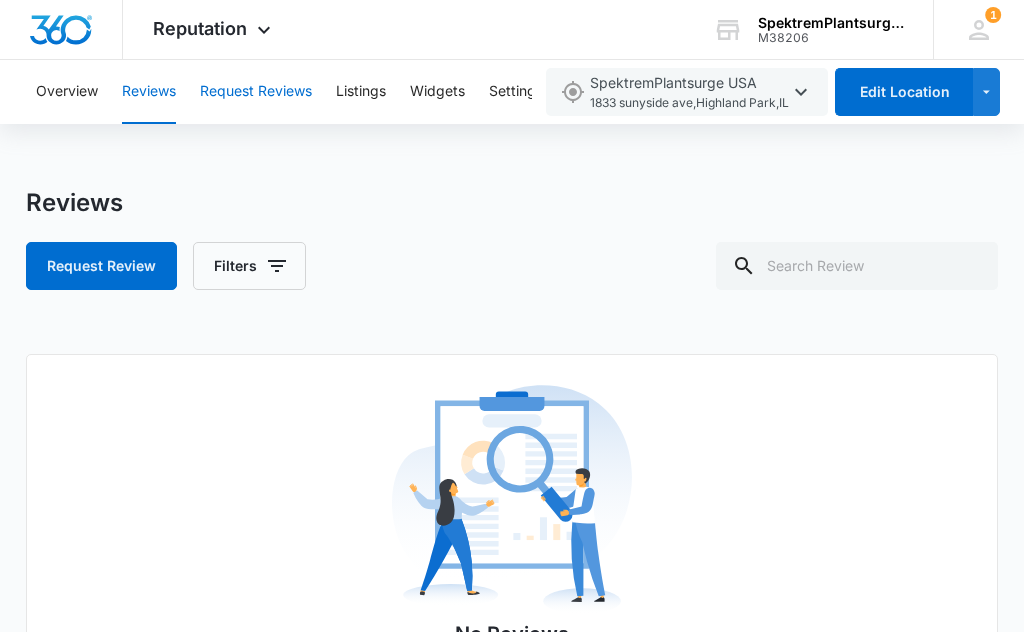 click on "Request Reviews" at bounding box center [256, 92] 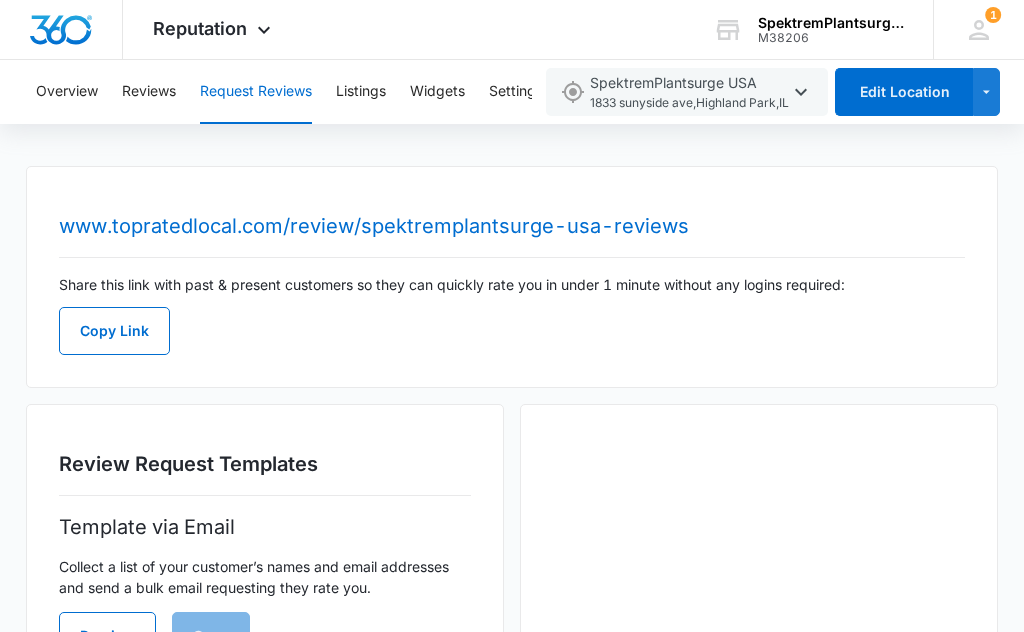 scroll, scrollTop: 0, scrollLeft: 0, axis: both 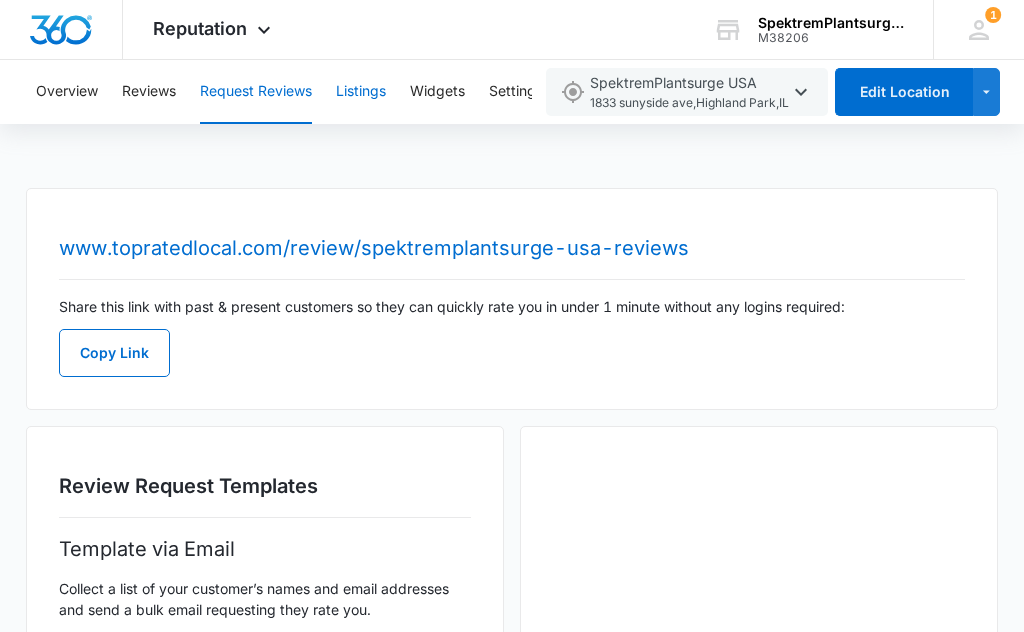click on "Listings" at bounding box center [361, 92] 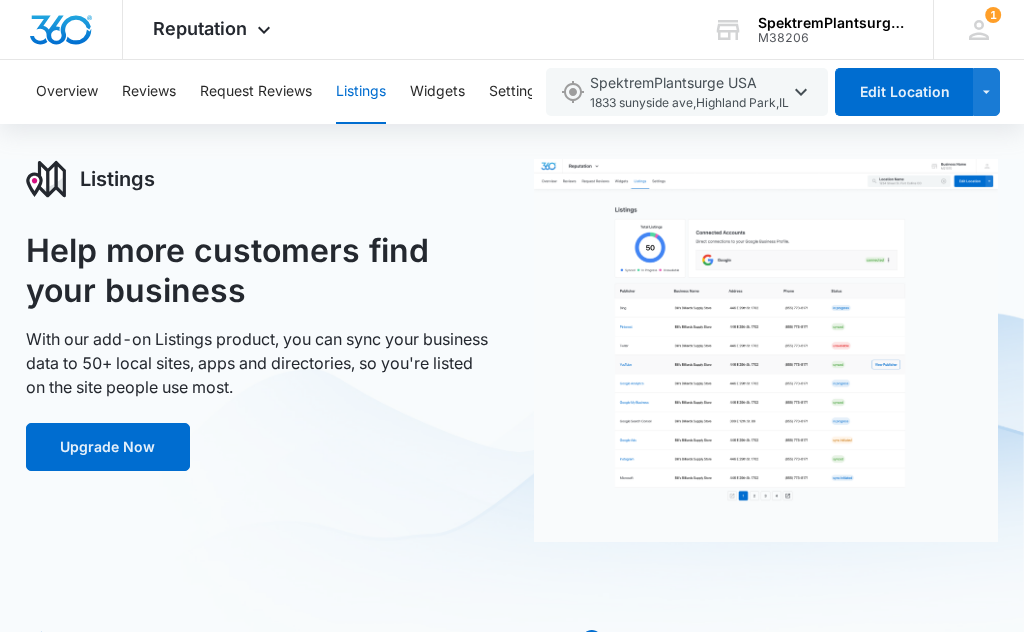 scroll, scrollTop: 0, scrollLeft: 0, axis: both 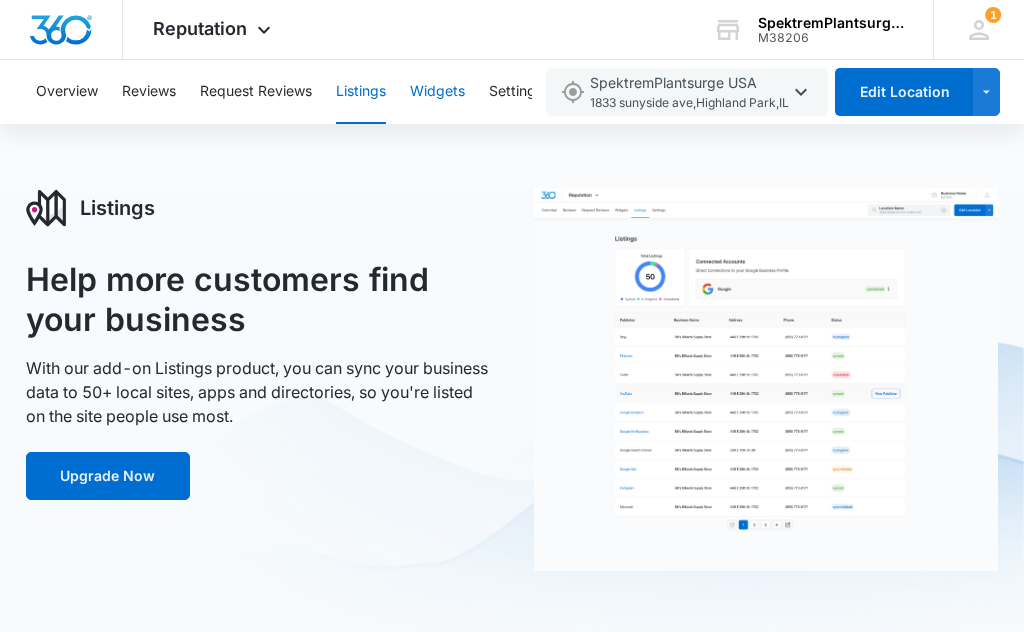 click on "Widgets" at bounding box center [437, 92] 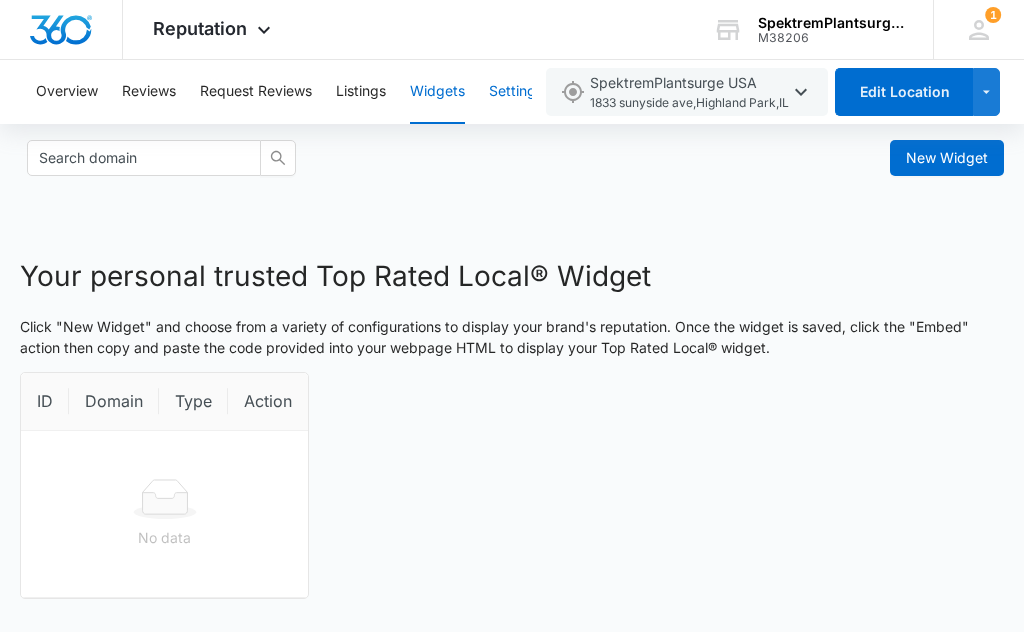 click on "Settings" at bounding box center (516, 92) 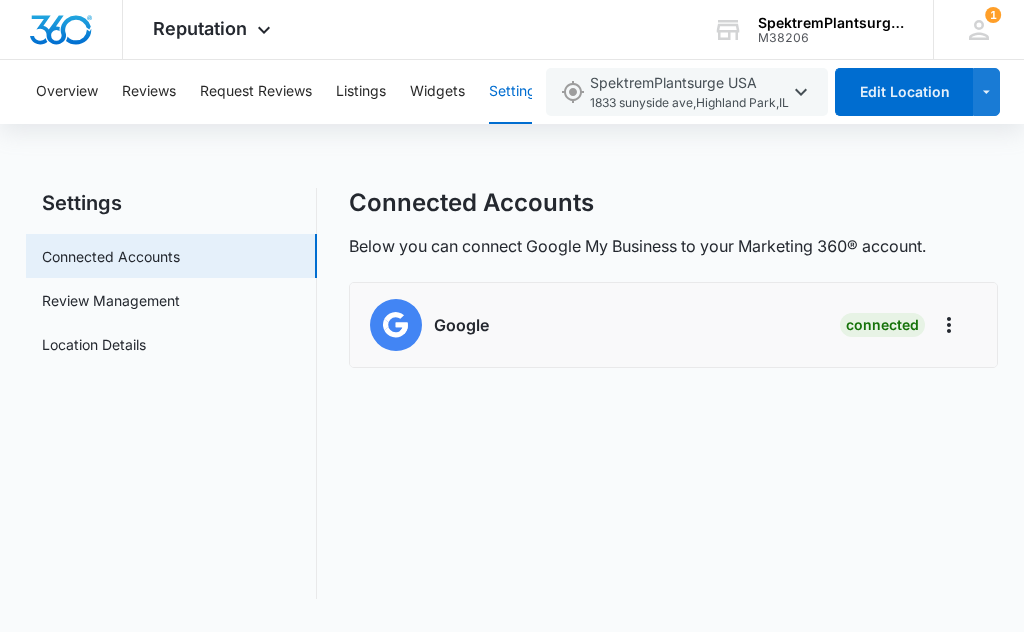 click on "Settings" at bounding box center (516, 92) 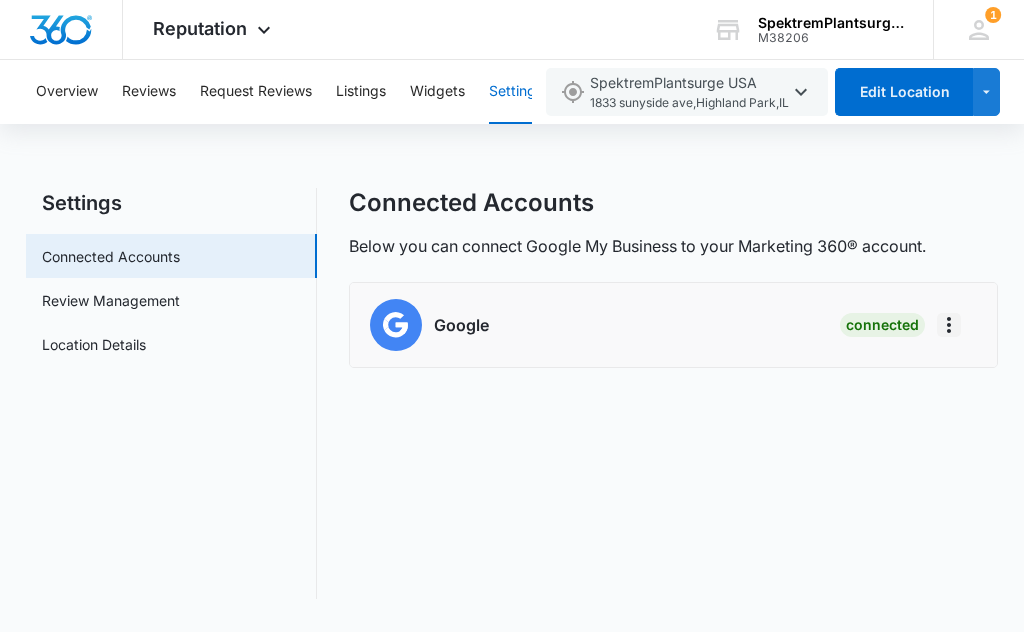 click 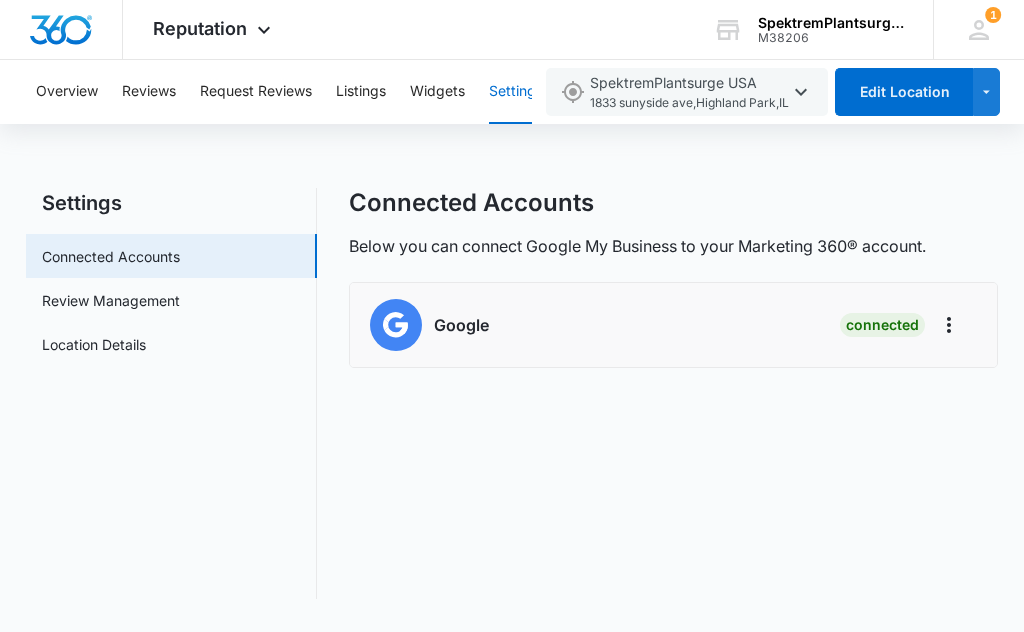 click on "Connected Accounts Below you can connect Google My Business to your Marketing 360® account. Google Connected" at bounding box center [674, 393] 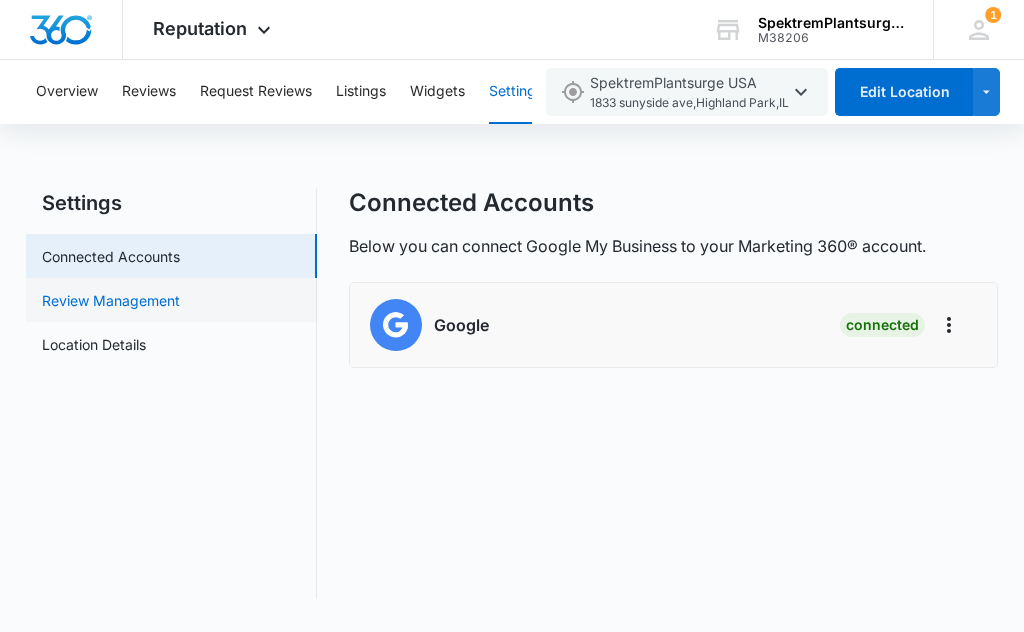 click on "Review Management" at bounding box center (111, 300) 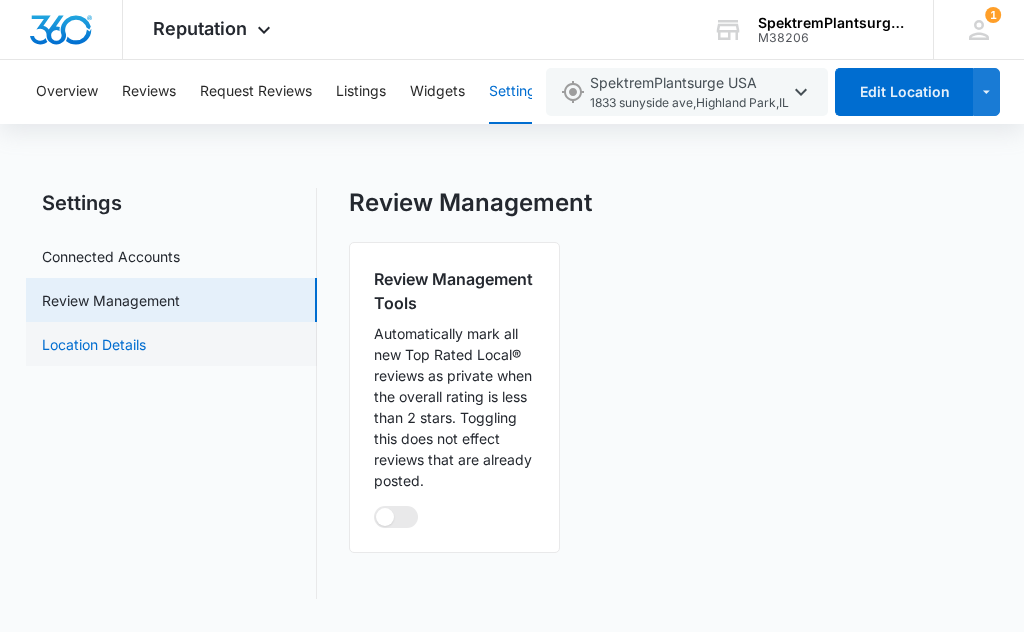 click on "Location Details" at bounding box center [94, 344] 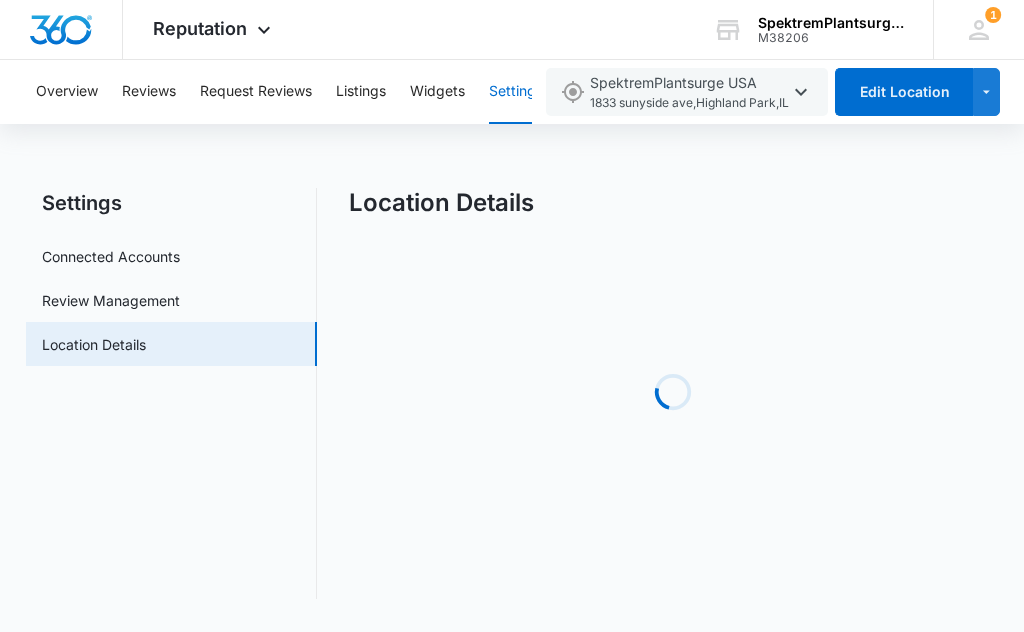 select on "Illinois" 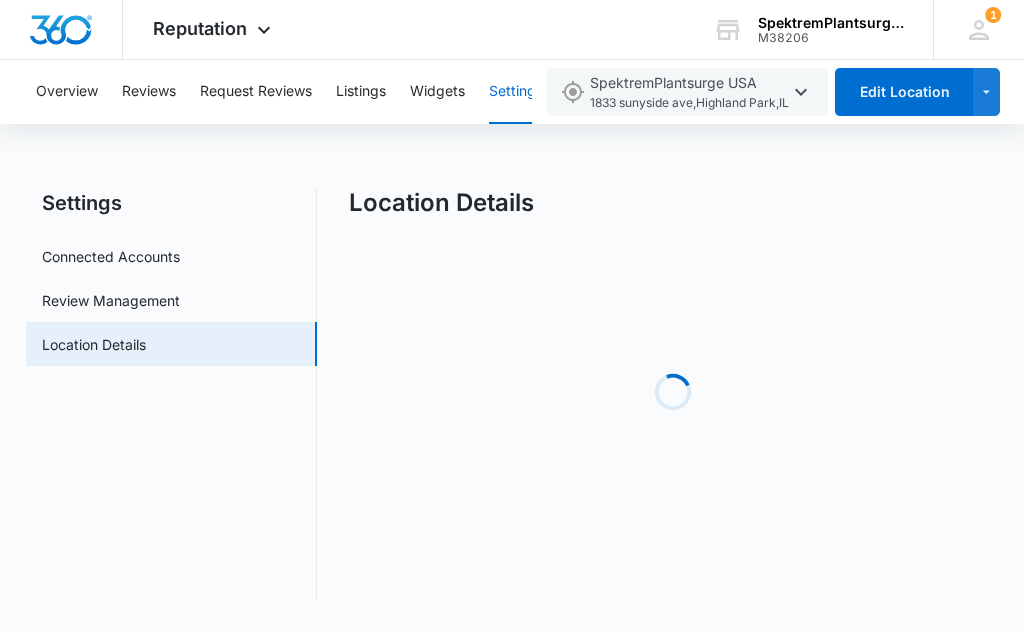 select on "2021" 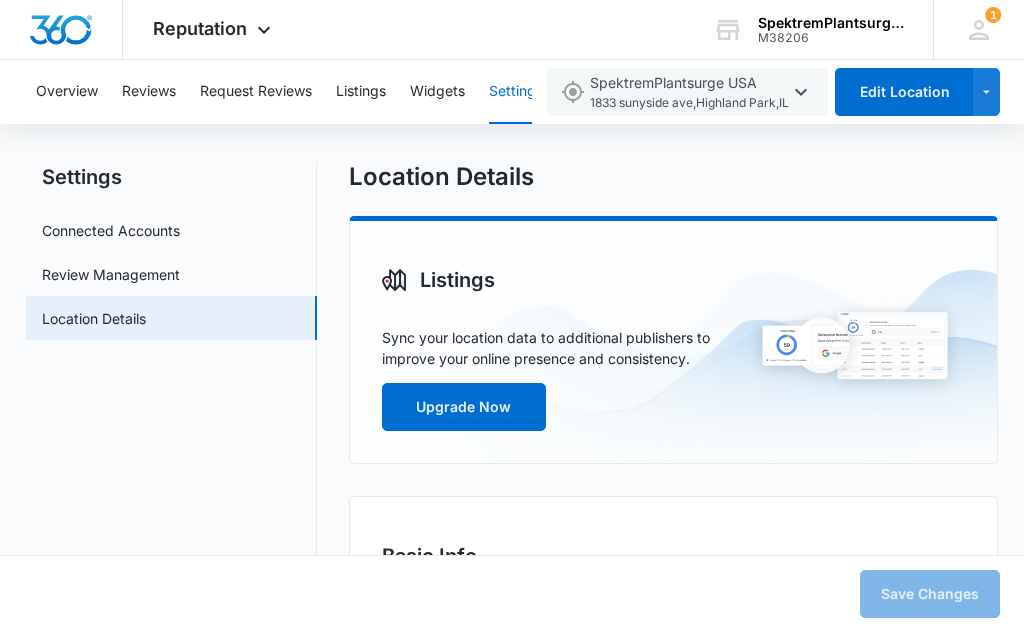 scroll, scrollTop: 0, scrollLeft: 0, axis: both 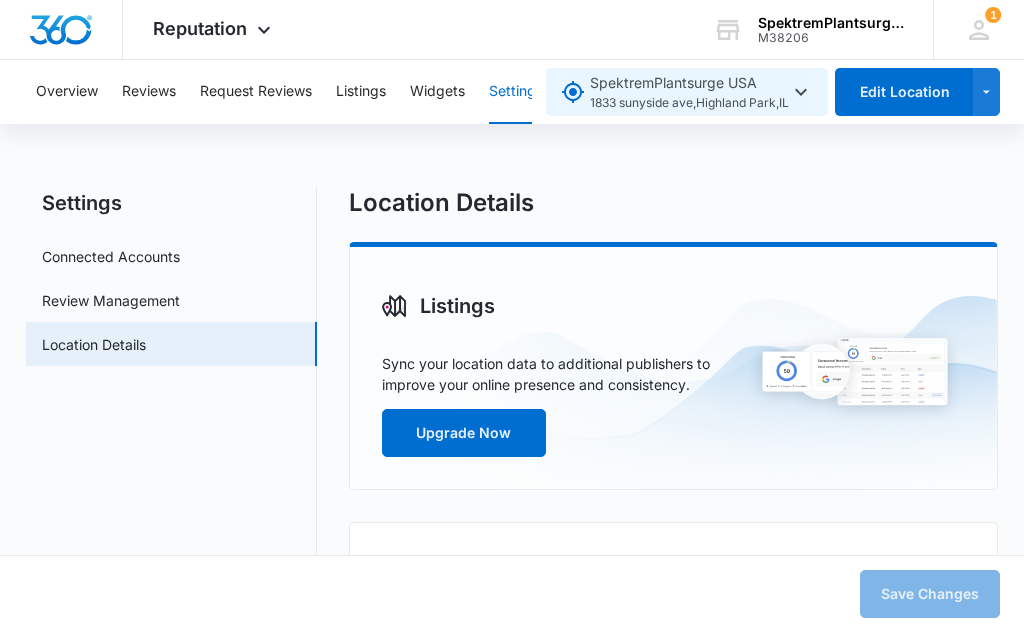 click 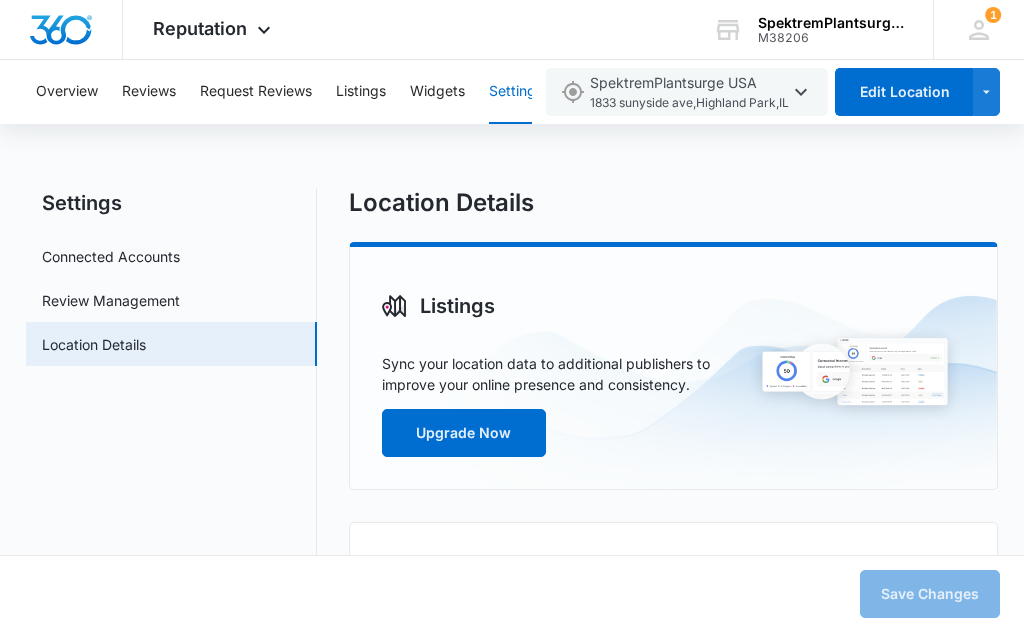 click on "Location Details Listings Sync your location data to additional publishers to improve your online presence and consistency. Upgrade Now Basic Info Business Location Name * SpektremPlantsurge USA Business Phone * ([PHONE]) Top Rated Local® Category * Ecommerce Google My Business Category *   Address Country * United States of America Address * [NUMBER] [STREET] Address 2 (Suite #, etc.) City * [CITY] State/Province * Alabama Alaska Arizona Arkansas California Colorado Connecticut Delaware District of Columbia Florida Georgia Hawaii Idaho Illinois Indiana Iowa Kansas Kentucky Louisiana Maine Maryland Massachusetts Michigan Minnesota Mississippi Missouri Montana Nebraska Nevada New Hampshire New Jersey New Mexico New York North Carolina North Dakota Ohio Oklahoma Oregon Pennsylvania Rhode Island South Carolina South Dakota Tennessee Texas Utah Vermont Virginia Washington West Virginia Wisconsin Wyoming Zip Code * [ZIP] Address should not be publicly viewable Additional Info Public Email Website *" at bounding box center (674, 2692) 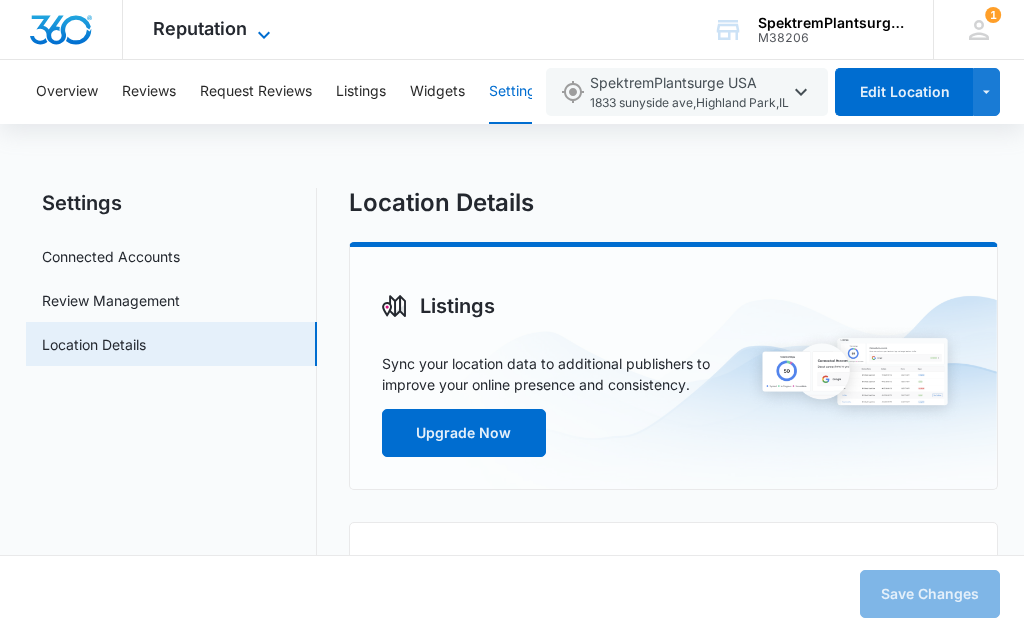 click 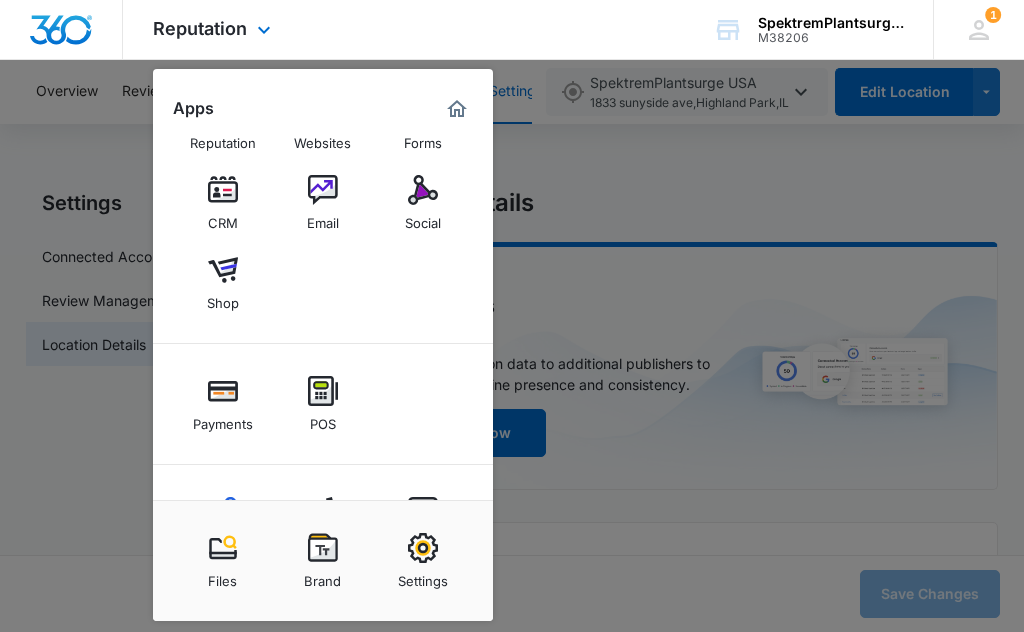 scroll, scrollTop: 61, scrollLeft: 0, axis: vertical 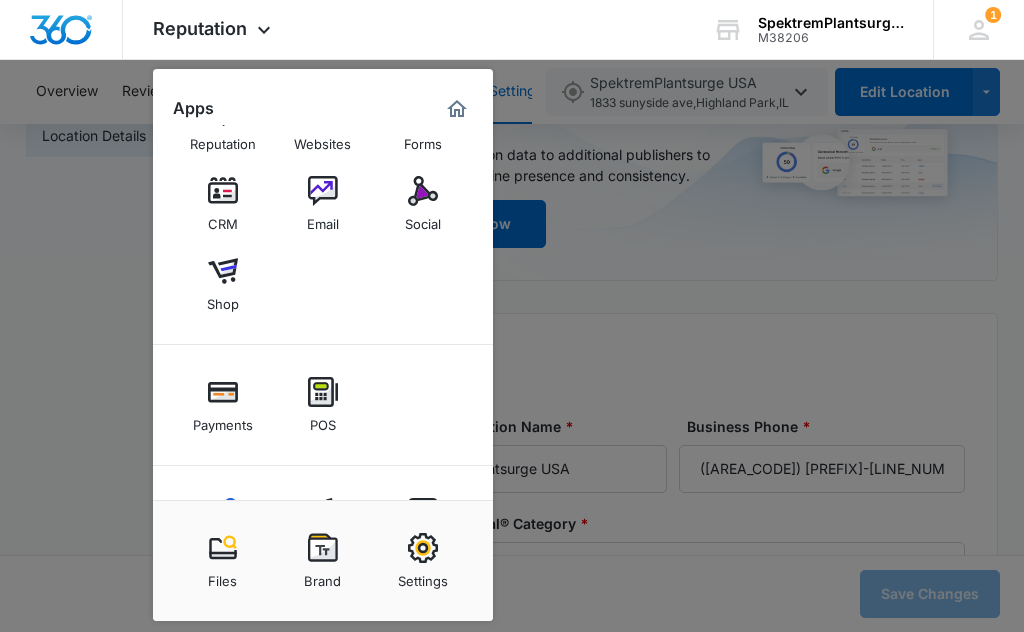 click at bounding box center [323, 548] 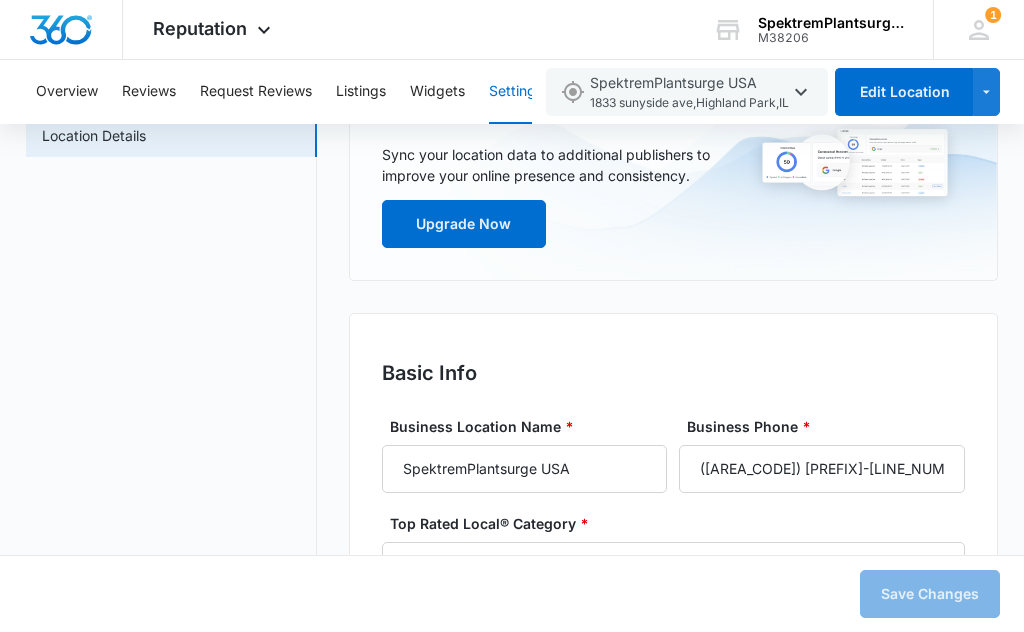 scroll, scrollTop: 0, scrollLeft: 0, axis: both 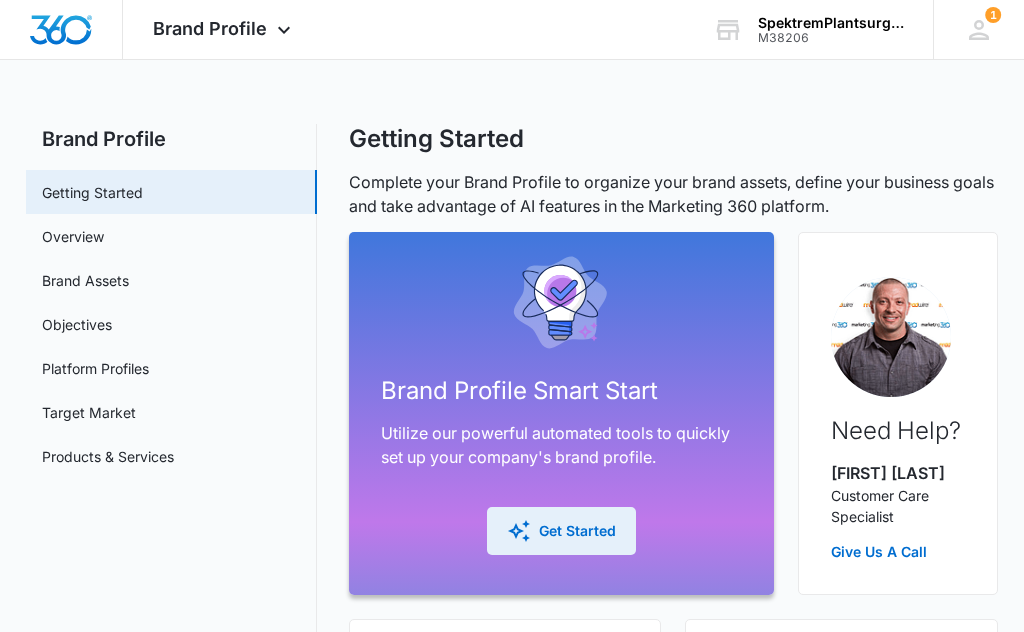 click on "Get Started" at bounding box center (561, 531) 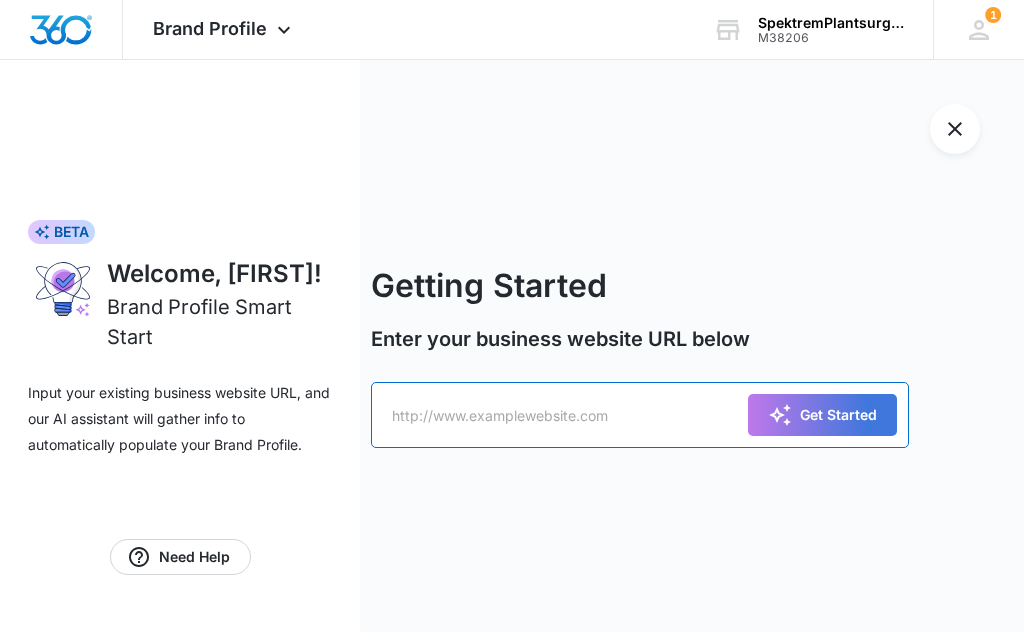 click at bounding box center (640, 415) 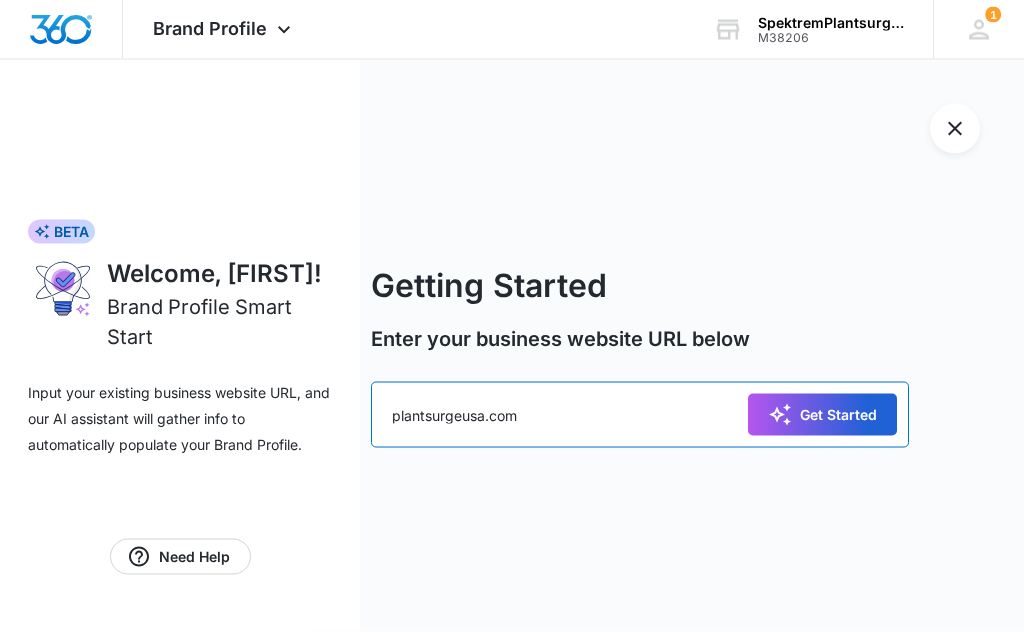 type on "plantsurgeusa.com" 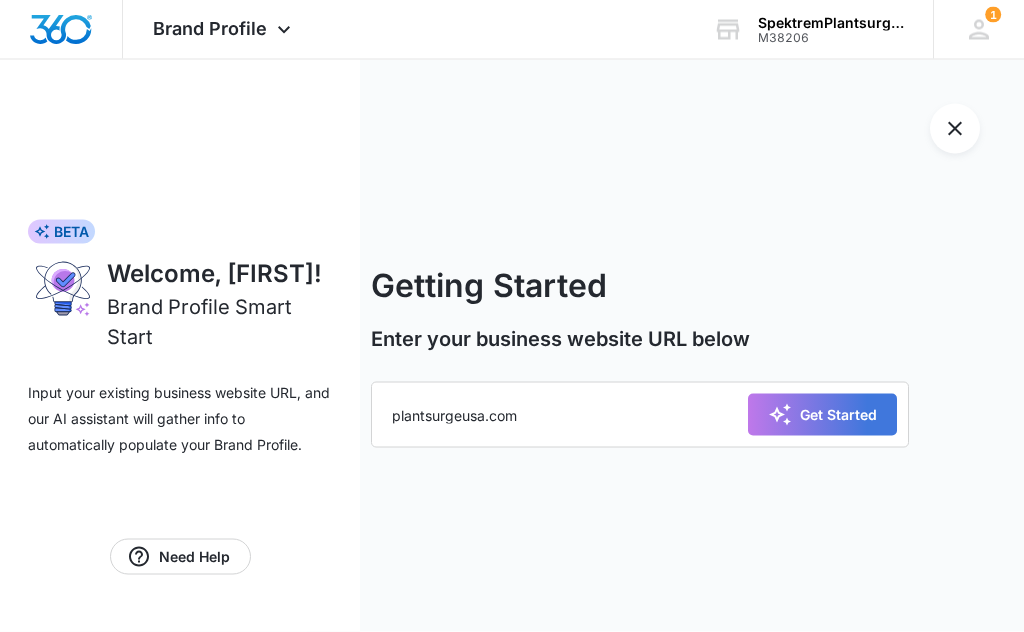 click on "Get Started" at bounding box center (822, 415) 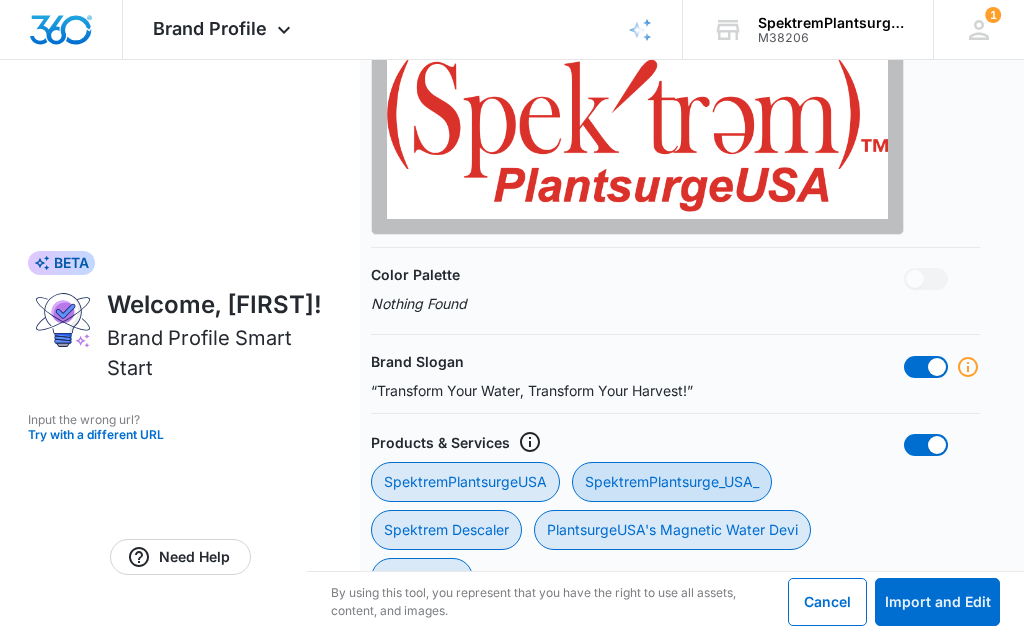 scroll, scrollTop: 667, scrollLeft: 0, axis: vertical 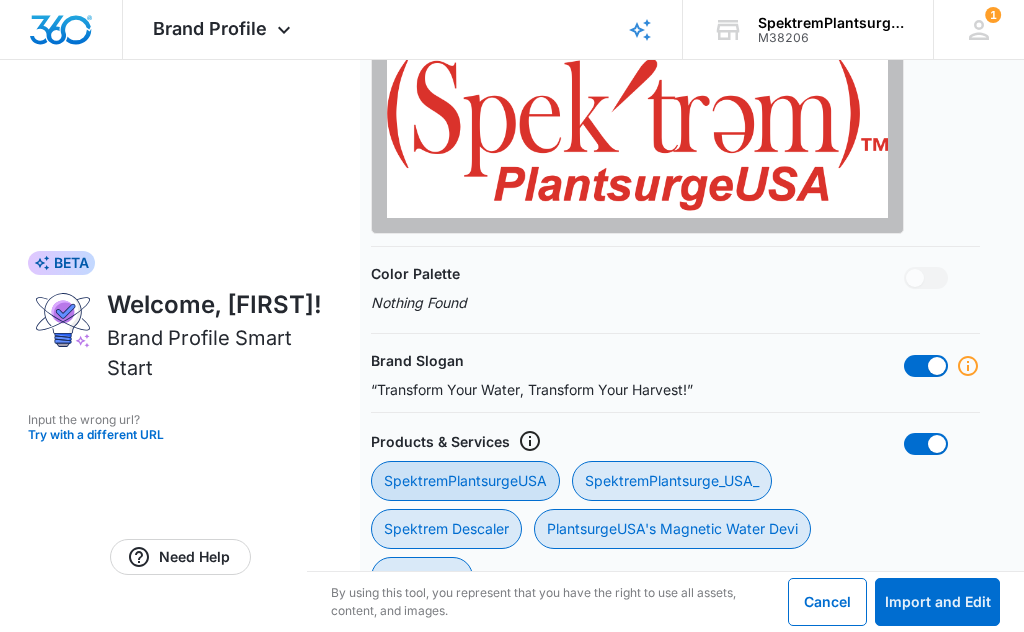 click on "SpektremPlantsurgeUSA" at bounding box center [465, 481] 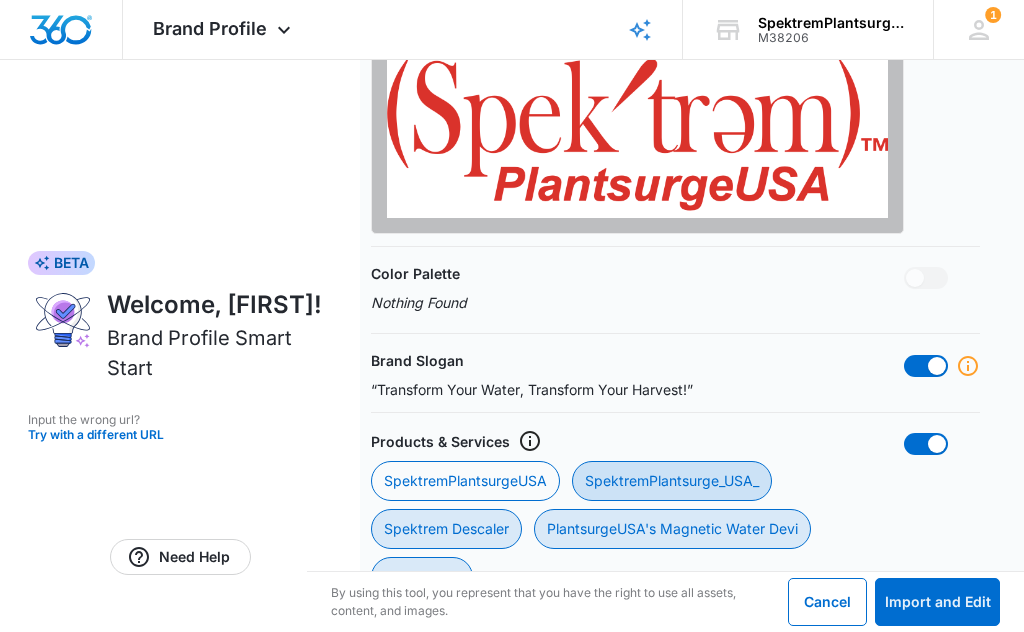click on "SpektremPlantsurge_USA_" at bounding box center [672, 481] 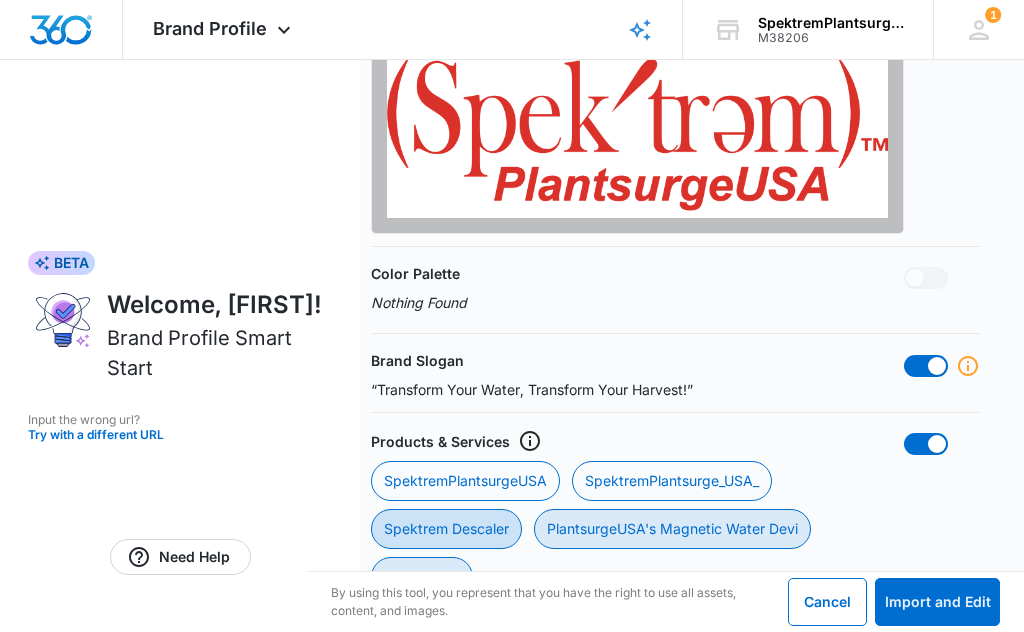 click on "Spektrem Descaler" at bounding box center [446, 529] 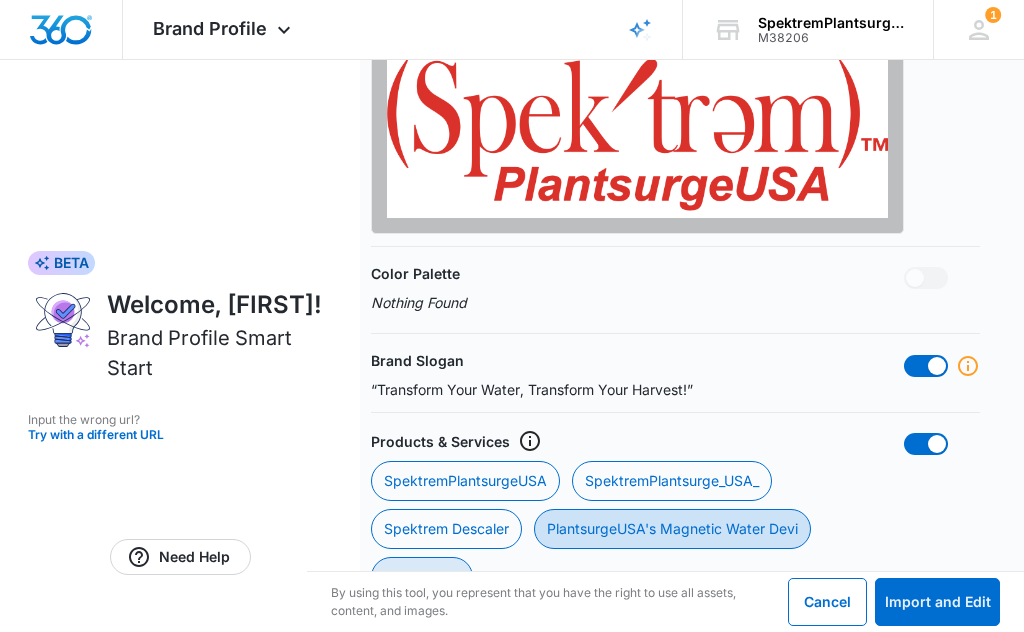 click on "PlantsurgeUSA's Magnetic Water Devi" at bounding box center [672, 529] 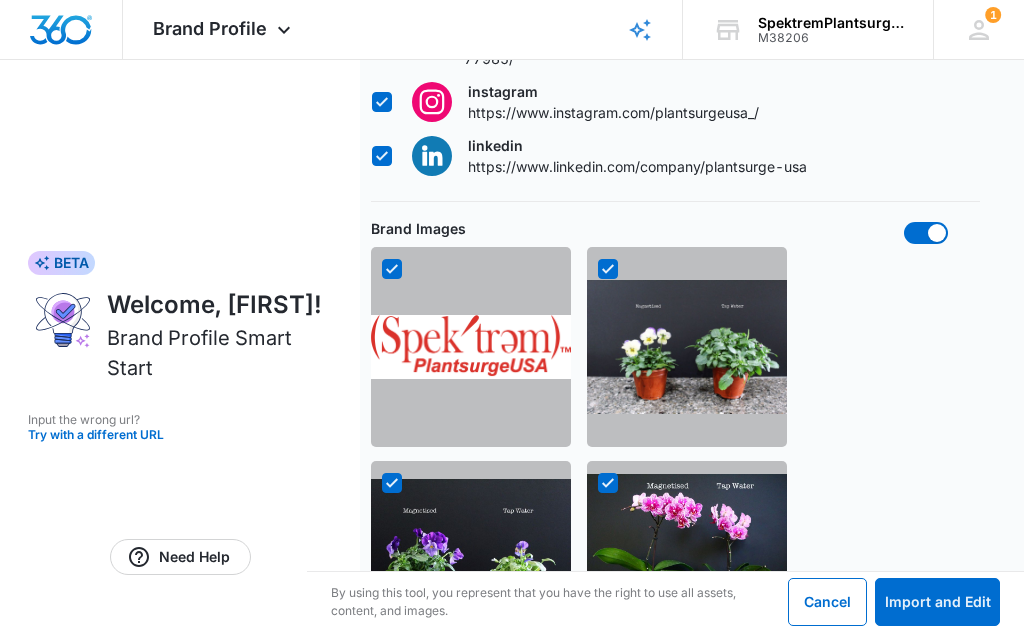 scroll, scrollTop: 1330, scrollLeft: 0, axis: vertical 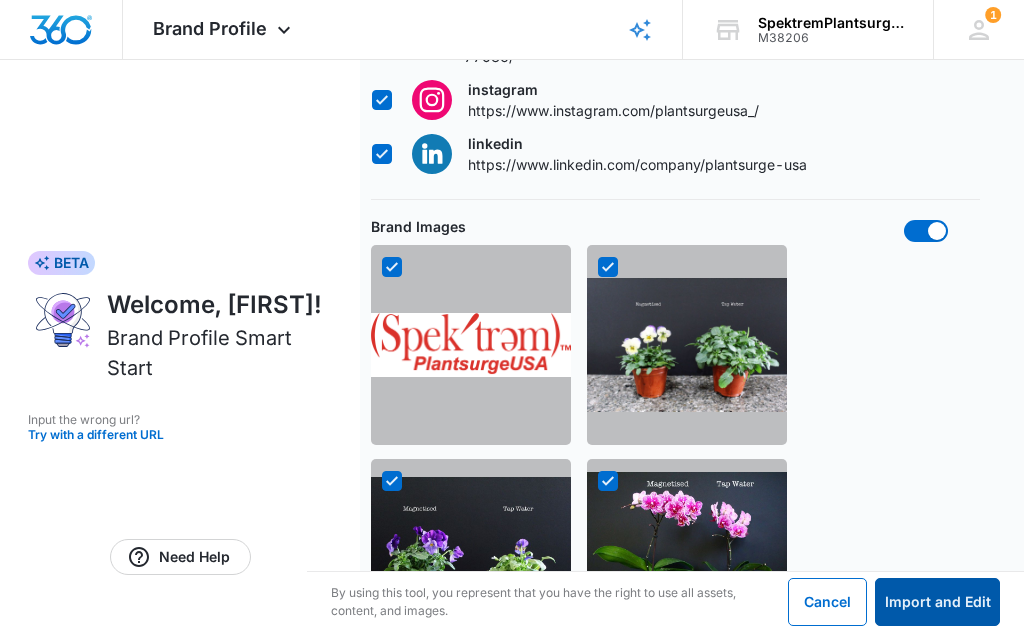 click on "Import and Edit" at bounding box center (937, 602) 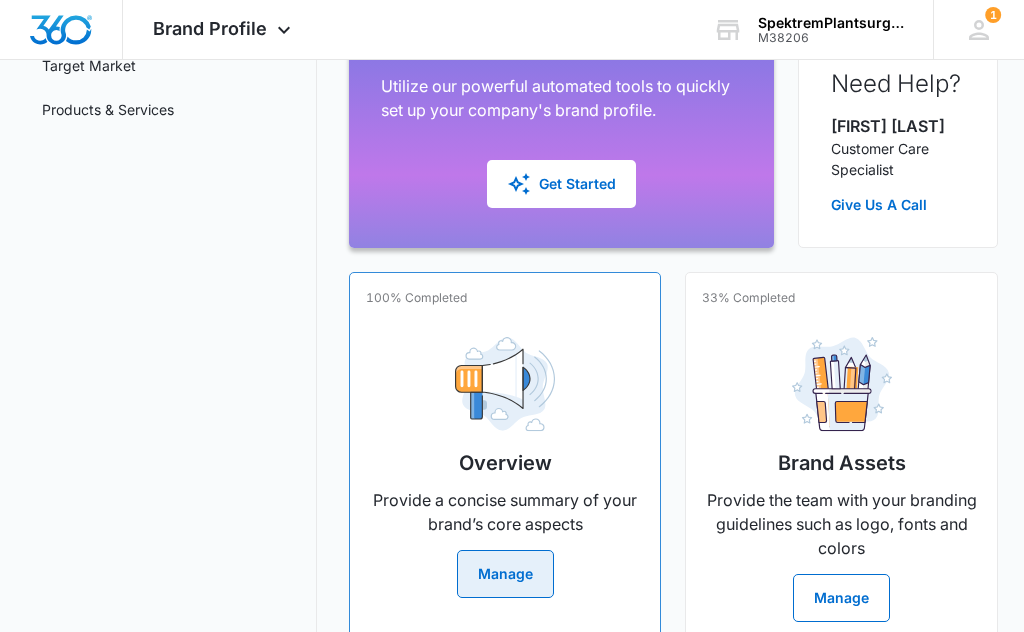 scroll, scrollTop: 350, scrollLeft: 0, axis: vertical 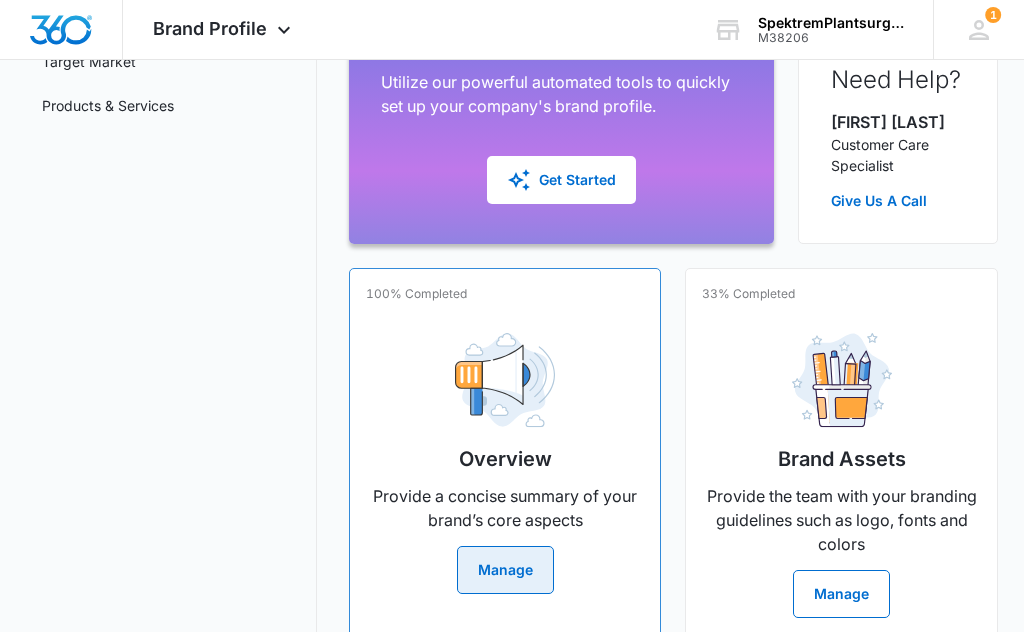 click on "Manage" at bounding box center (505, 571) 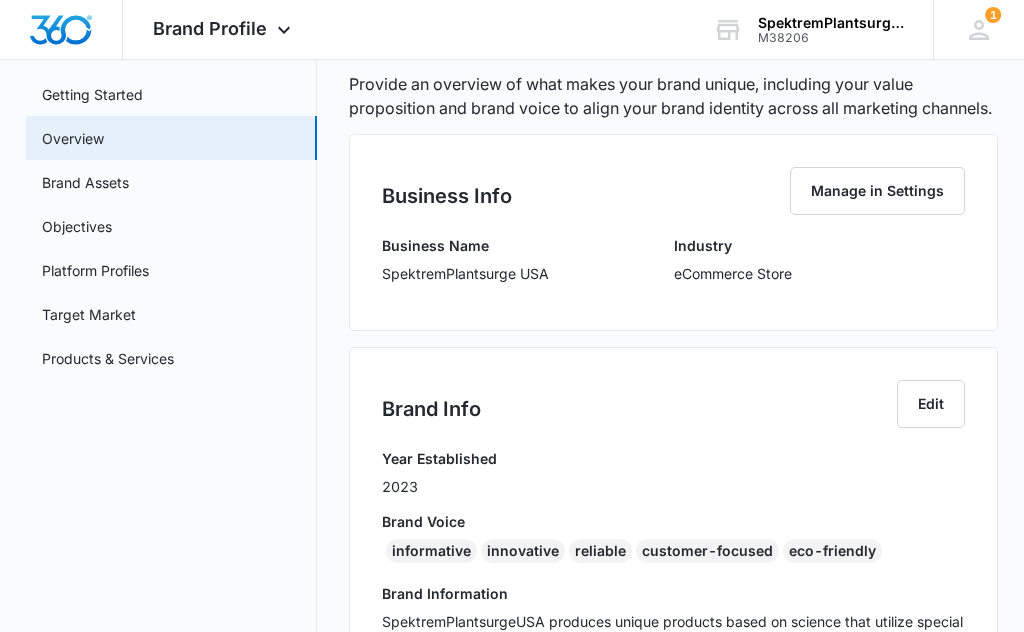 scroll, scrollTop: 86, scrollLeft: 0, axis: vertical 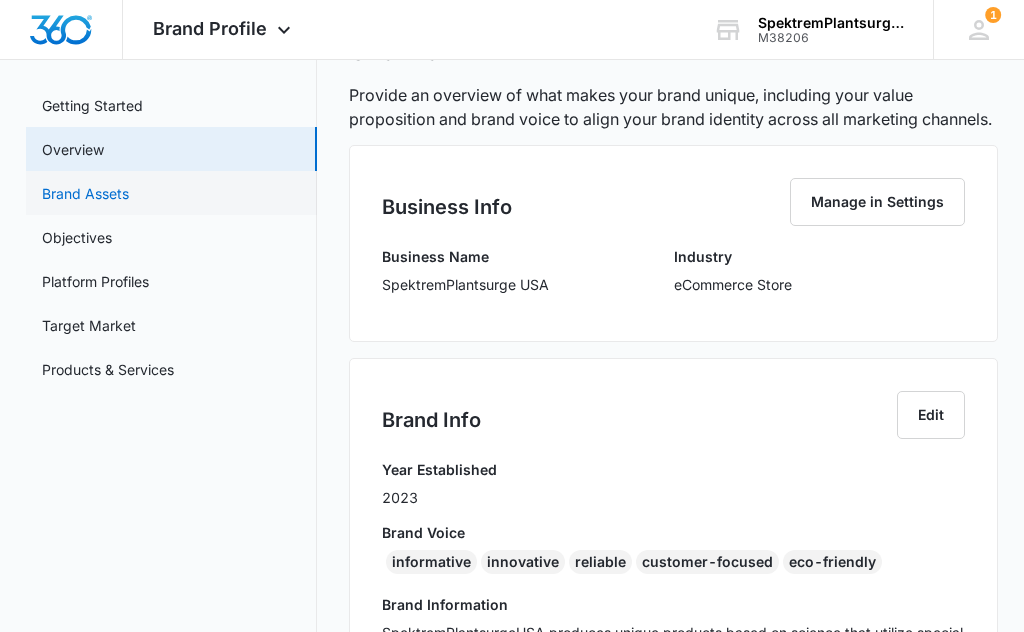 click on "Brand Assets" at bounding box center (85, 194) 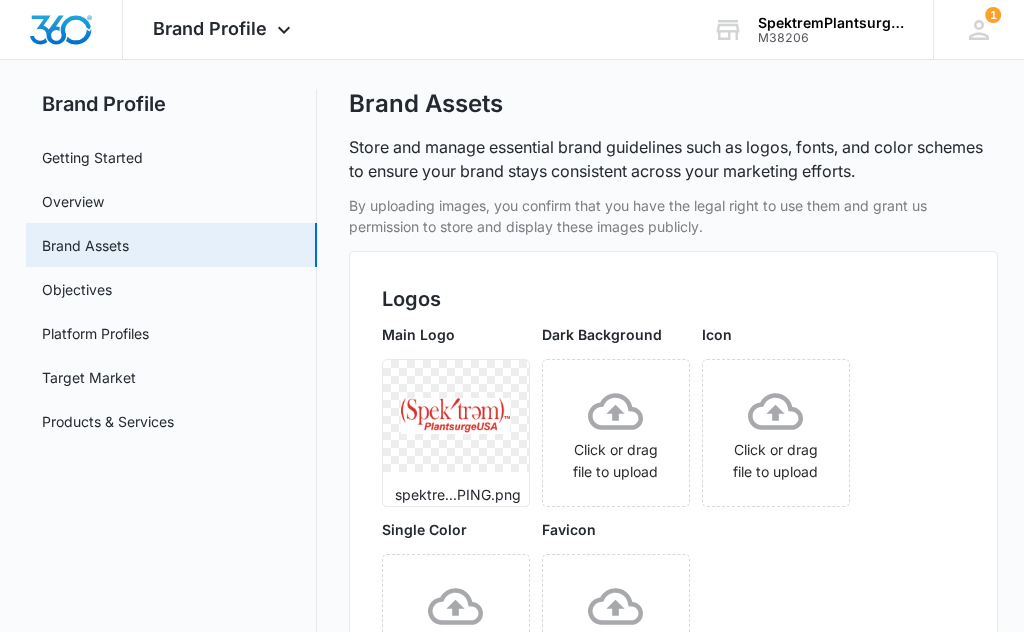 scroll, scrollTop: 0, scrollLeft: 0, axis: both 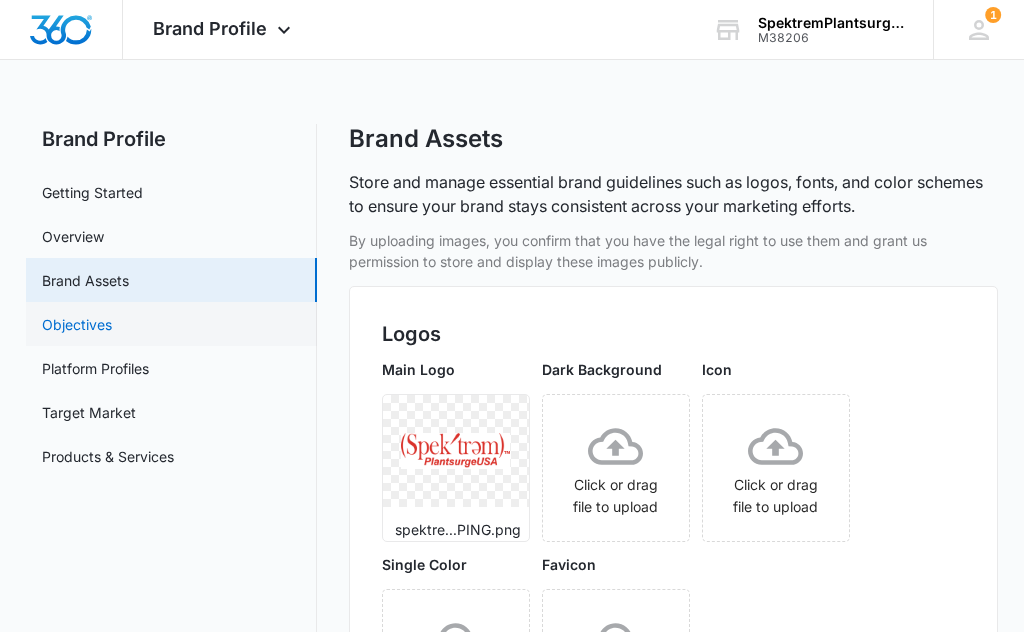 click on "Objectives" at bounding box center (77, 324) 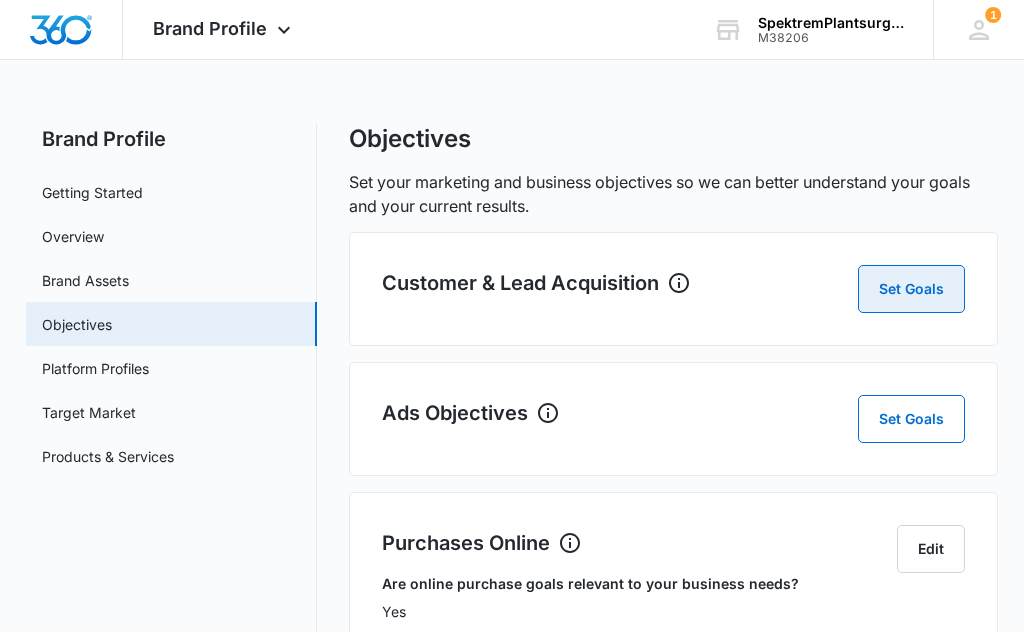 click on "Set Goals" at bounding box center [911, 289] 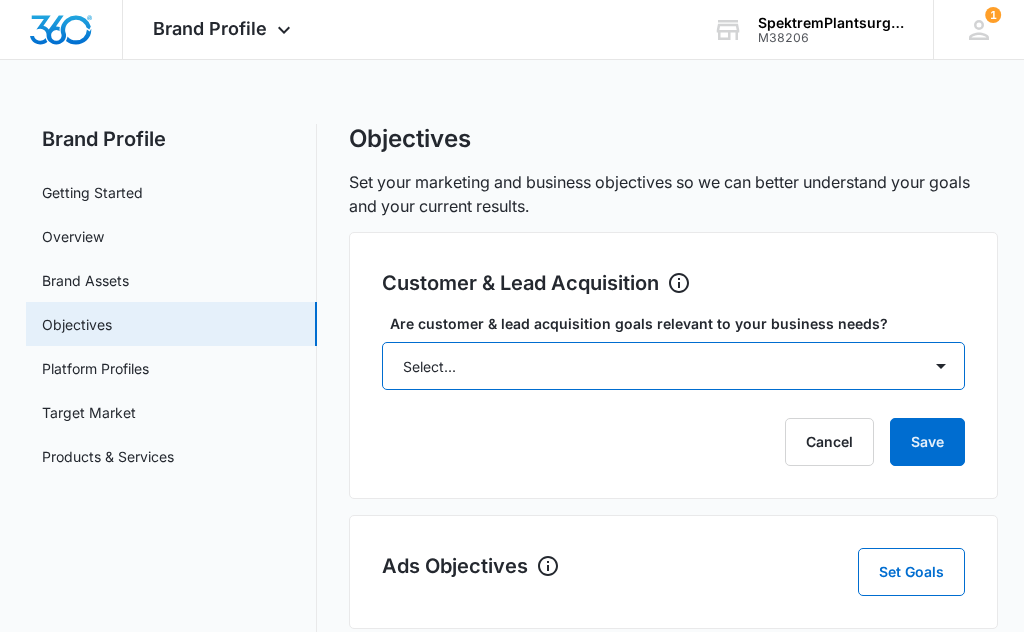 click on "Select... Yes No Yes, but don't currently have the data" at bounding box center [674, 366] 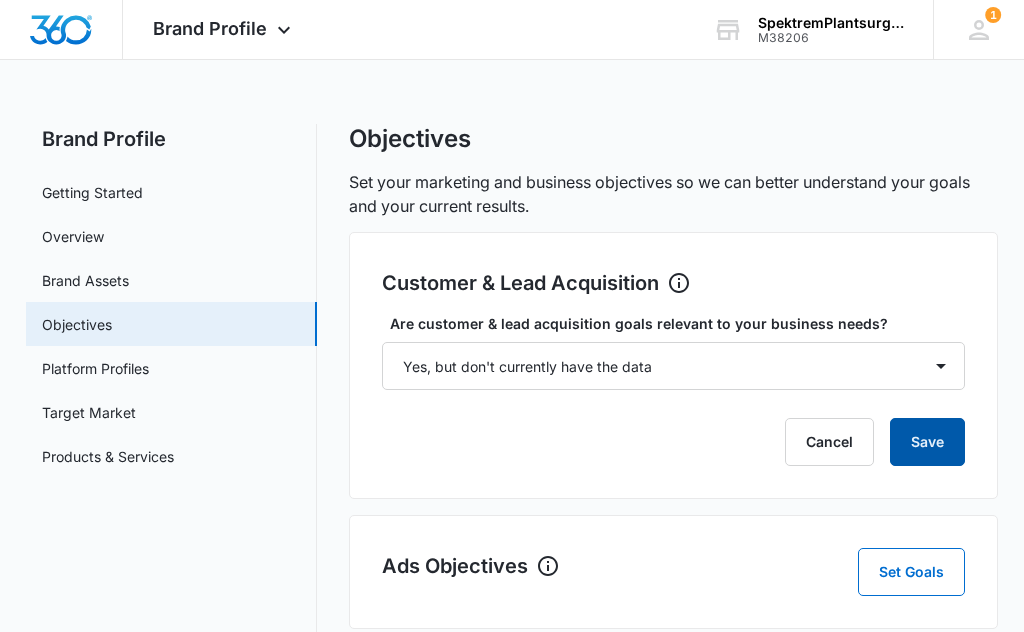 click on "Save" at bounding box center (927, 442) 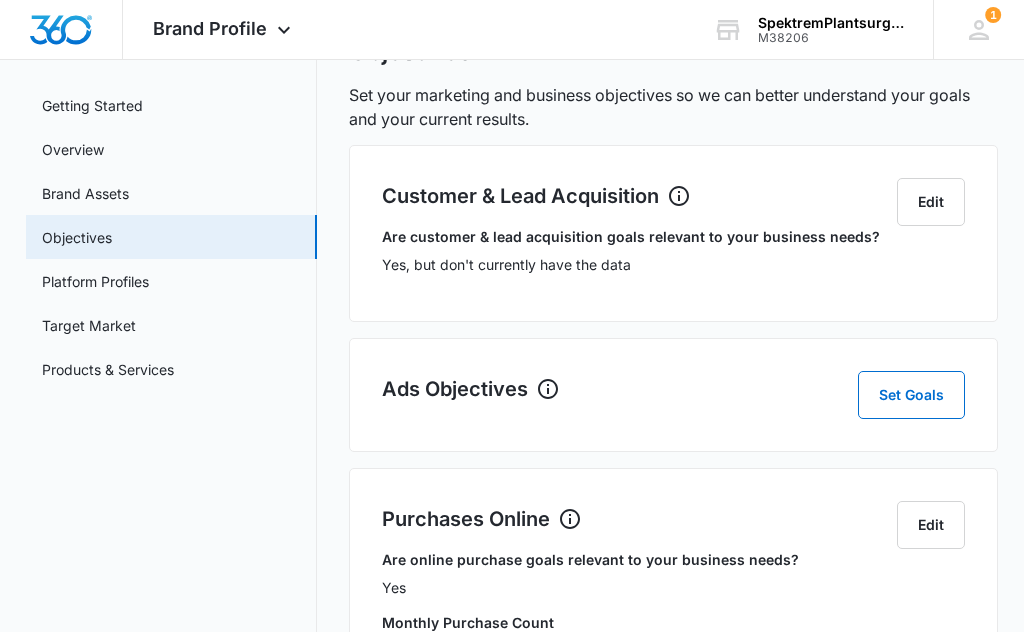 scroll, scrollTop: 88, scrollLeft: 0, axis: vertical 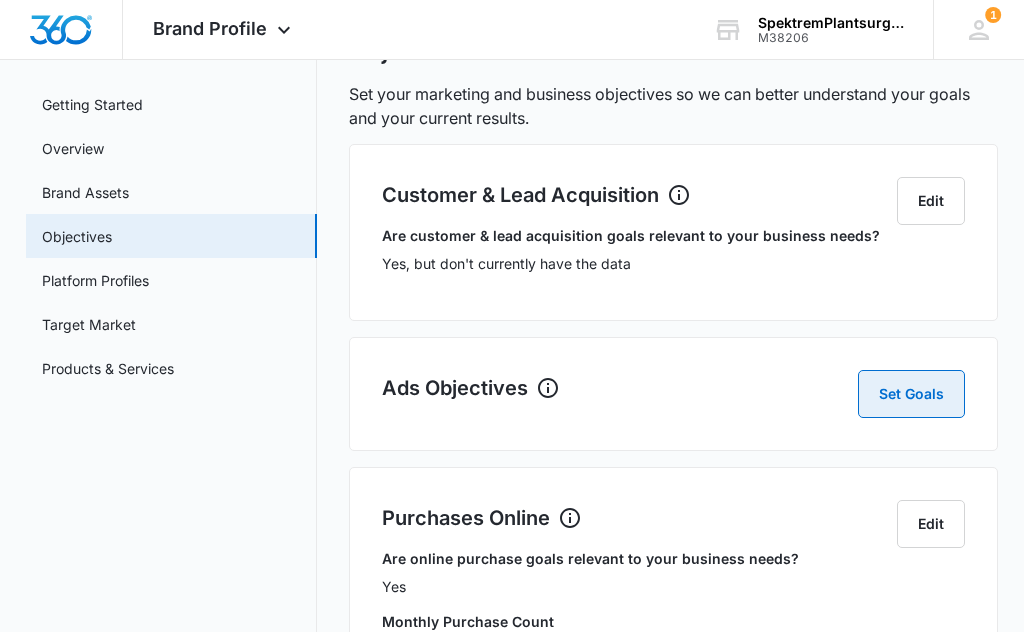 click on "Set Goals" at bounding box center [911, 394] 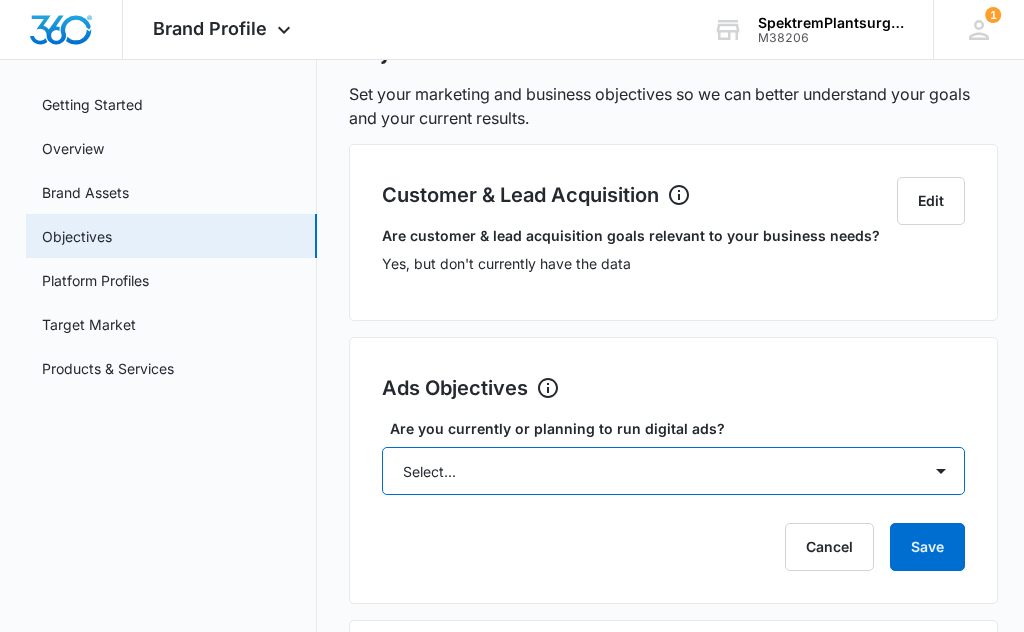 click on "Select... Yes No Yes, but don't currently have the data" at bounding box center (674, 471) 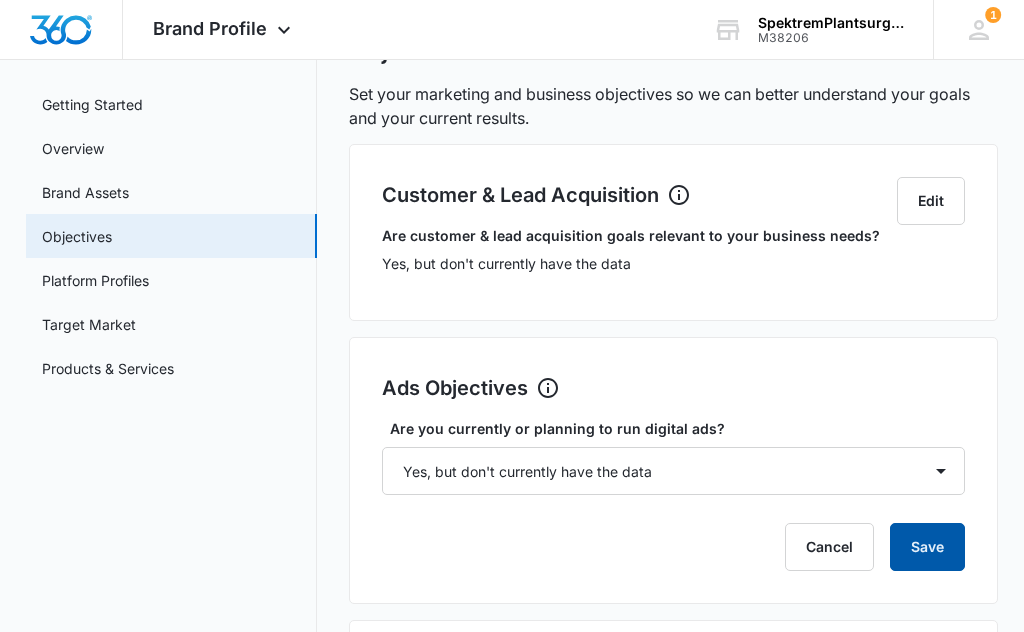 click on "Save" at bounding box center (927, 547) 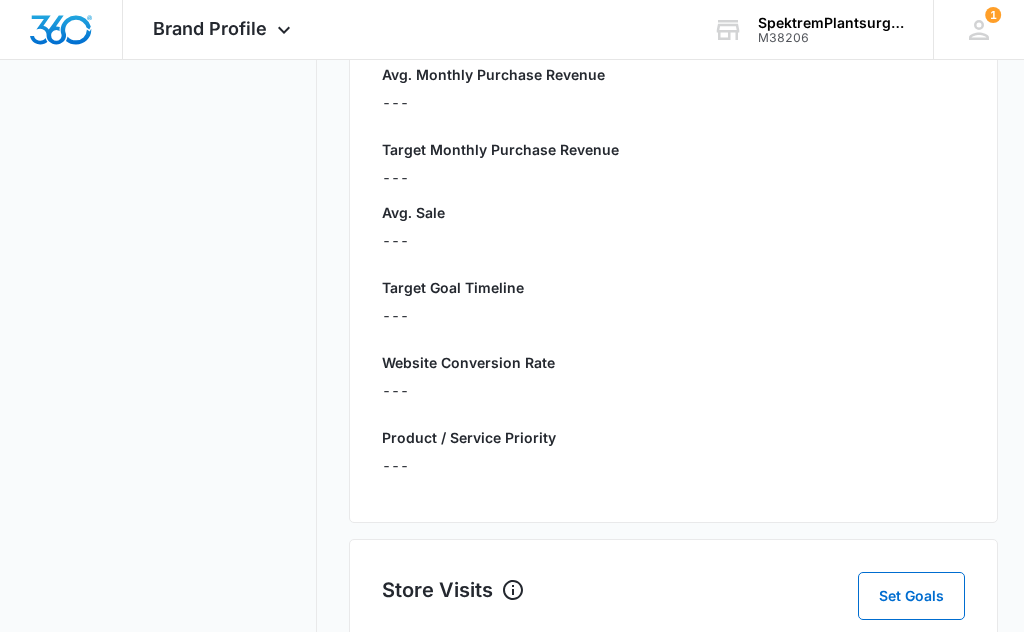 scroll, scrollTop: 848, scrollLeft: 0, axis: vertical 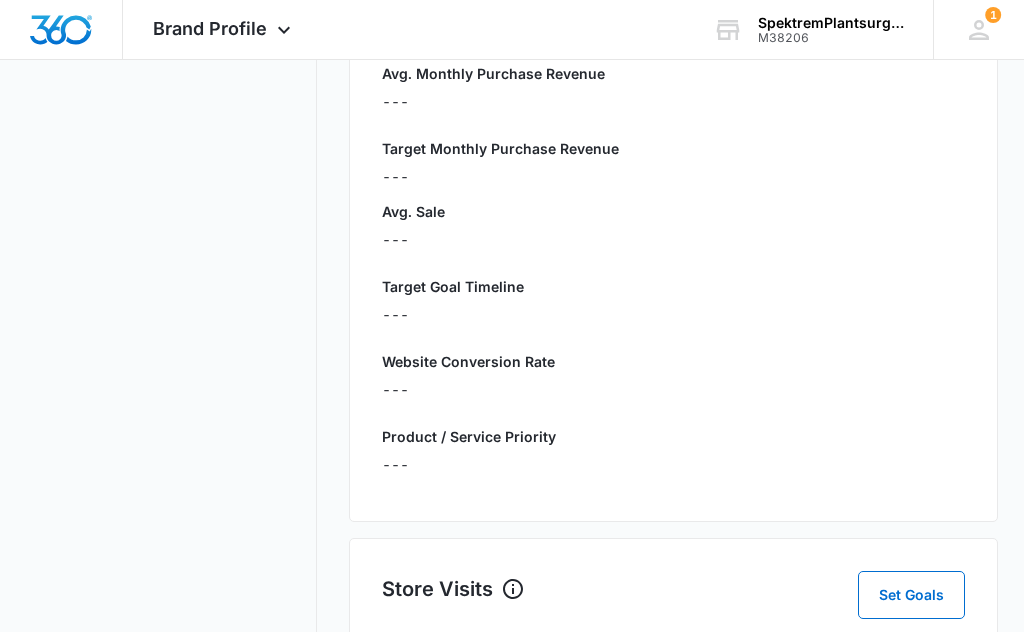 click on "Website Conversion Rate" at bounding box center (674, 362) 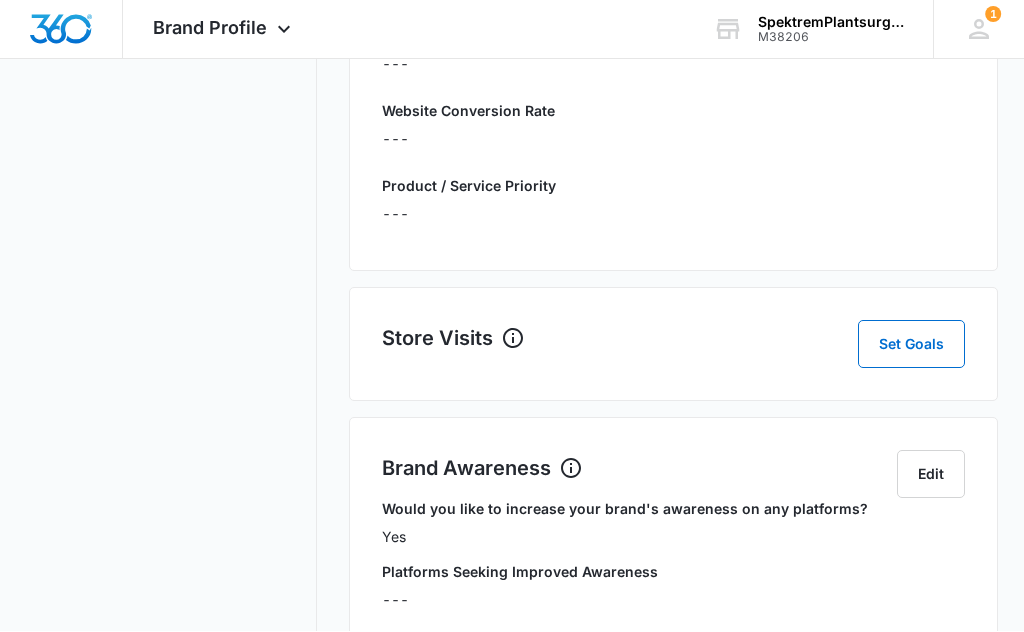 scroll, scrollTop: 1099, scrollLeft: 0, axis: vertical 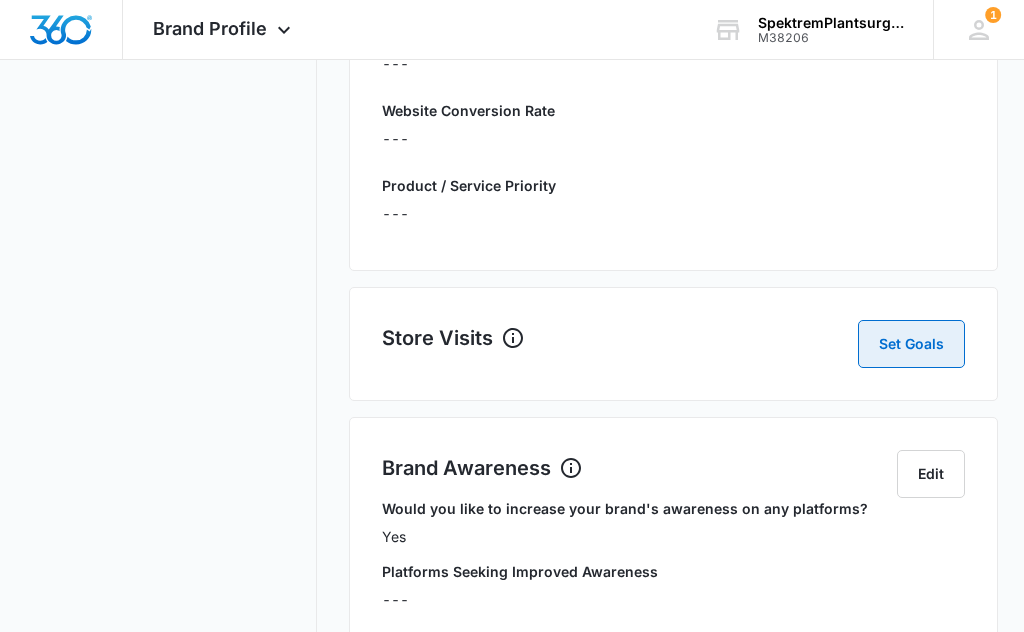 click on "Set Goals" at bounding box center [911, 345] 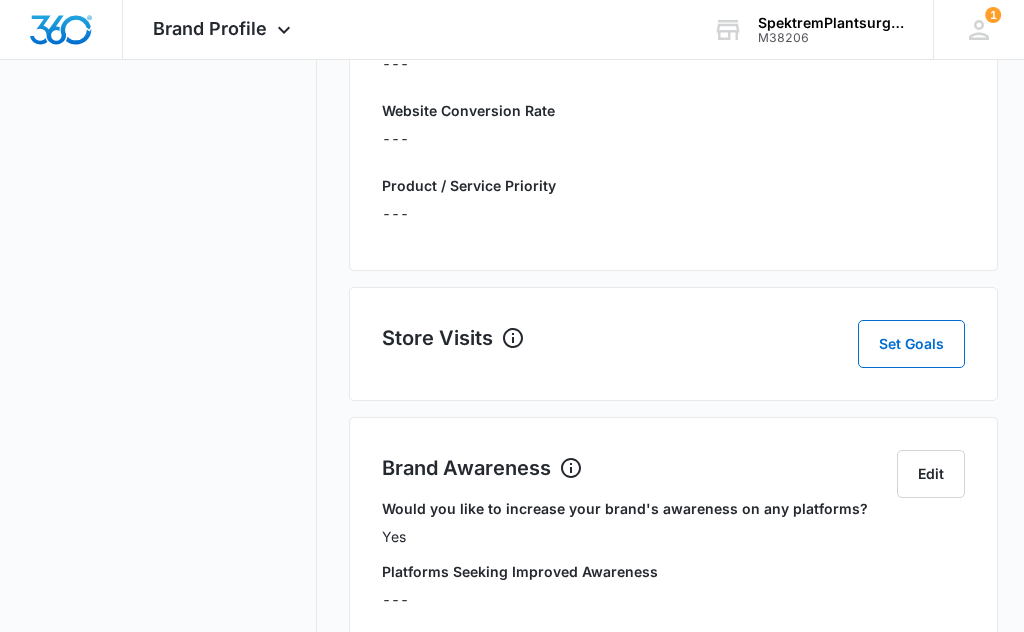 scroll, scrollTop: 1100, scrollLeft: 0, axis: vertical 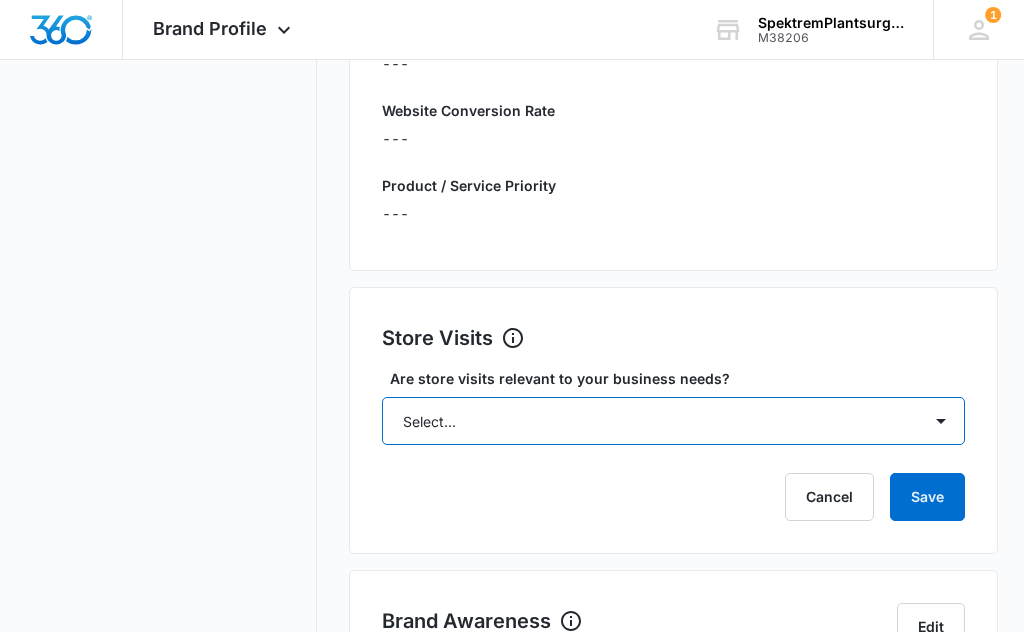 click on "Select... Yes No Yes, but don't currently have the data" at bounding box center [674, 421] 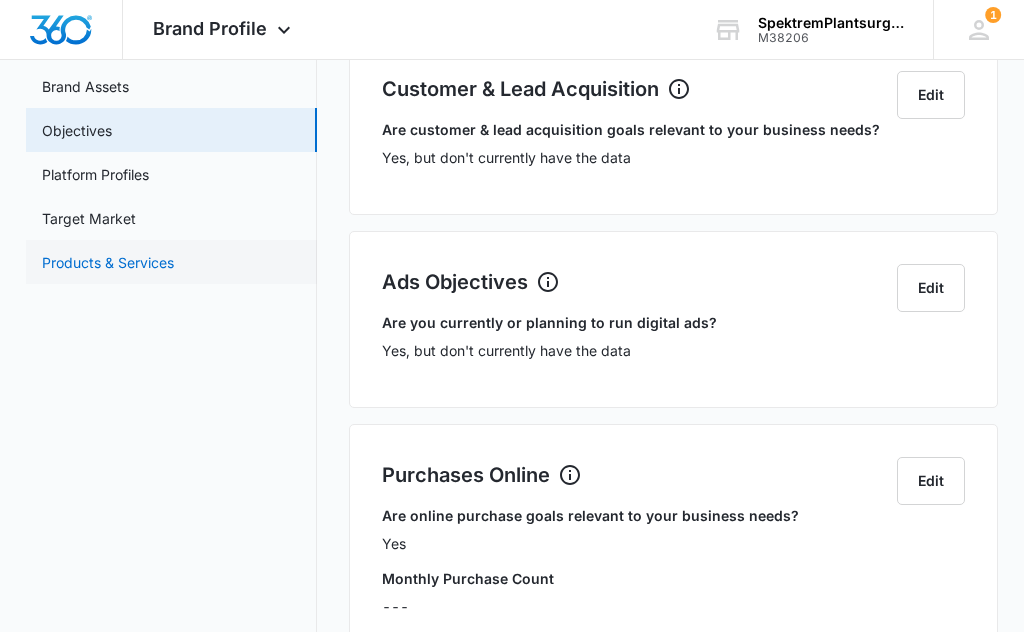 scroll, scrollTop: 170, scrollLeft: 0, axis: vertical 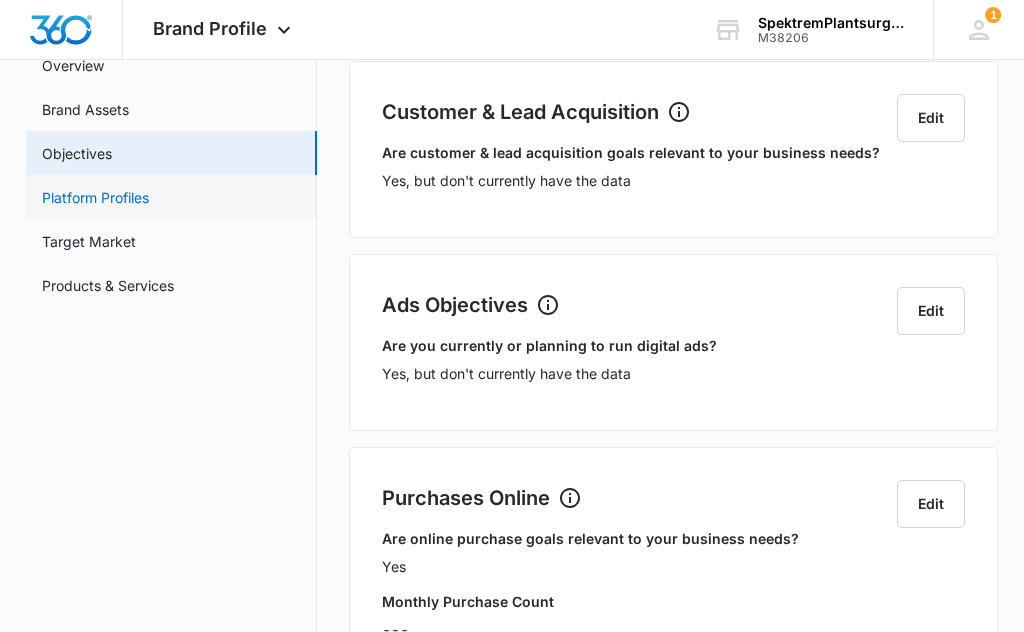click on "Platform Profiles" at bounding box center [95, 198] 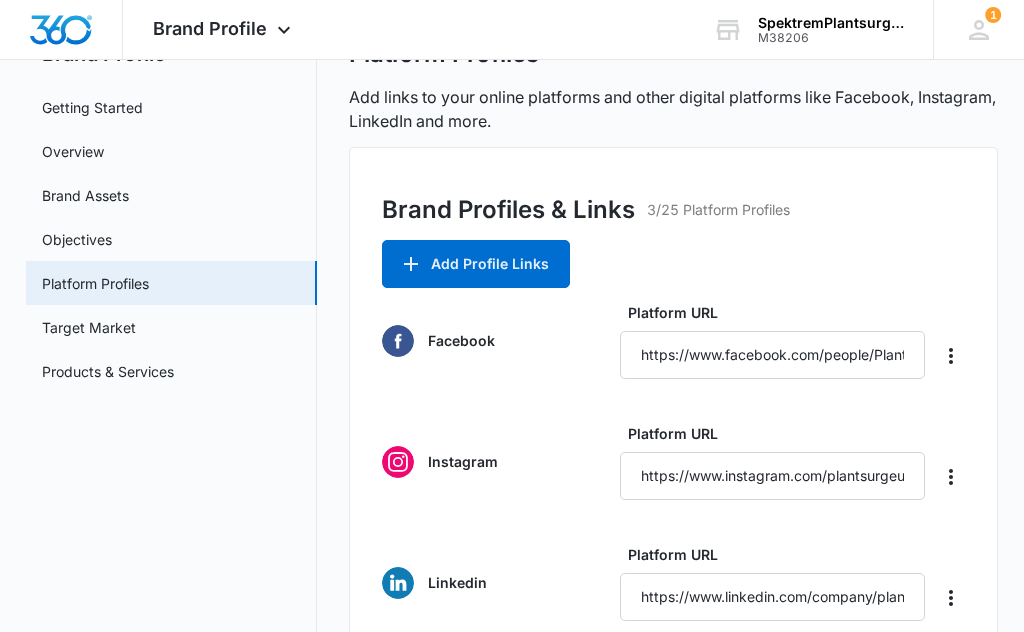 scroll, scrollTop: 85, scrollLeft: 0, axis: vertical 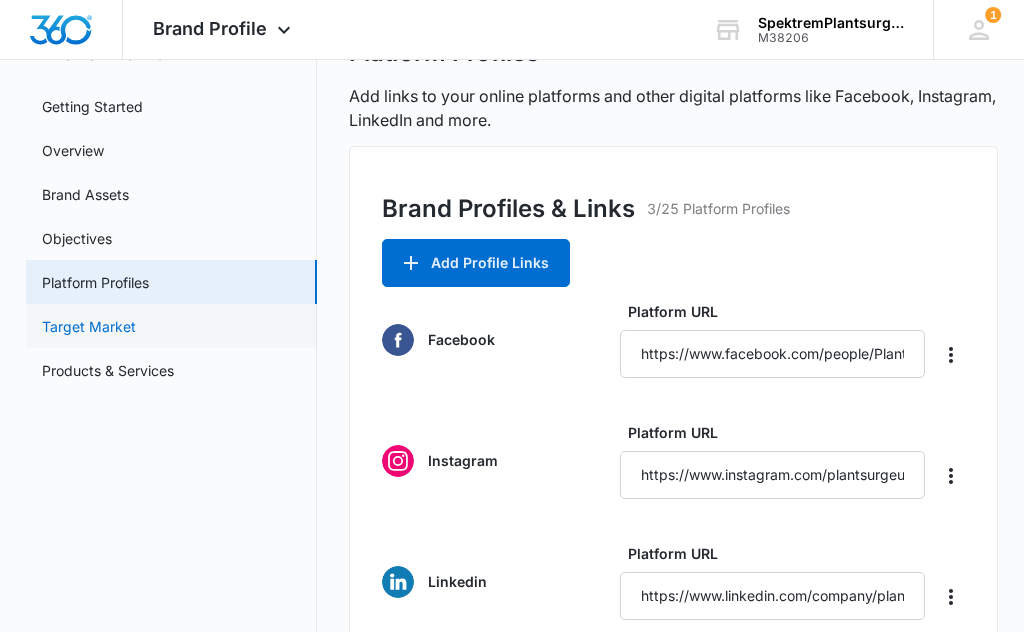 click on "Target Market" at bounding box center [89, 327] 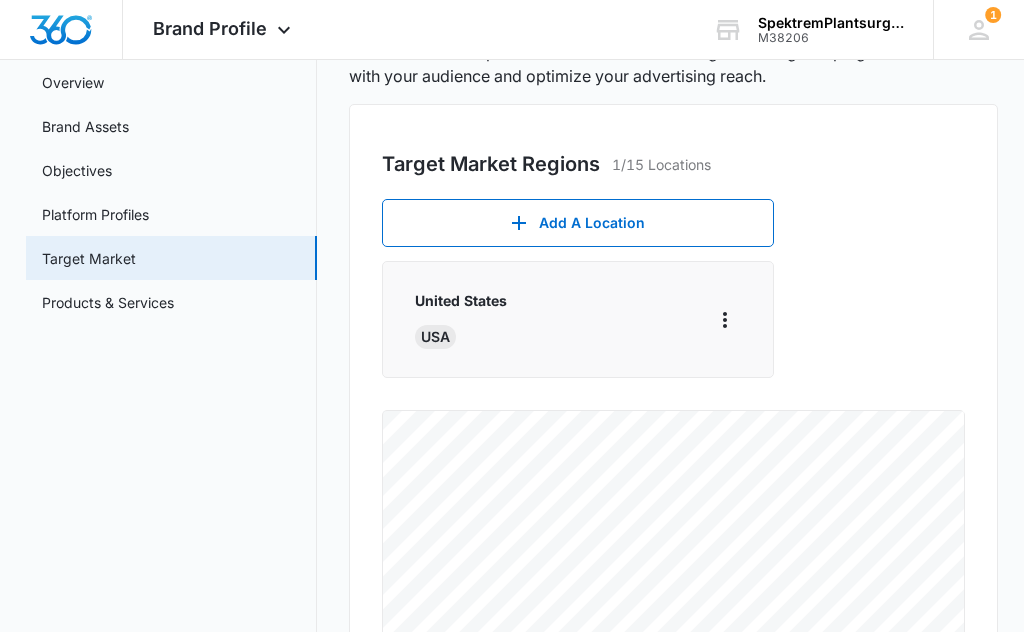 scroll, scrollTop: 164, scrollLeft: 0, axis: vertical 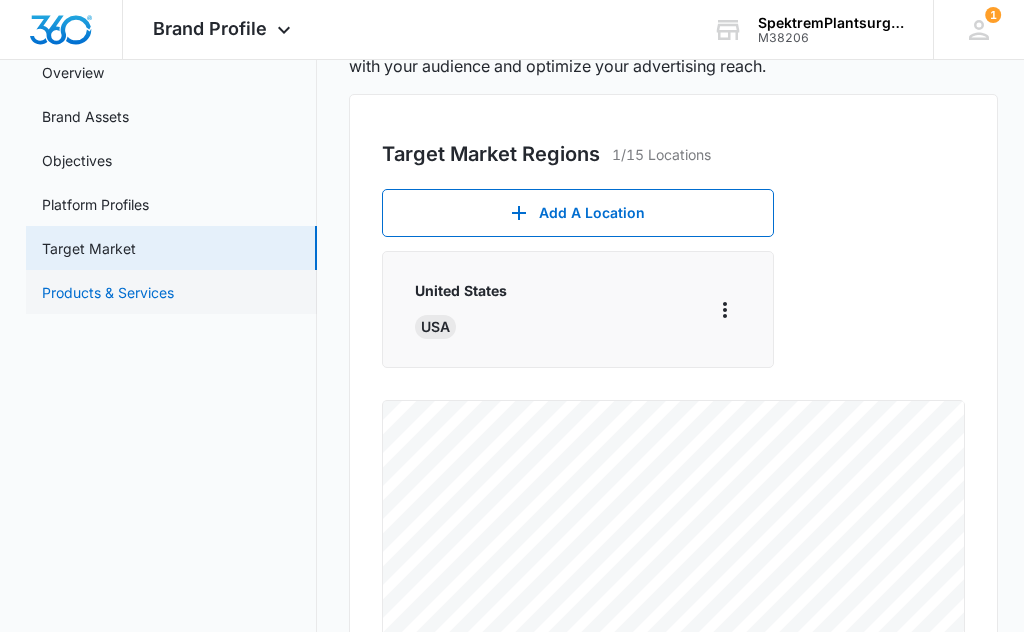 click on "Products & Services" at bounding box center [108, 292] 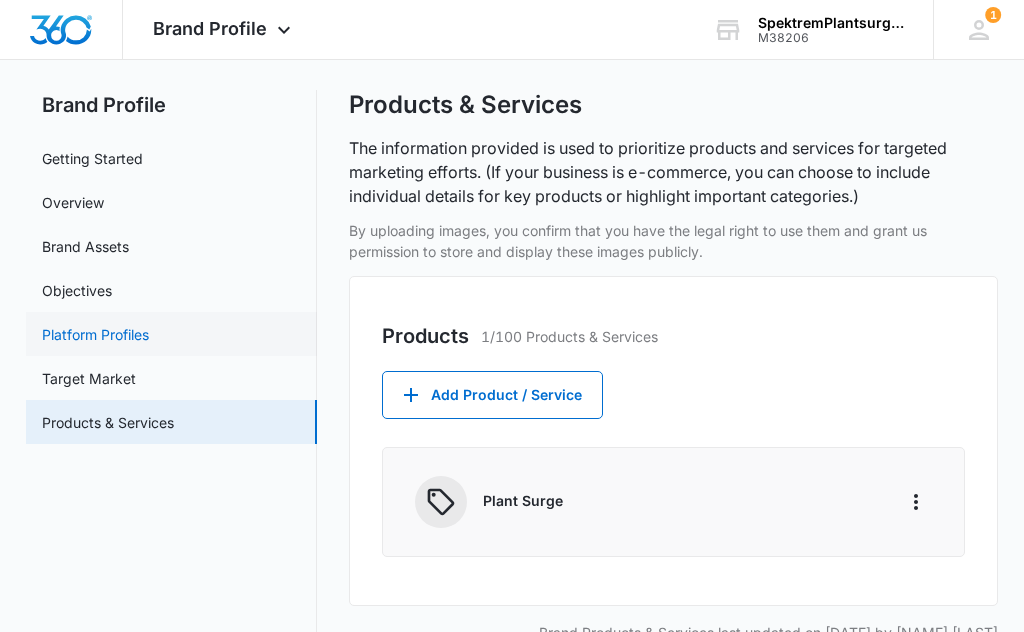 scroll, scrollTop: 83, scrollLeft: 0, axis: vertical 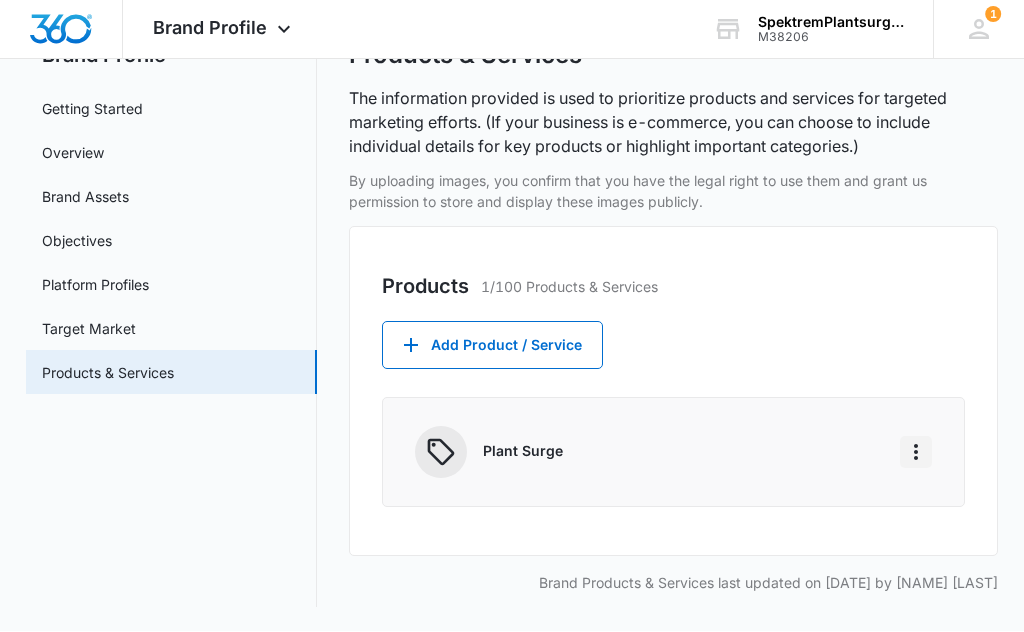 click 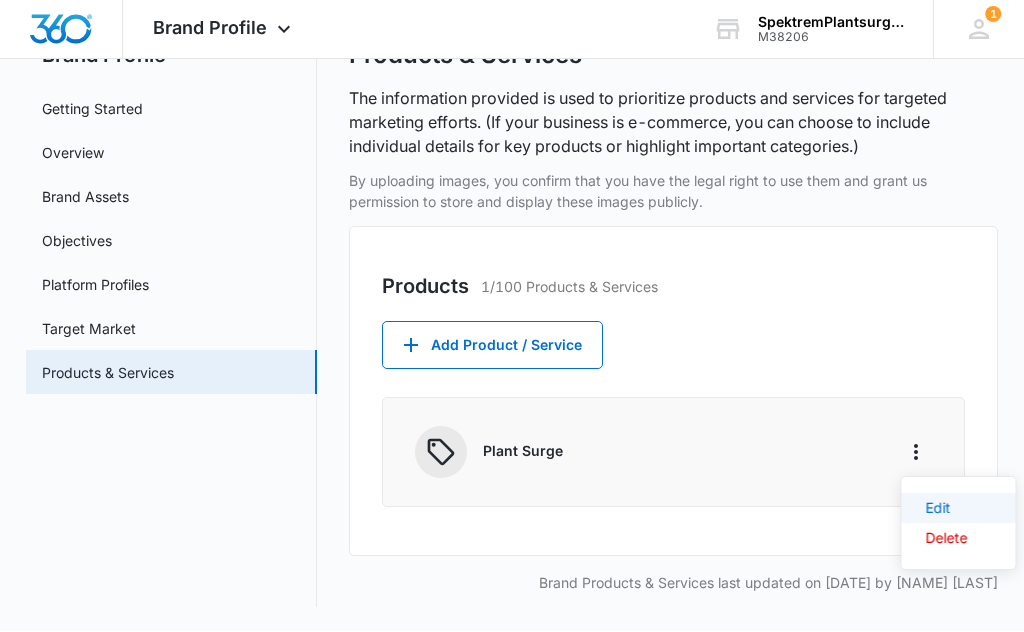 click on "Edit" at bounding box center (947, 509) 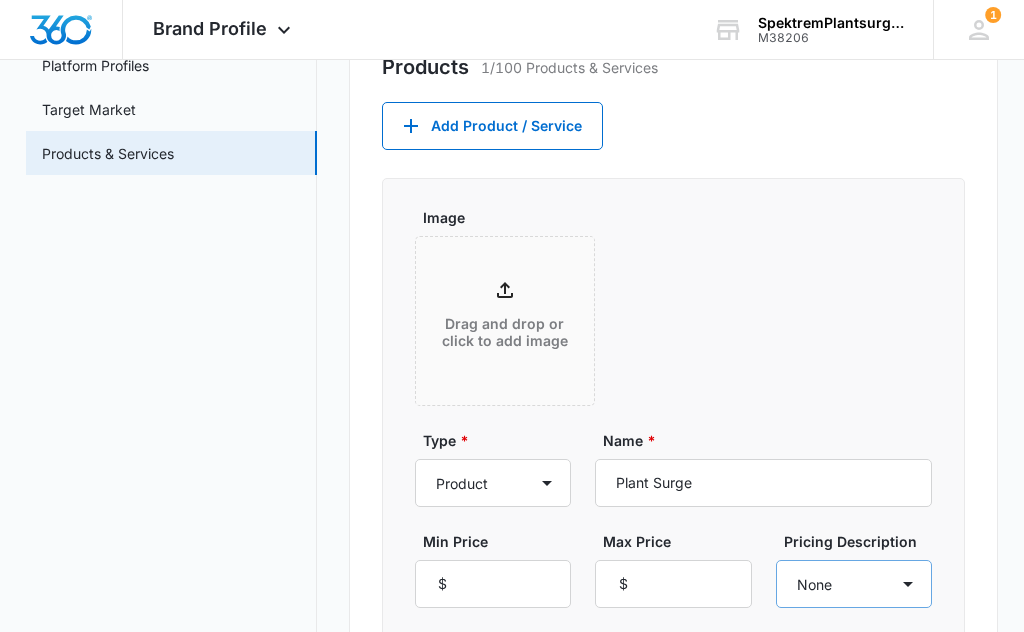 scroll, scrollTop: 303, scrollLeft: 0, axis: vertical 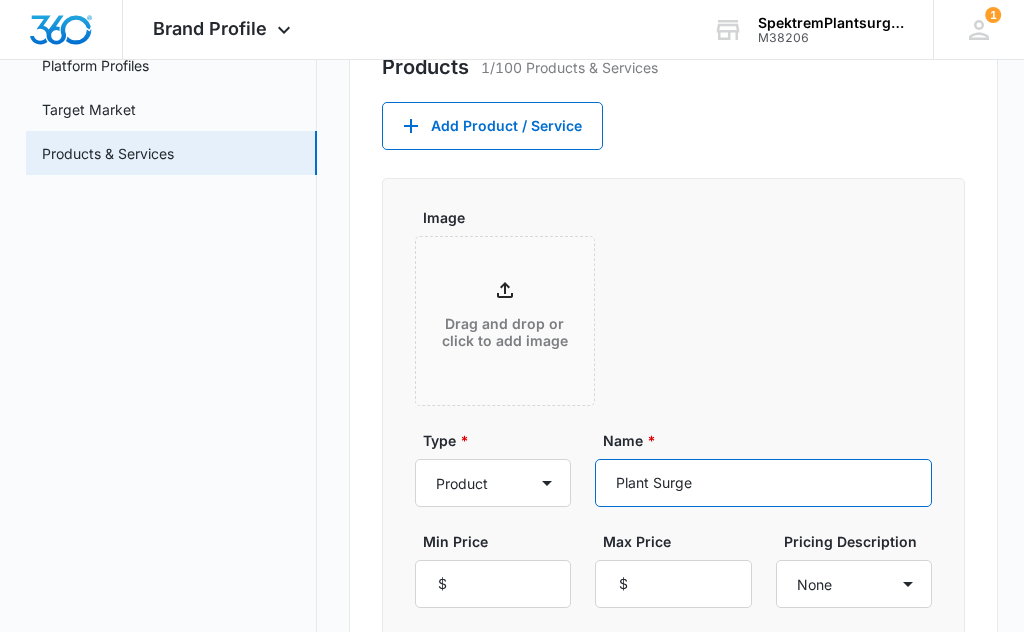 click on "Plant Surge" at bounding box center (763, 483) 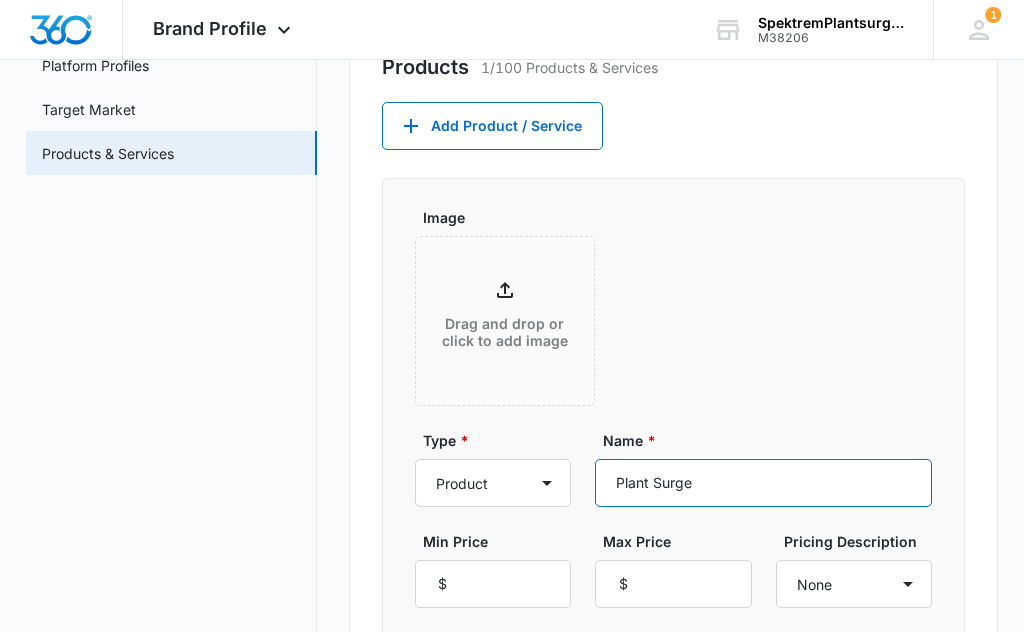 click on "Plant Surge" at bounding box center (763, 483) 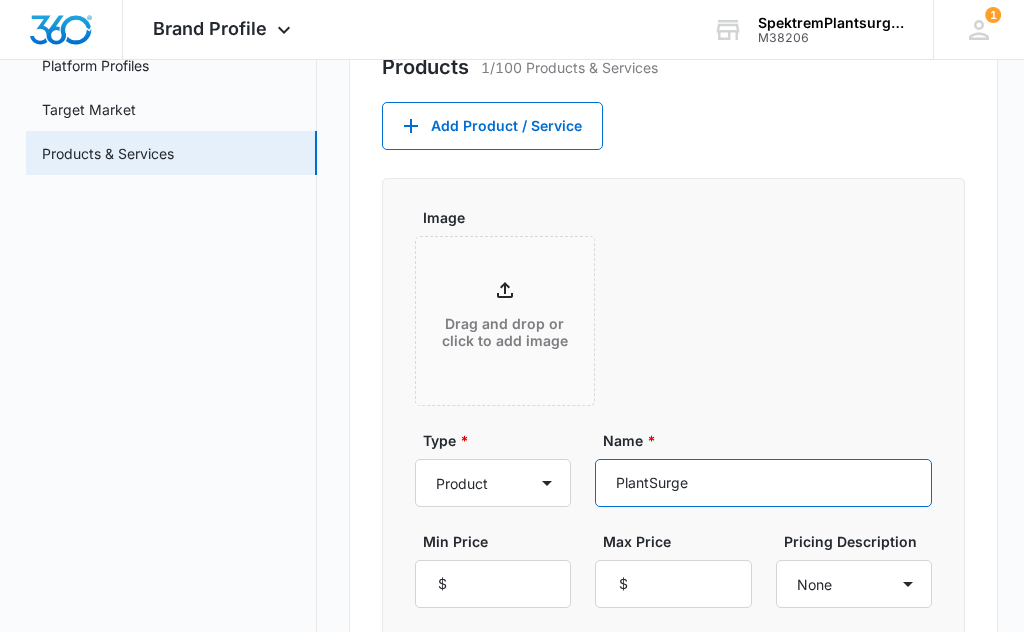 click on "PlantSurge" at bounding box center [763, 483] 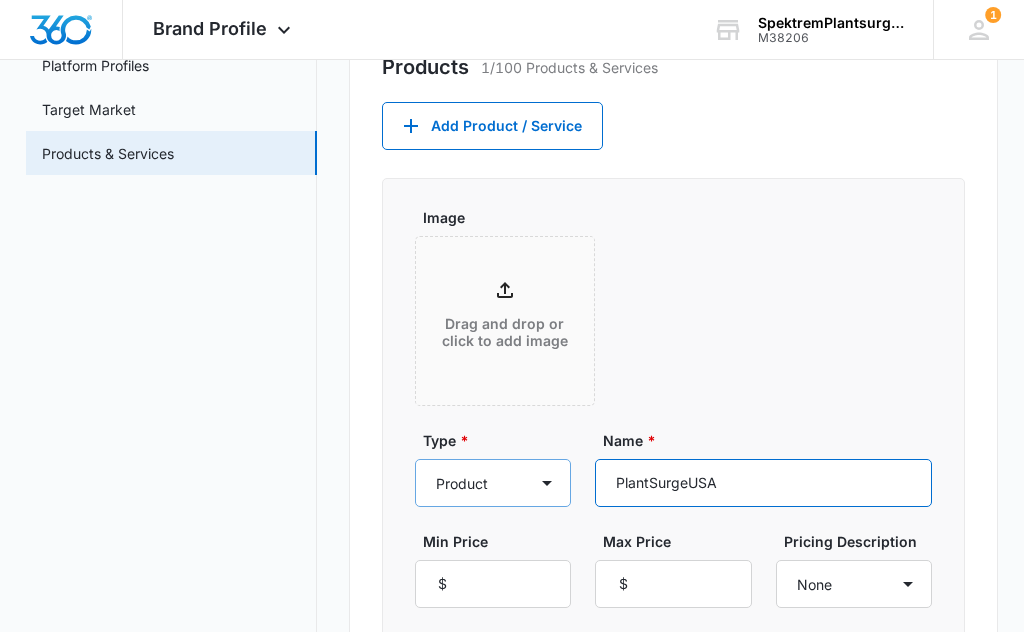 type on "PlantSurgeUSA" 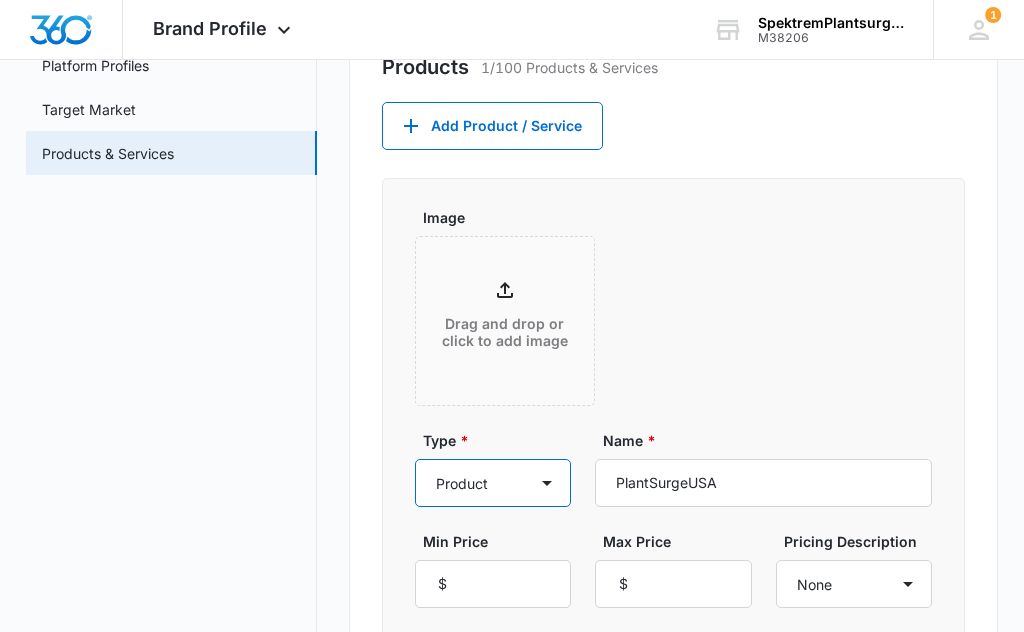 select on "product-category" 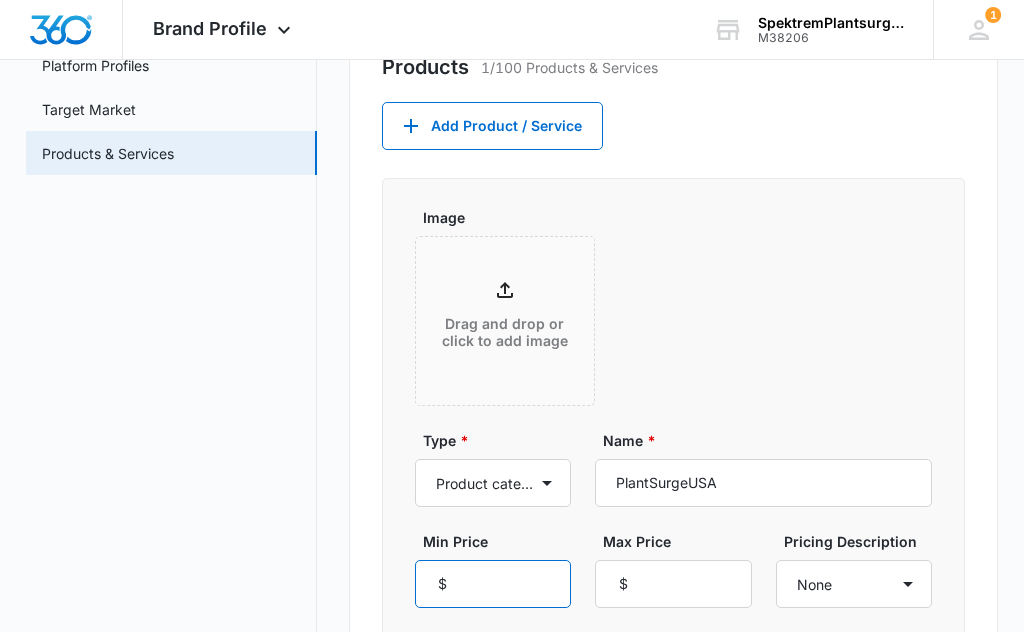 click on "Min Price" at bounding box center (493, 584) 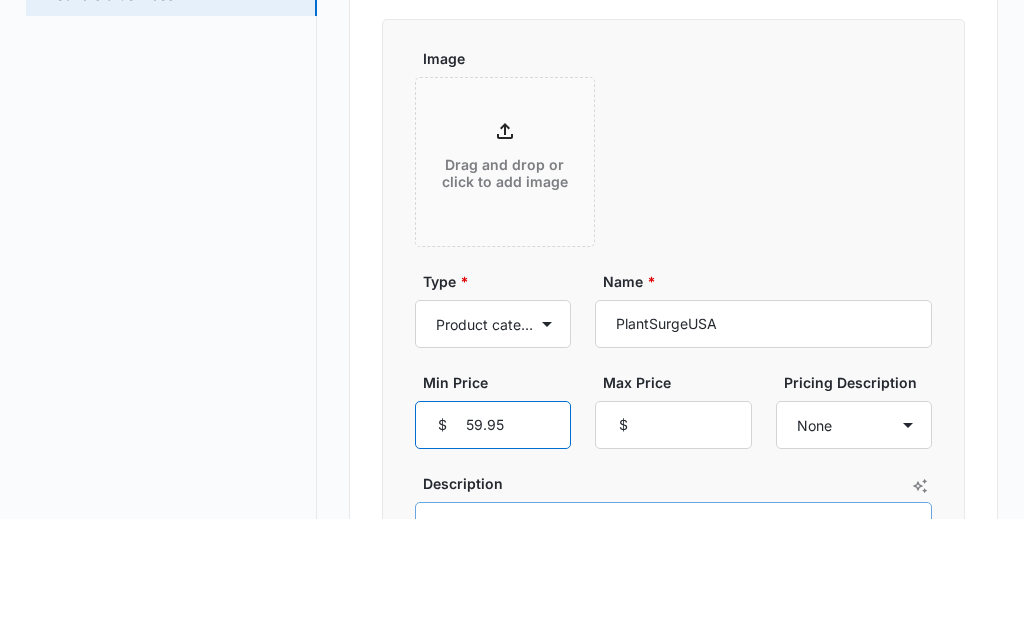 scroll, scrollTop: 352, scrollLeft: 0, axis: vertical 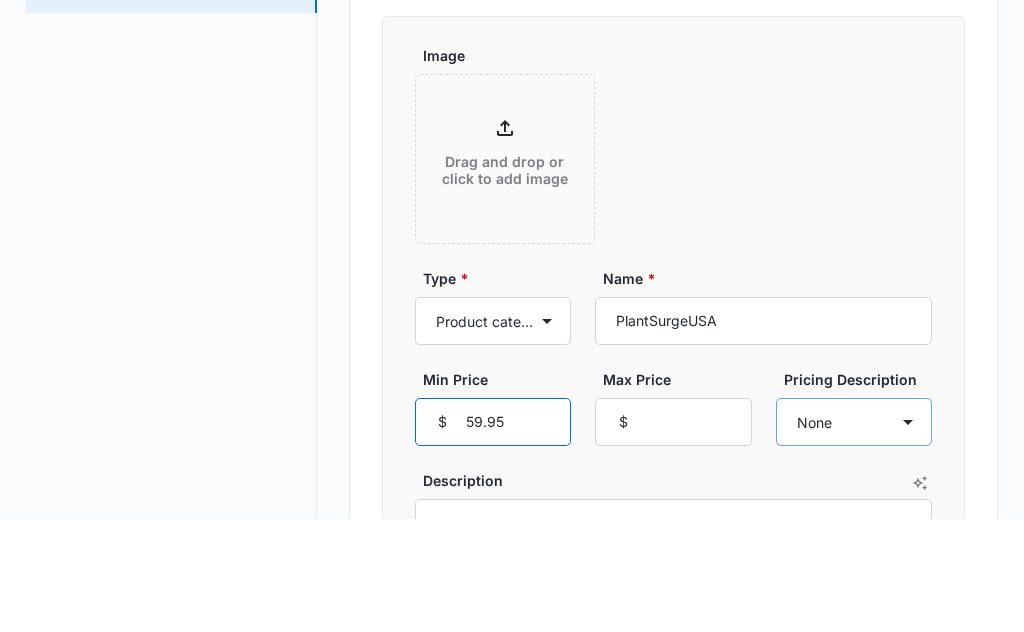 type on "59.95" 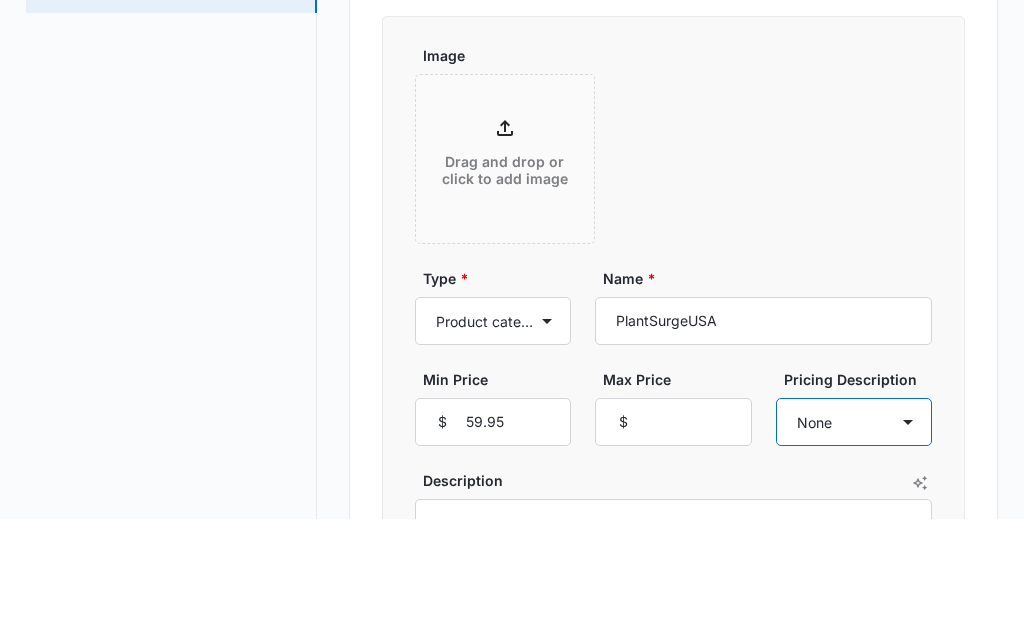 scroll, scrollTop: 465, scrollLeft: 0, axis: vertical 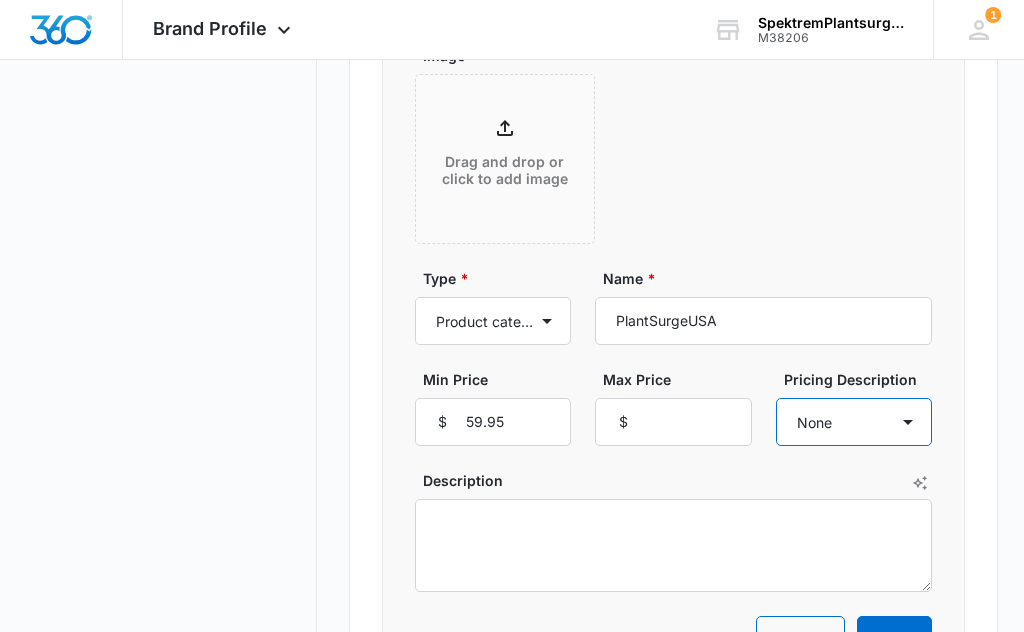 select on "each" 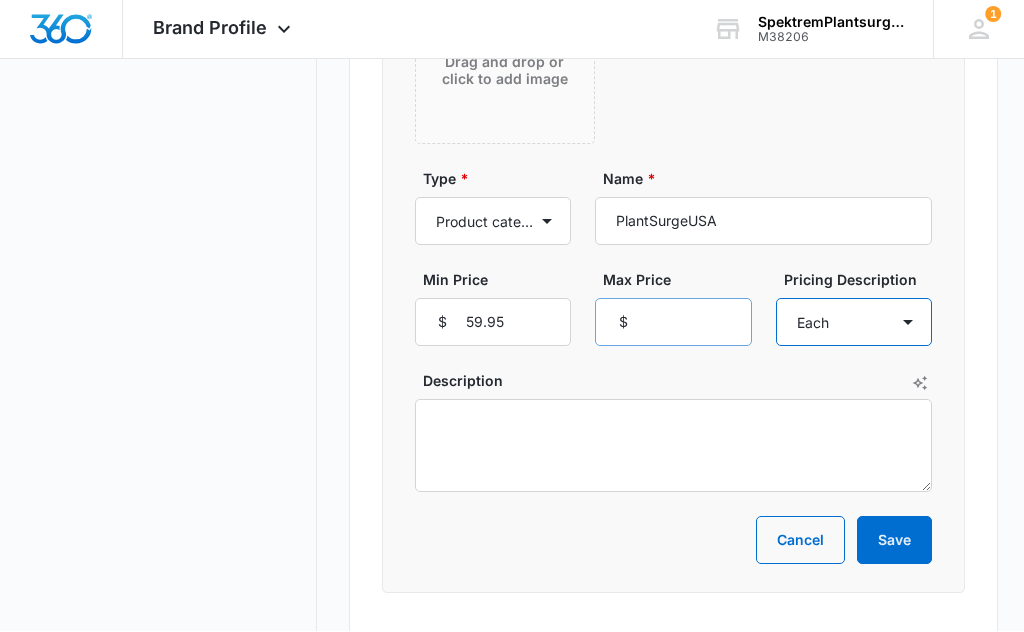 scroll, scrollTop: 563, scrollLeft: 0, axis: vertical 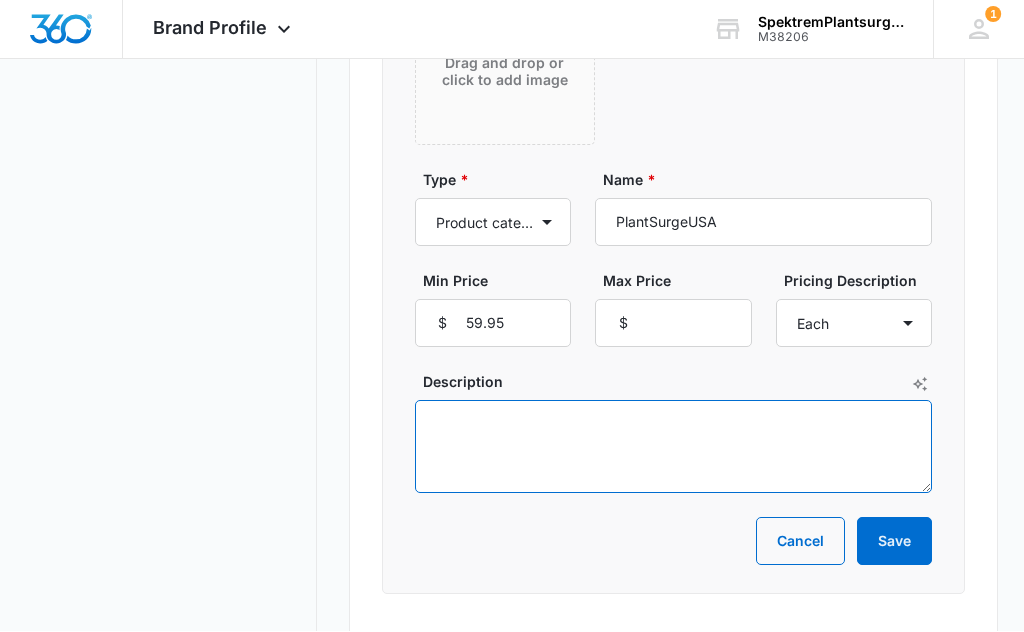click on "Description" at bounding box center [674, 447] 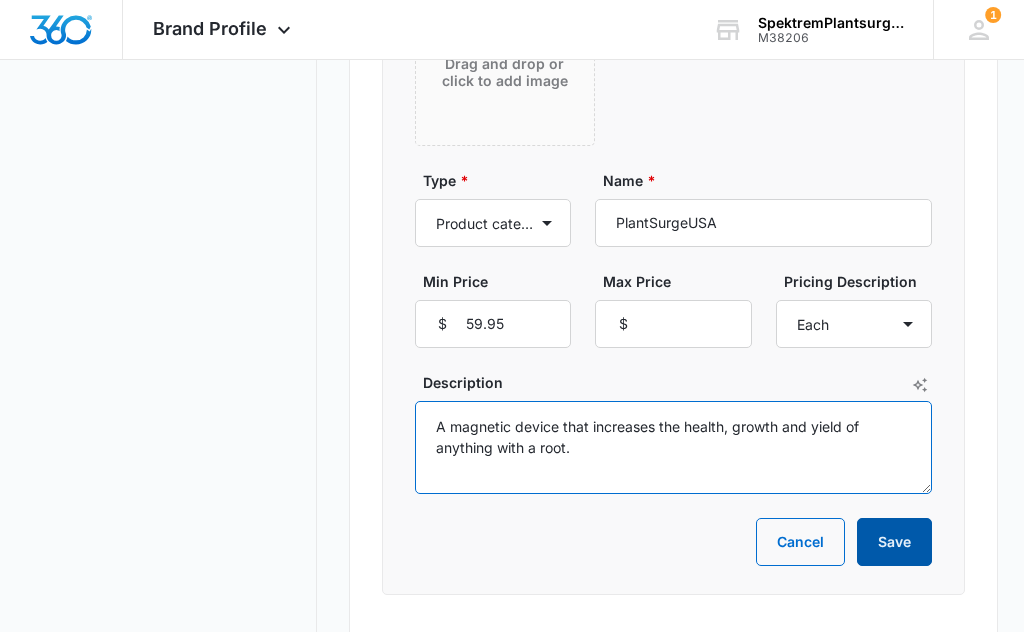 type on "A magnetic device that increases the health, growth and yield of anything with a root." 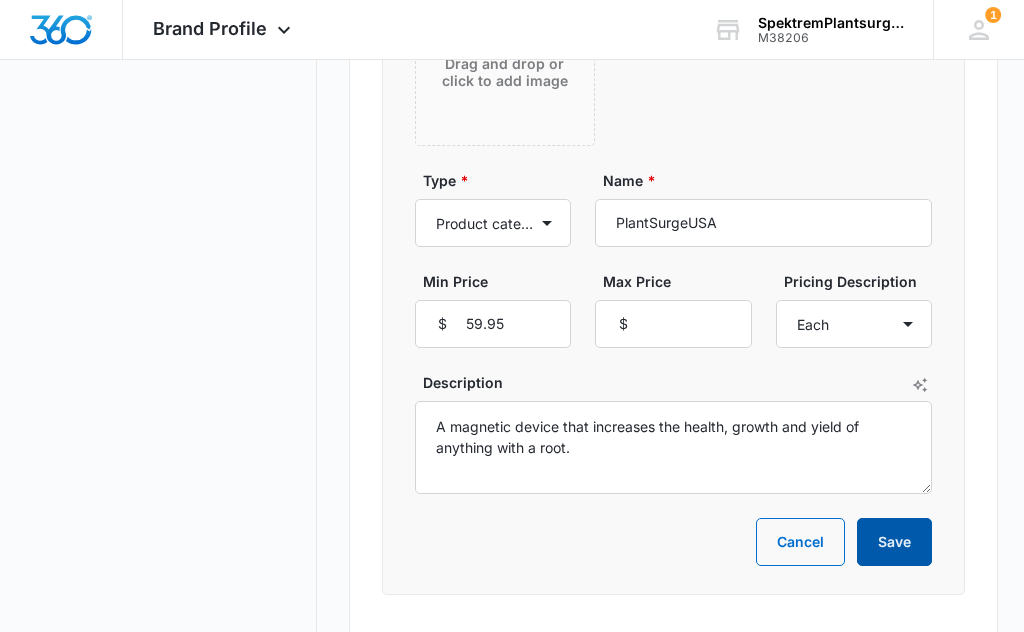 click on "Save" at bounding box center (894, 542) 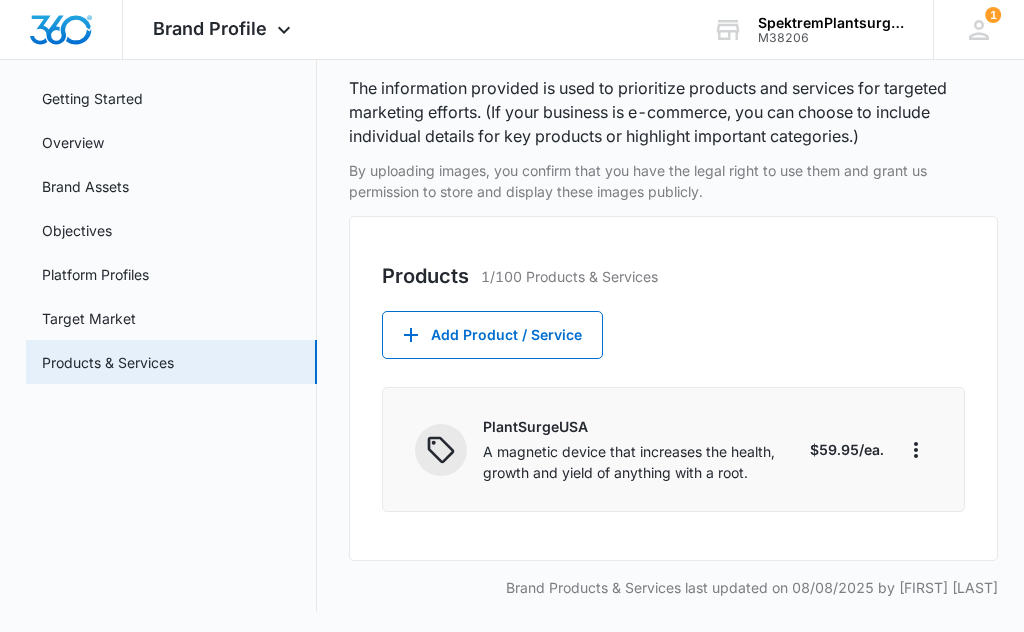 scroll, scrollTop: 98, scrollLeft: 0, axis: vertical 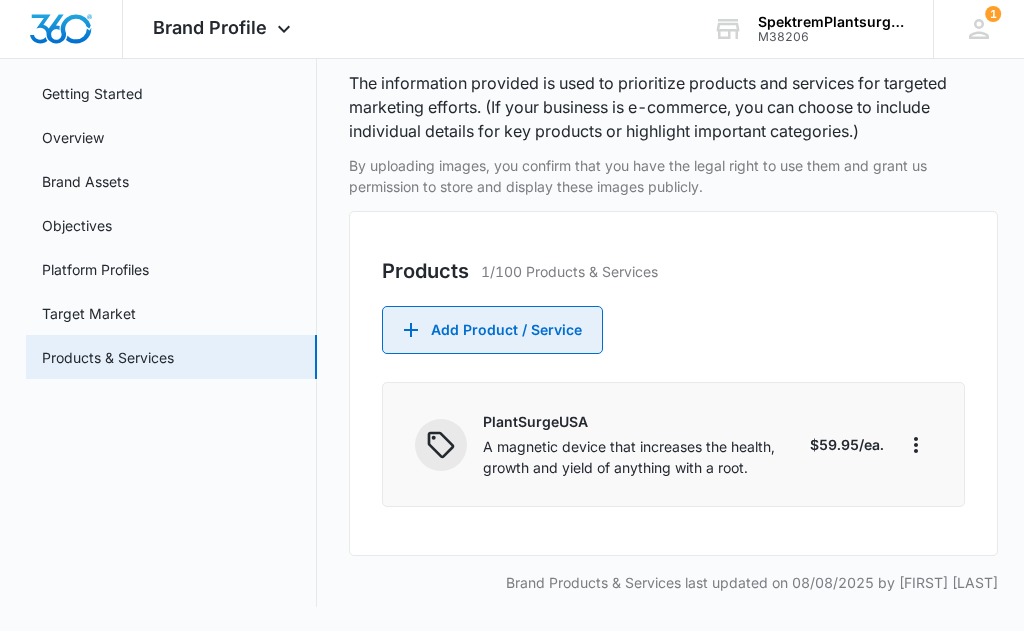 click on "Add Product / Service" at bounding box center (492, 331) 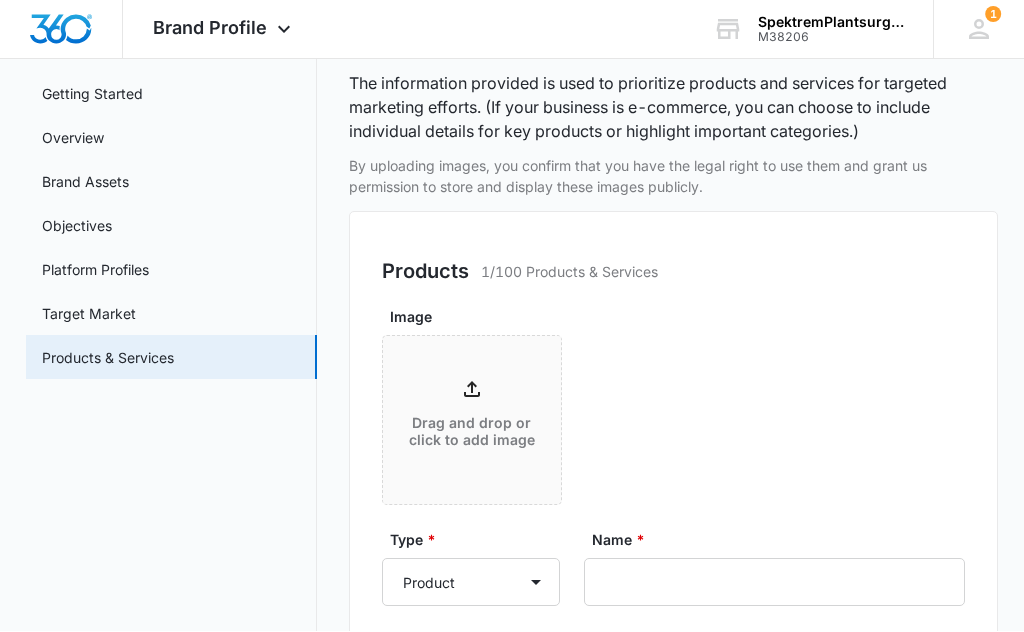 scroll, scrollTop: 99, scrollLeft: 0, axis: vertical 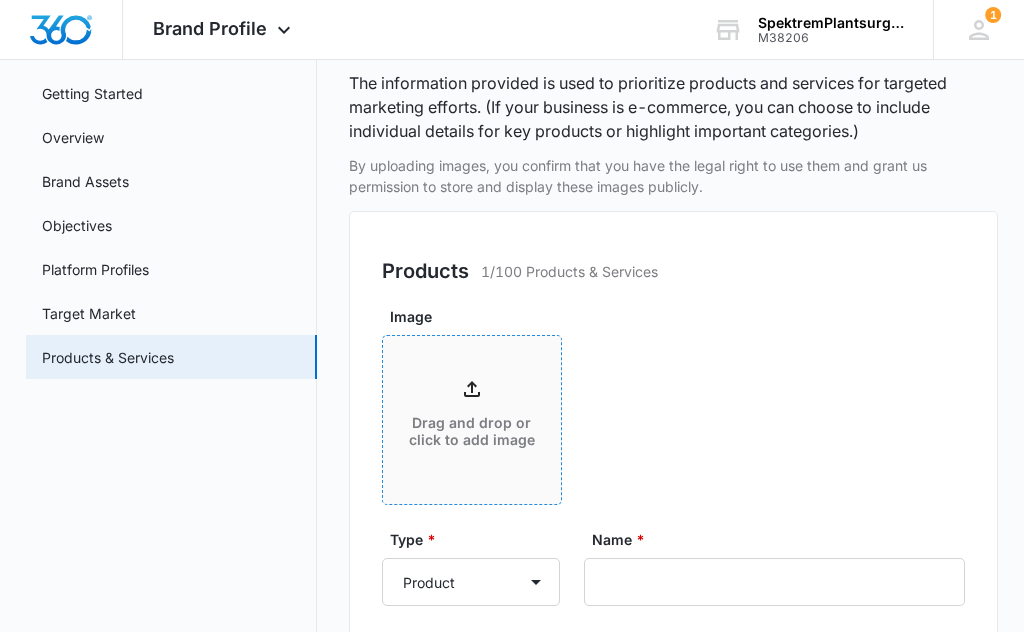 click 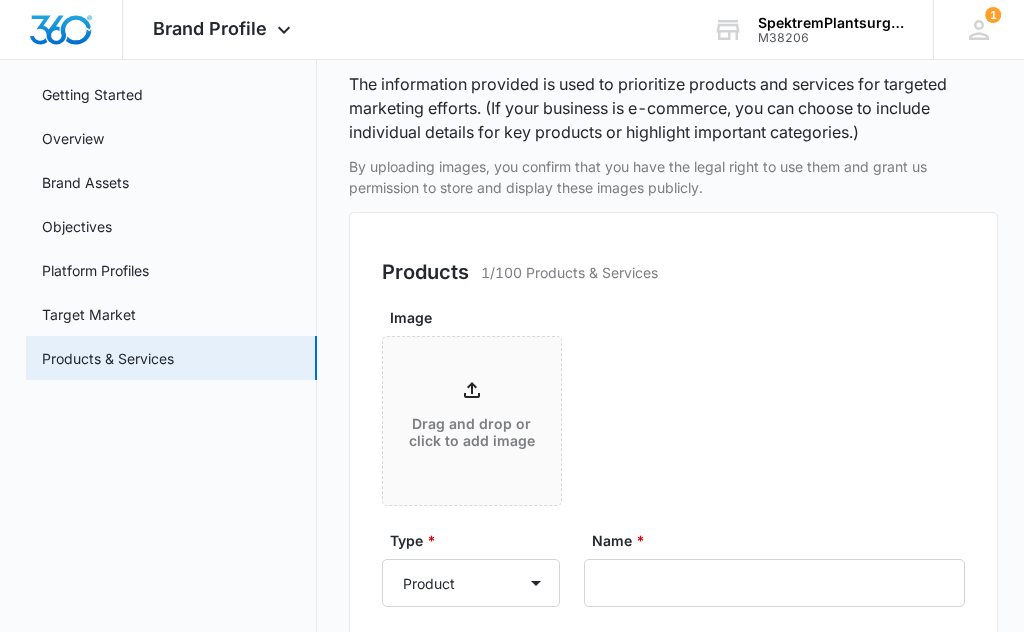 scroll, scrollTop: 100, scrollLeft: 0, axis: vertical 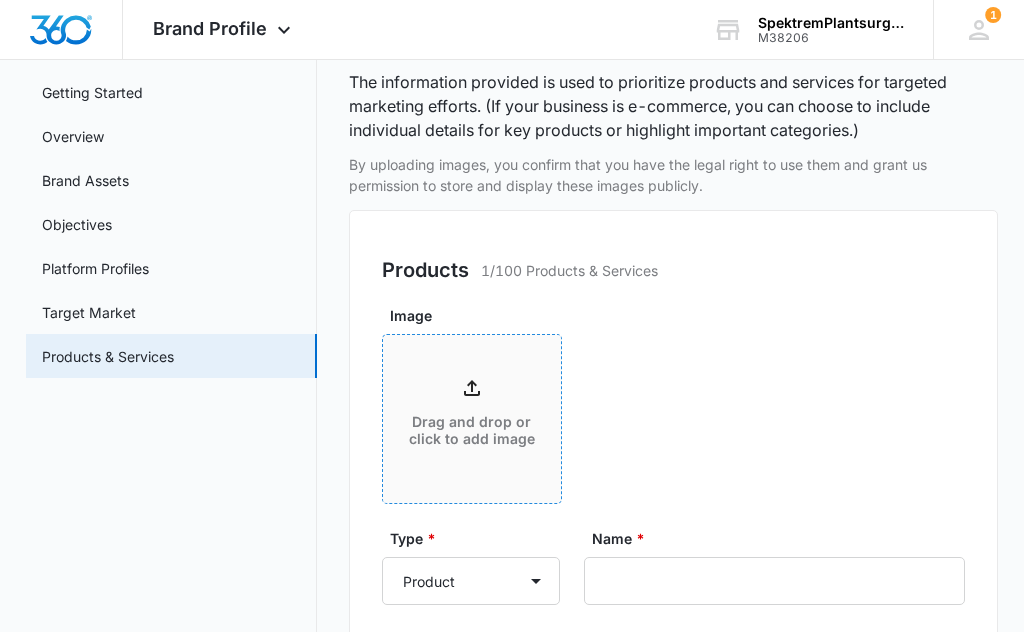 click on "Drag and drop or click to add image" at bounding box center (472, 419) 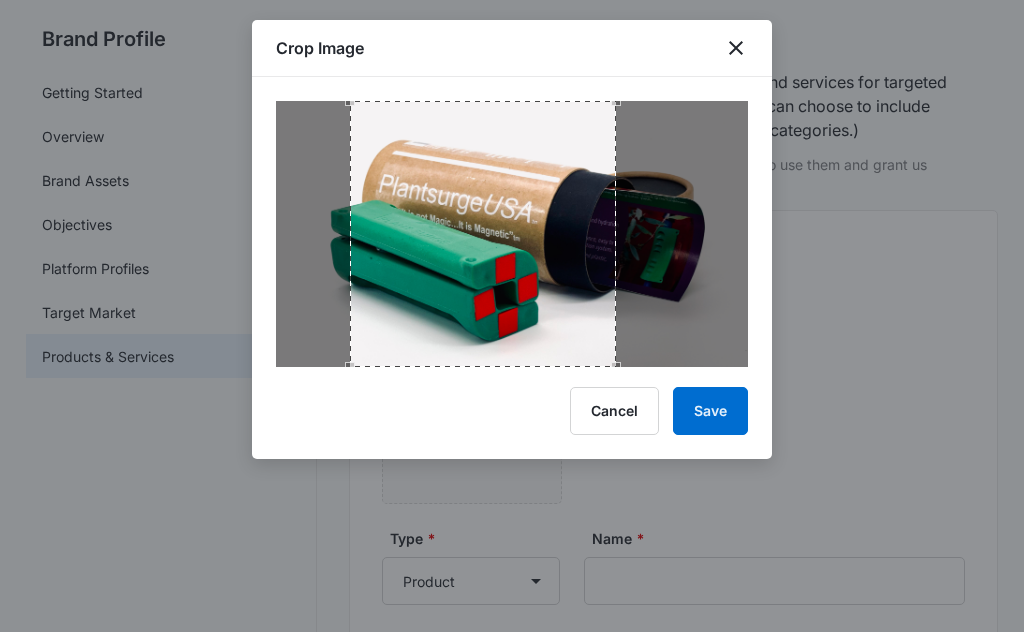 click at bounding box center [483, 234] 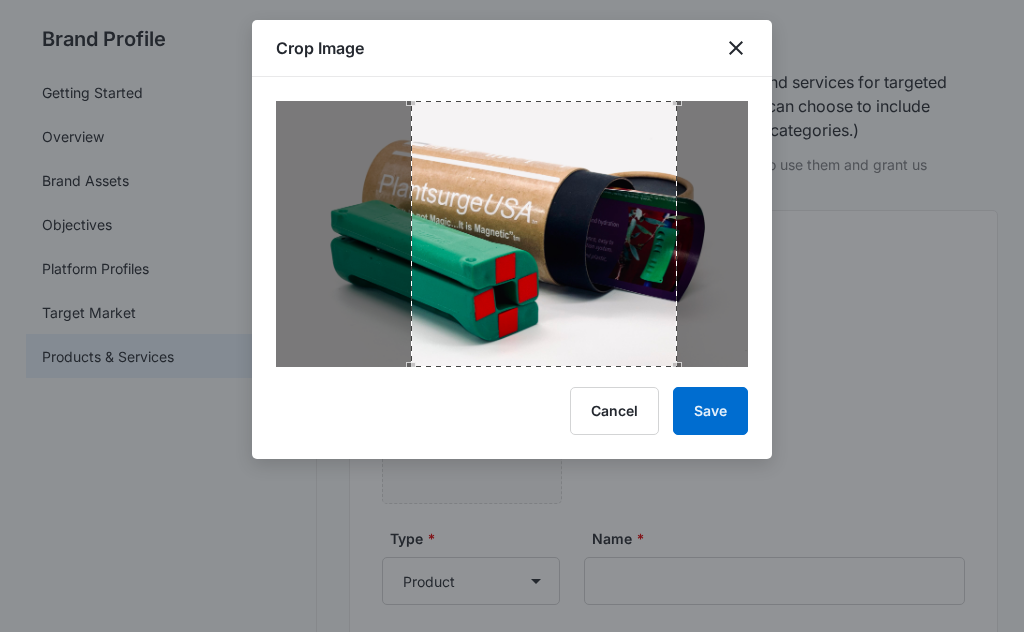 click at bounding box center (544, 234) 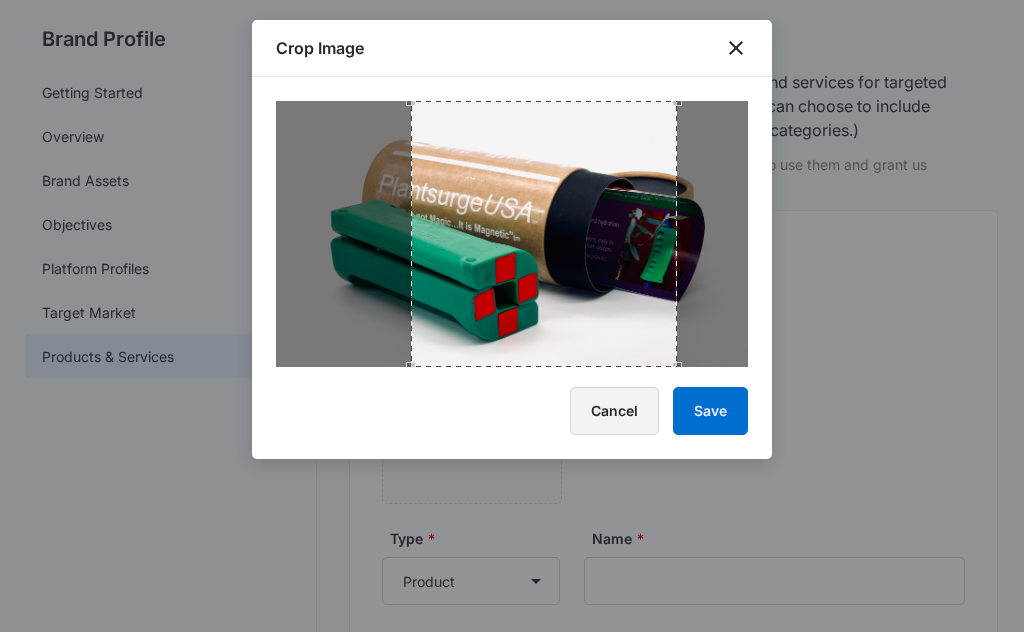 click on "Cancel" at bounding box center [614, 411] 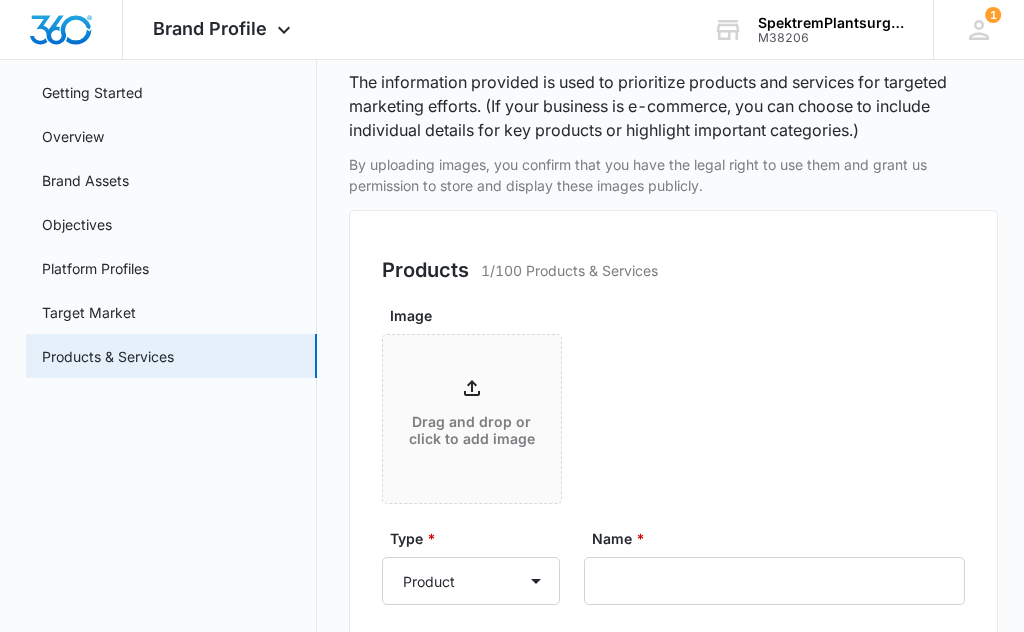scroll, scrollTop: 0, scrollLeft: 0, axis: both 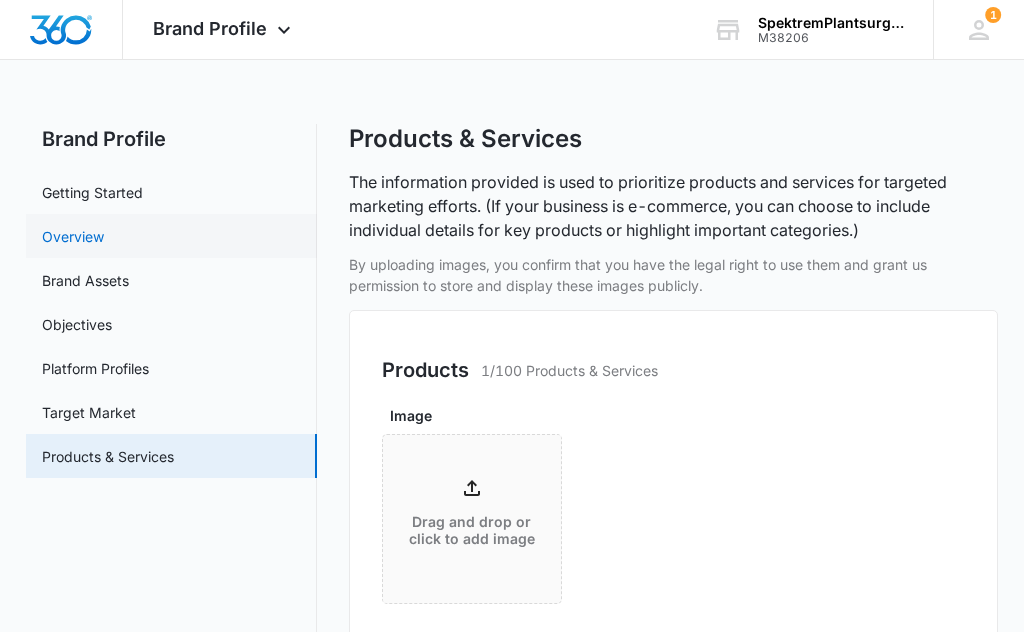 click on "Overview" at bounding box center (73, 236) 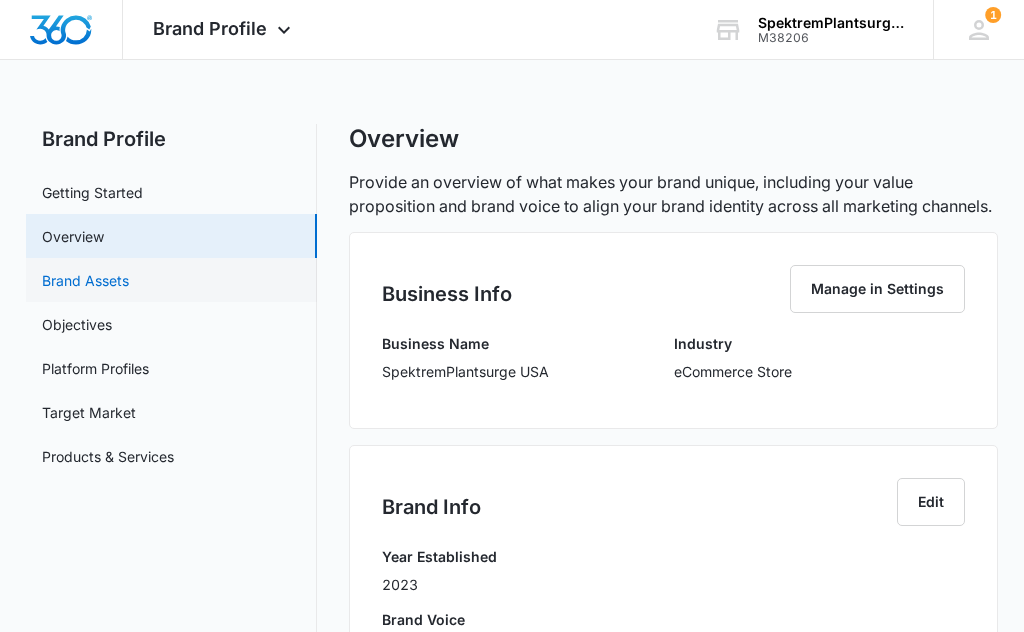 click on "Brand Assets" at bounding box center (85, 280) 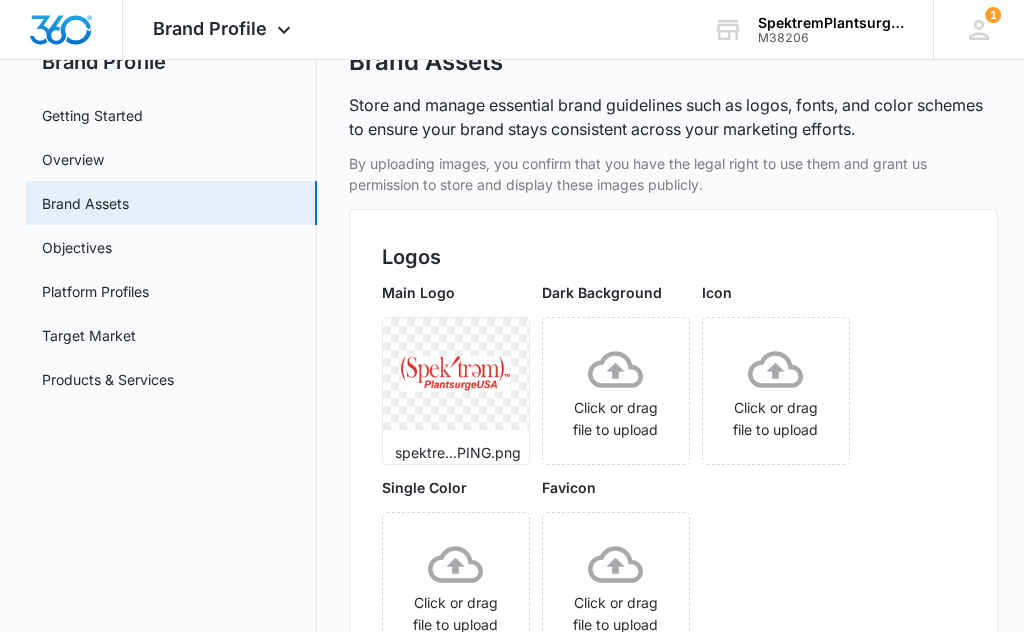 scroll, scrollTop: 0, scrollLeft: 0, axis: both 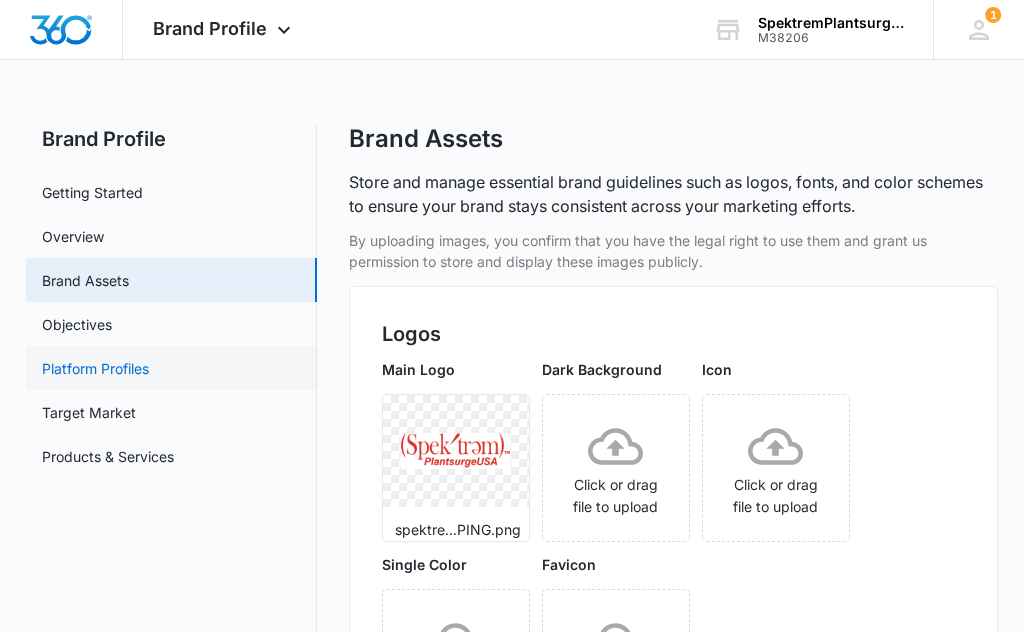click on "Platform Profiles" at bounding box center (95, 368) 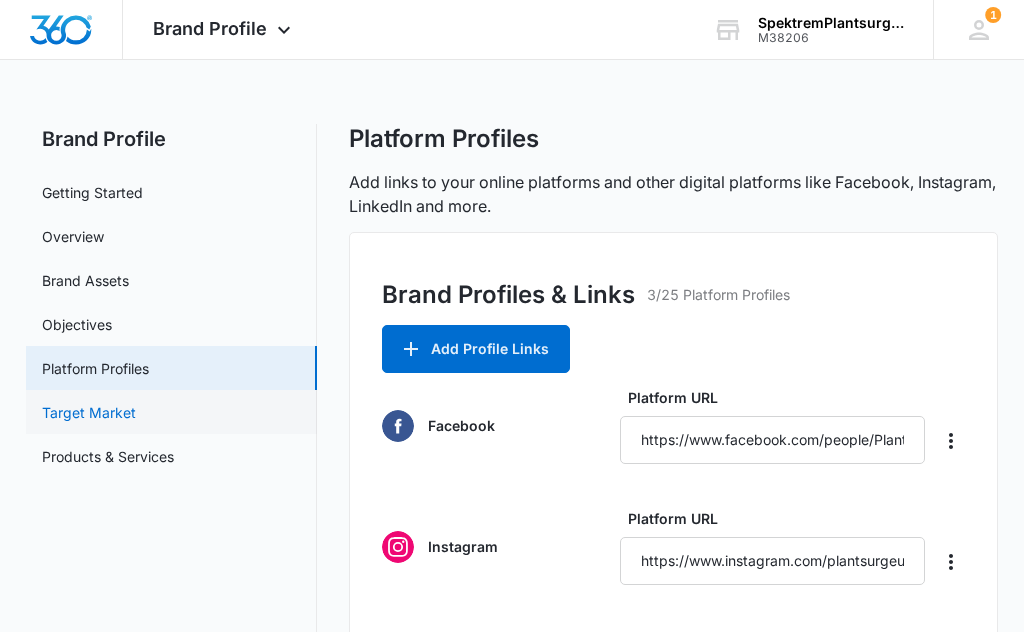 click on "Target Market" at bounding box center [89, 412] 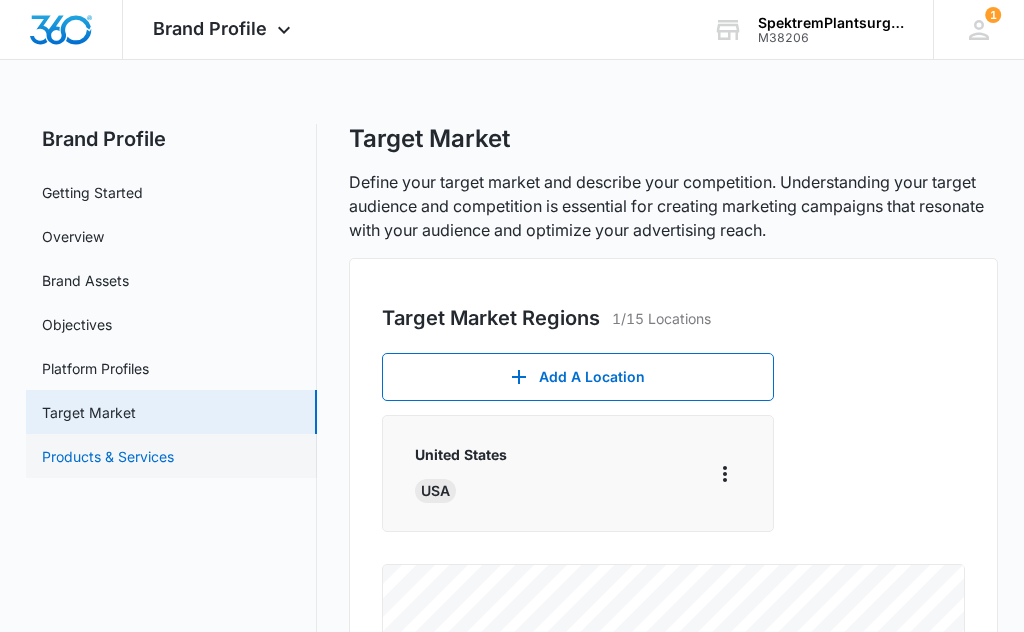 click on "Products & Services" at bounding box center (108, 456) 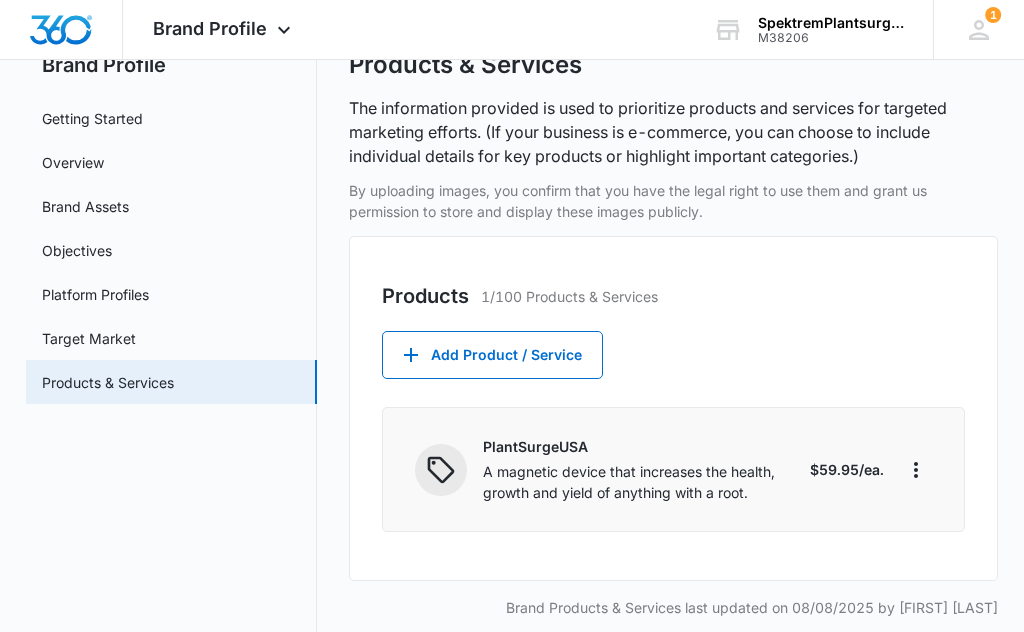 scroll, scrollTop: 98, scrollLeft: 0, axis: vertical 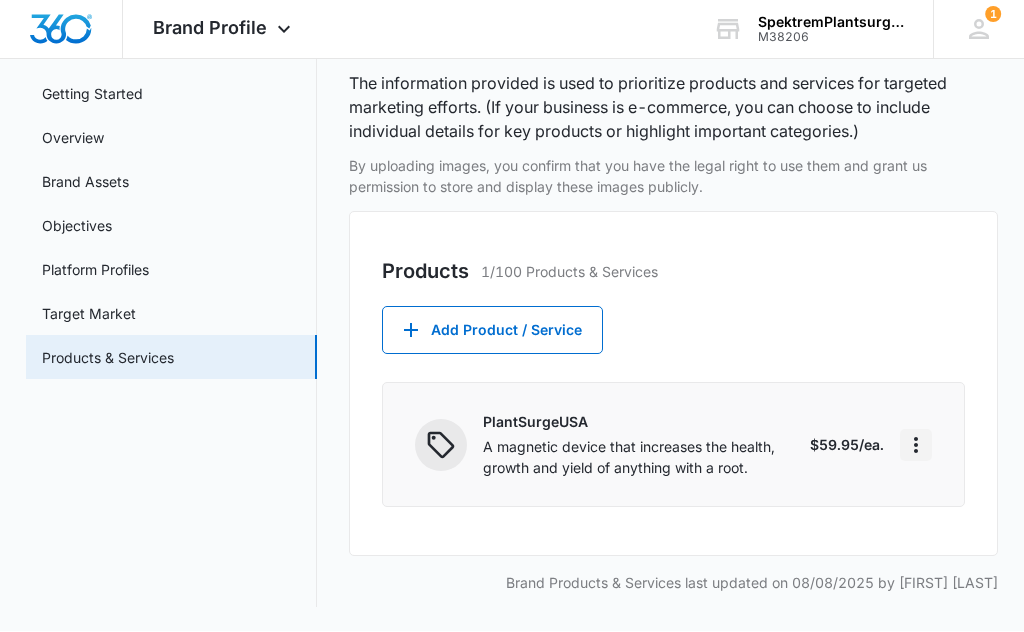 click 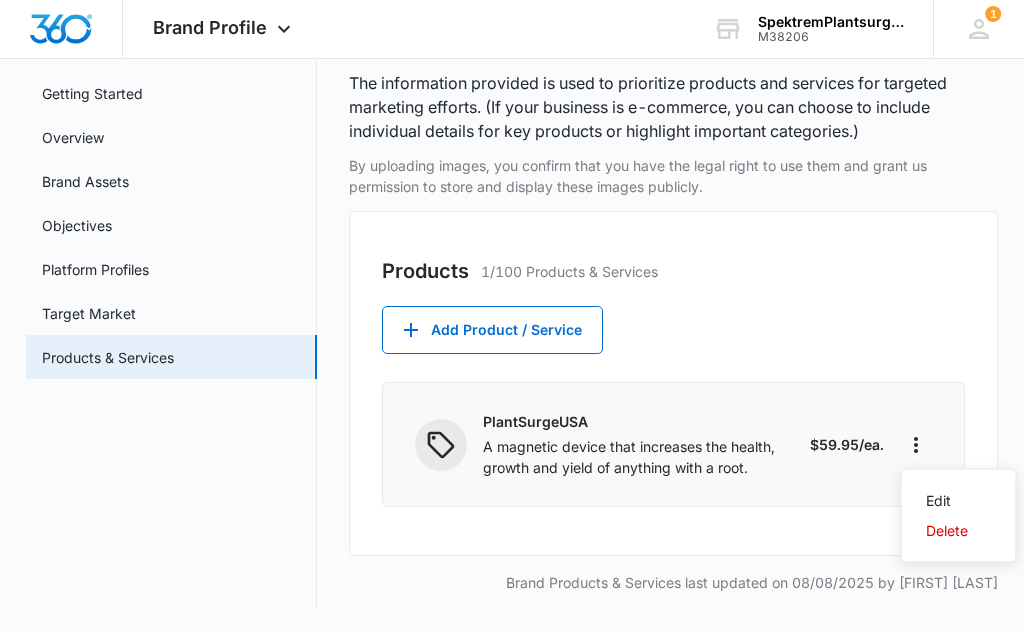 click on "Edit" at bounding box center [947, 502] 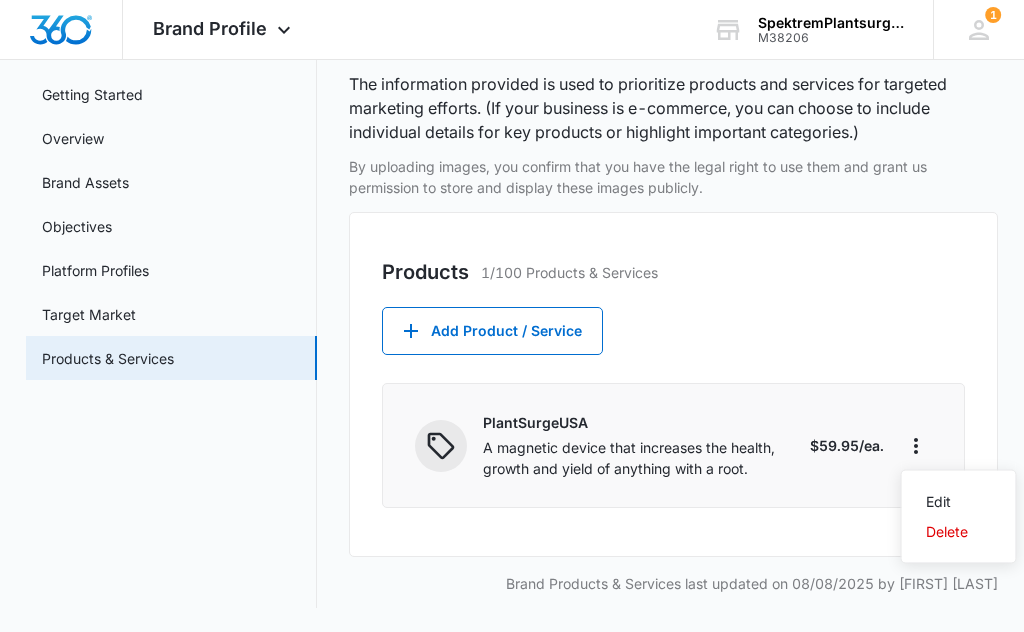 select on "product-category" 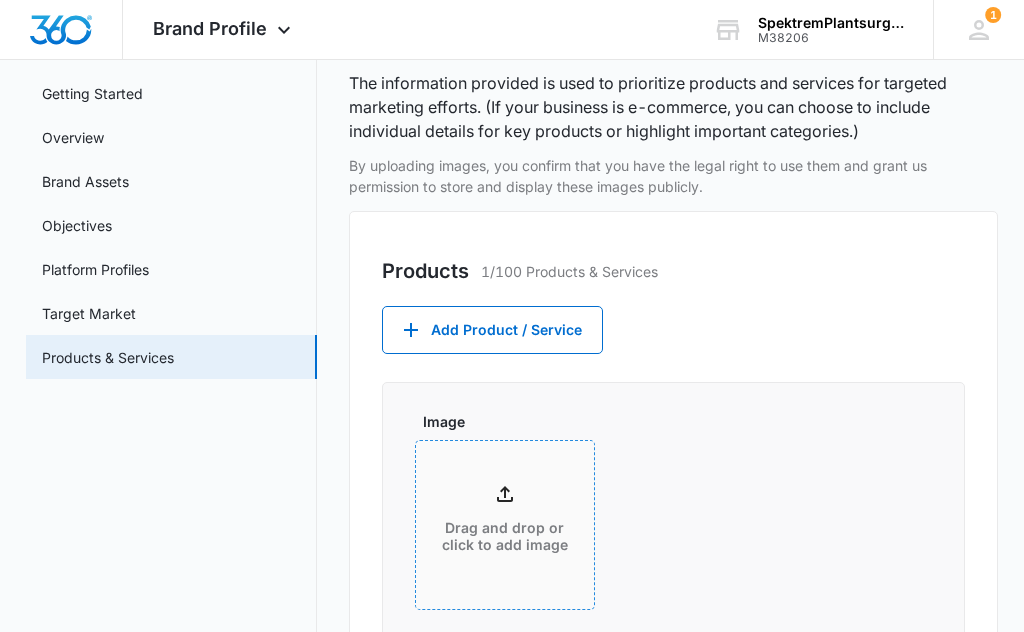 click 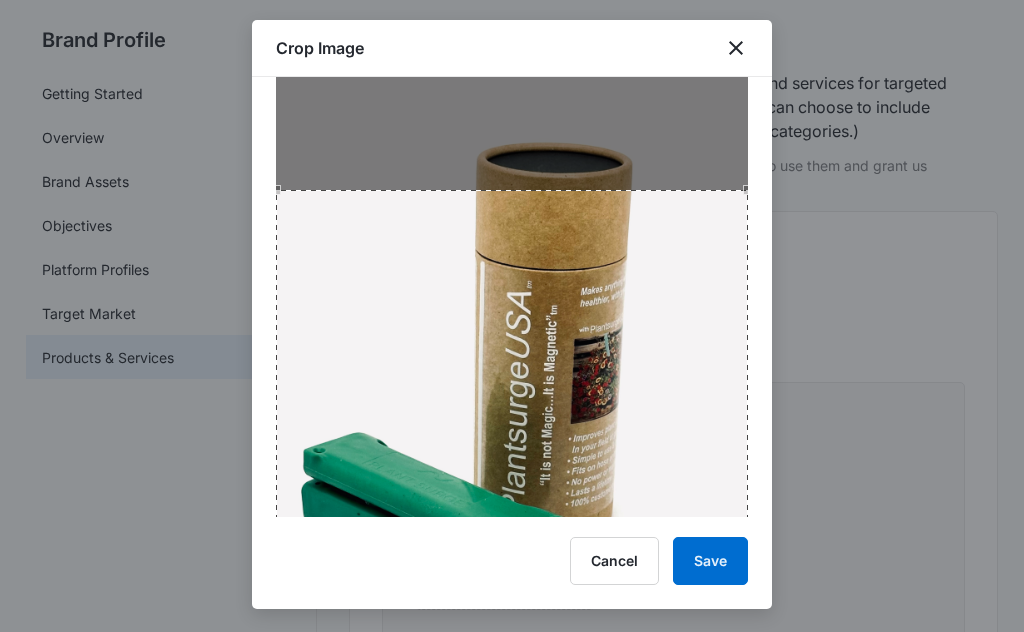 scroll, scrollTop: 107, scrollLeft: 0, axis: vertical 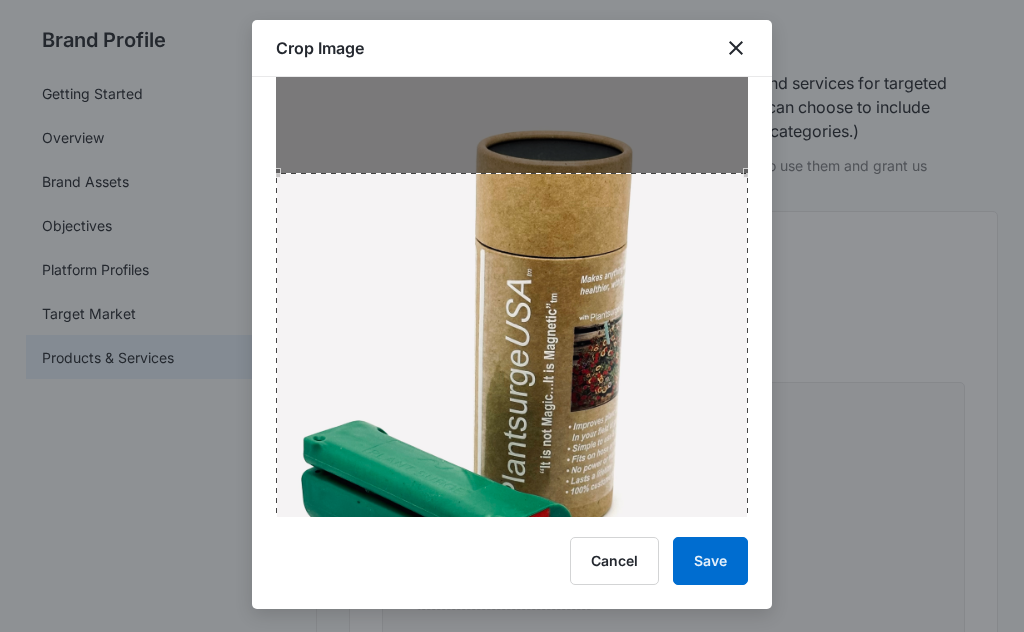 click at bounding box center (512, 409) 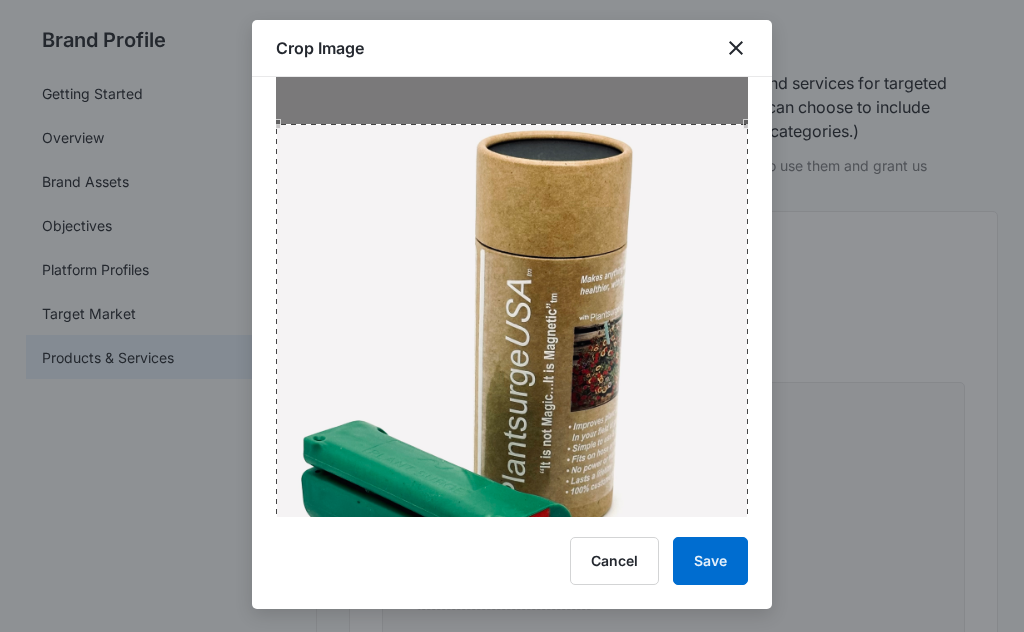 click at bounding box center [512, 360] 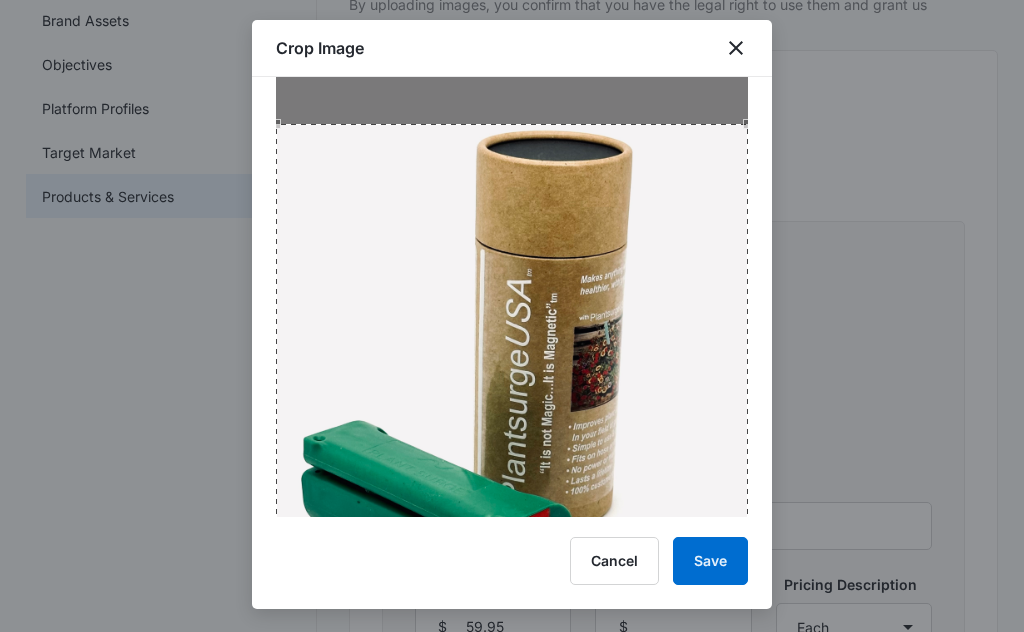 scroll, scrollTop: 281, scrollLeft: 0, axis: vertical 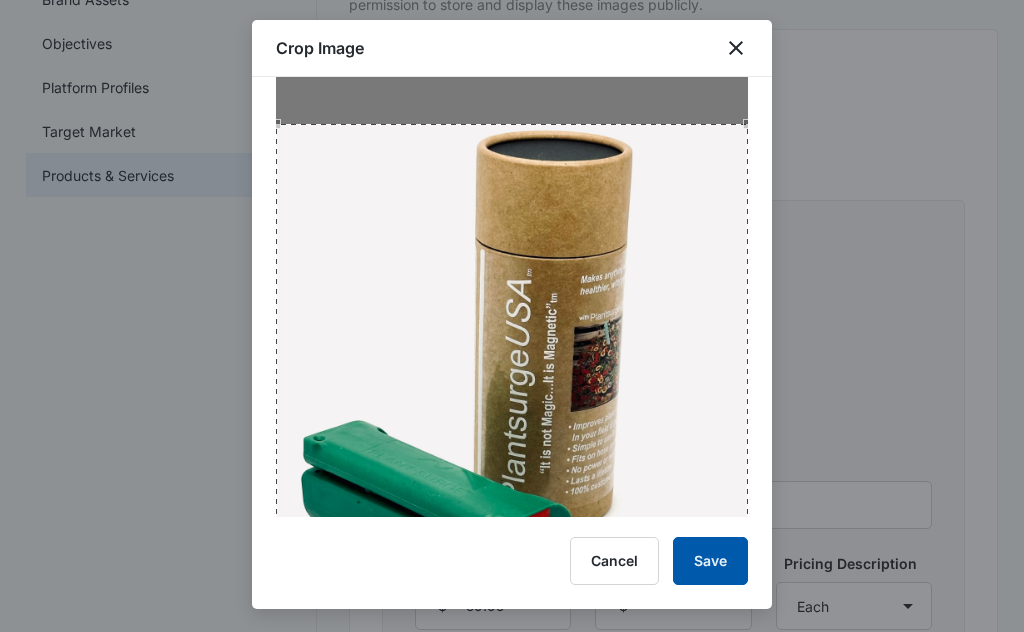 click on "Save" at bounding box center (710, 561) 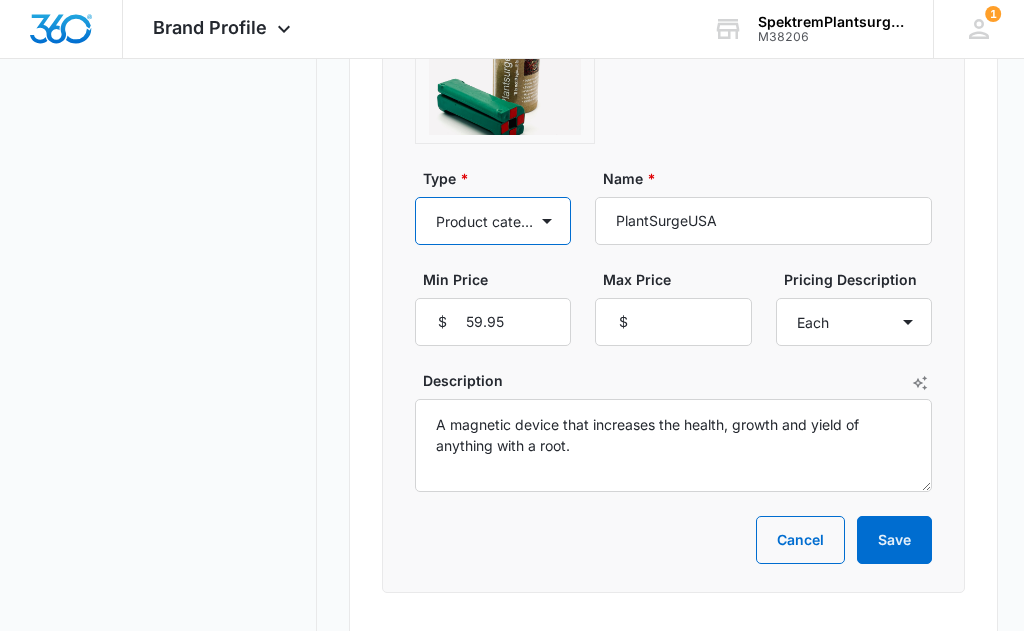 scroll, scrollTop: 563, scrollLeft: 0, axis: vertical 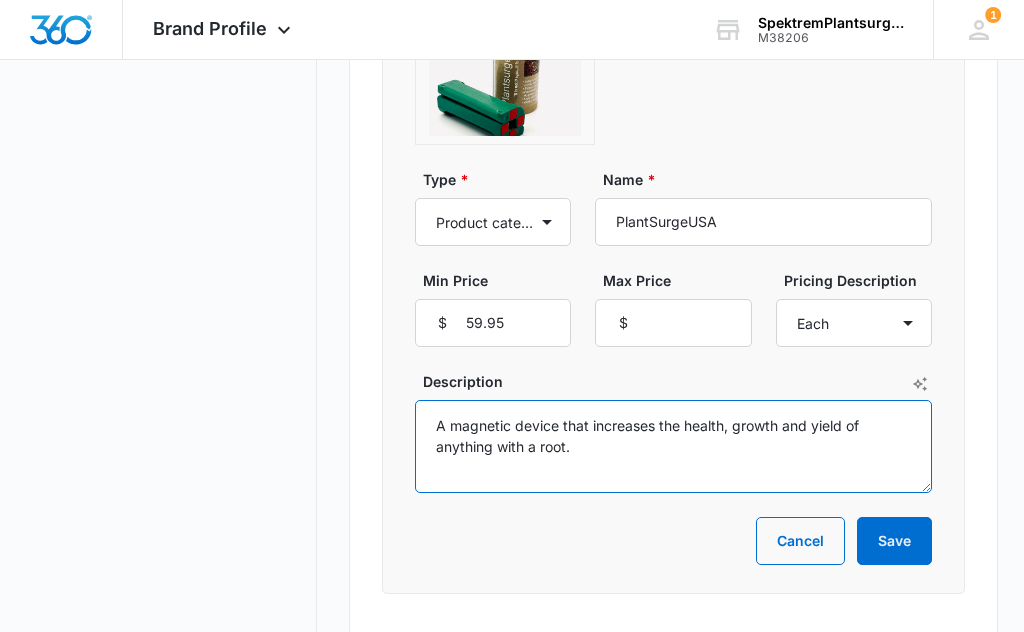 click on "A magnetic device that increases the health, growth and yield of anything with a root." at bounding box center [674, 447] 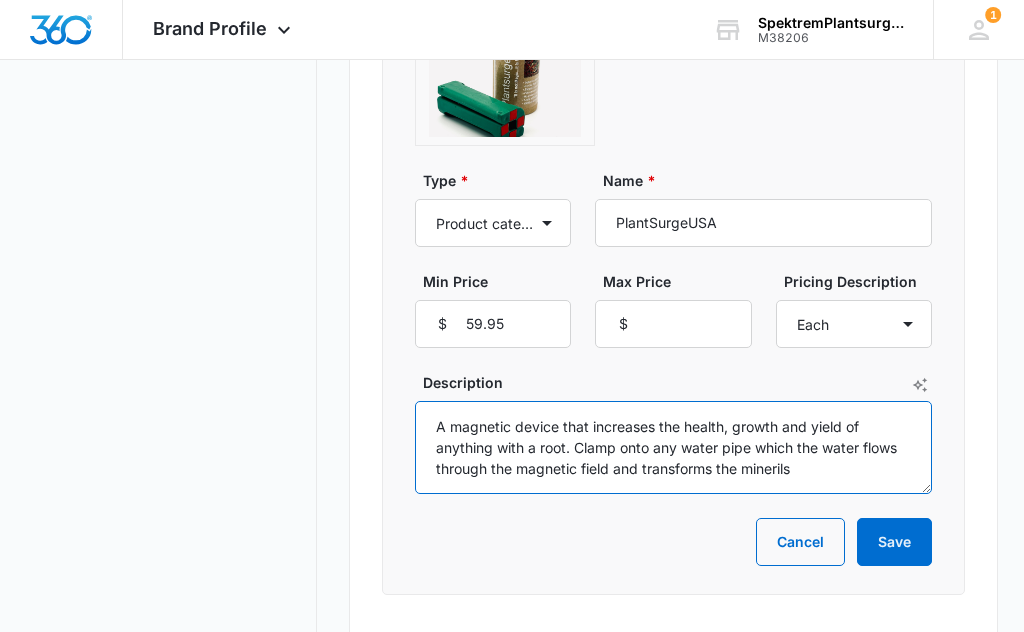 click on "A magnetic device that increases the health, growth and yield of anything with a root. Clamp onto any water pipe which the water flows through the magnetic field and transforms the minerils" at bounding box center (674, 447) 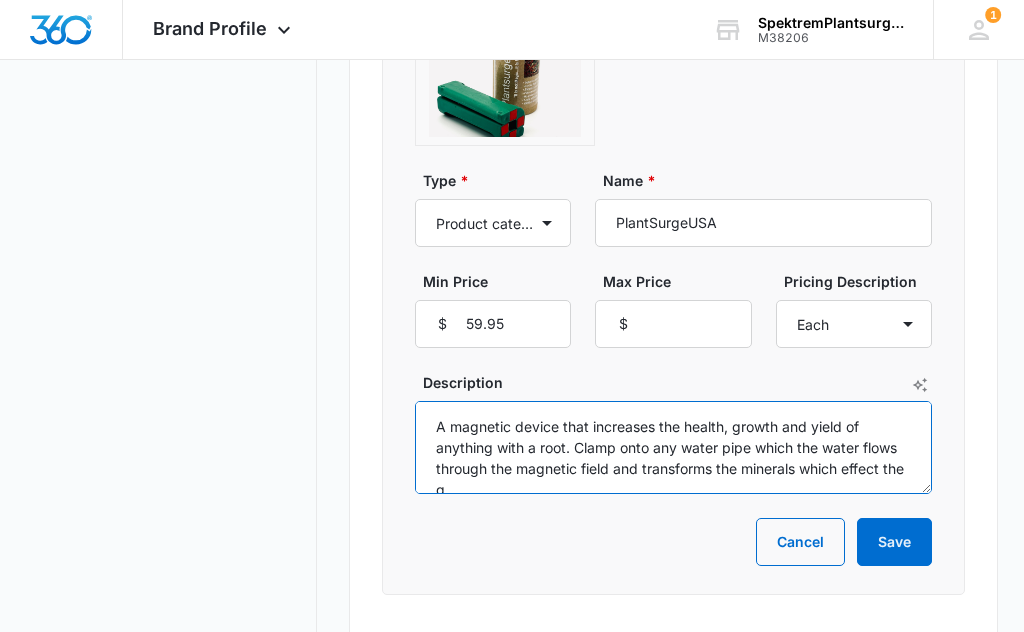 scroll, scrollTop: 5, scrollLeft: 0, axis: vertical 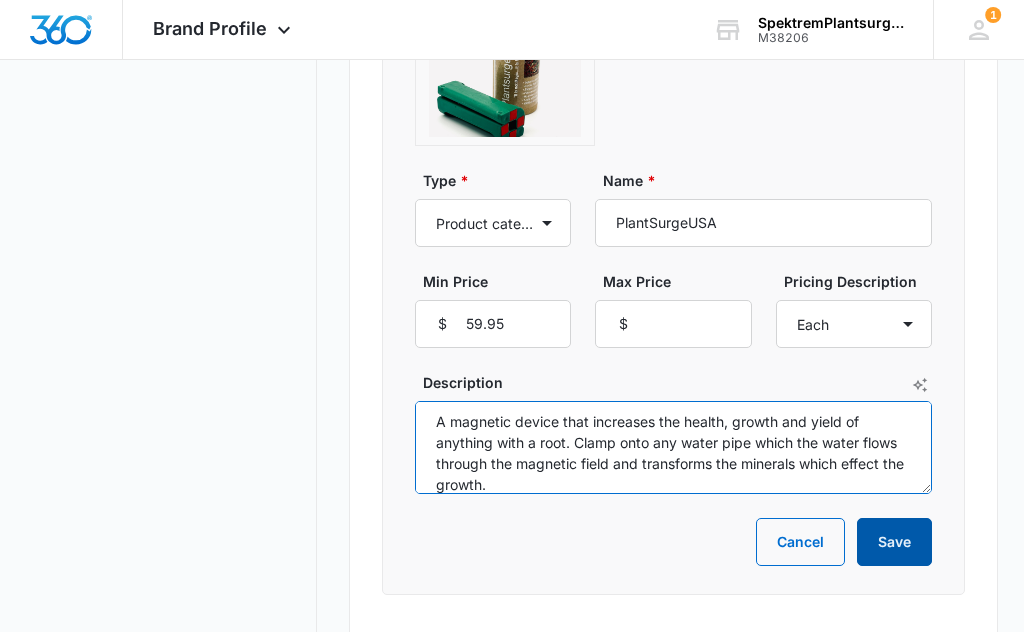 type on "A magnetic device that increases the health, growth and yield of anything with a root. Clamp onto any water pipe which the water flows through the magnetic field and transforms the minerals which effect the growth." 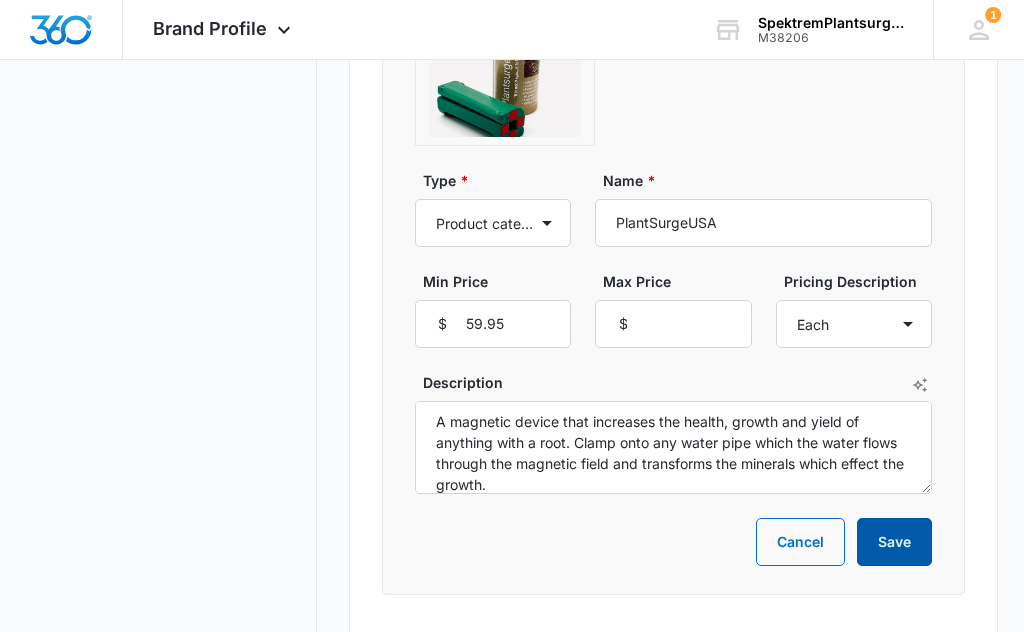 click on "Save" at bounding box center (894, 542) 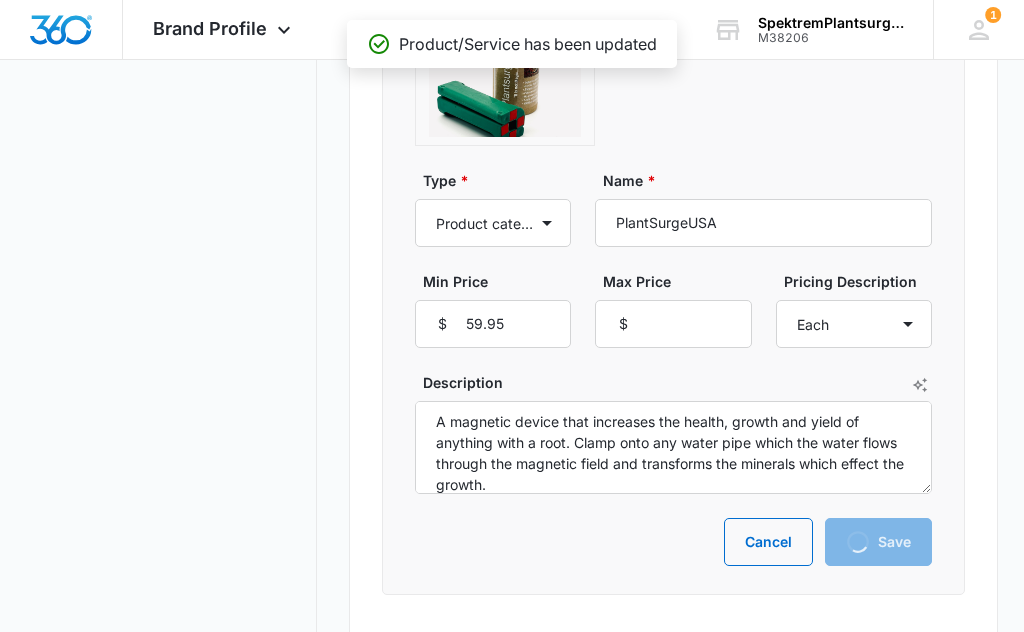 scroll, scrollTop: 74, scrollLeft: 0, axis: vertical 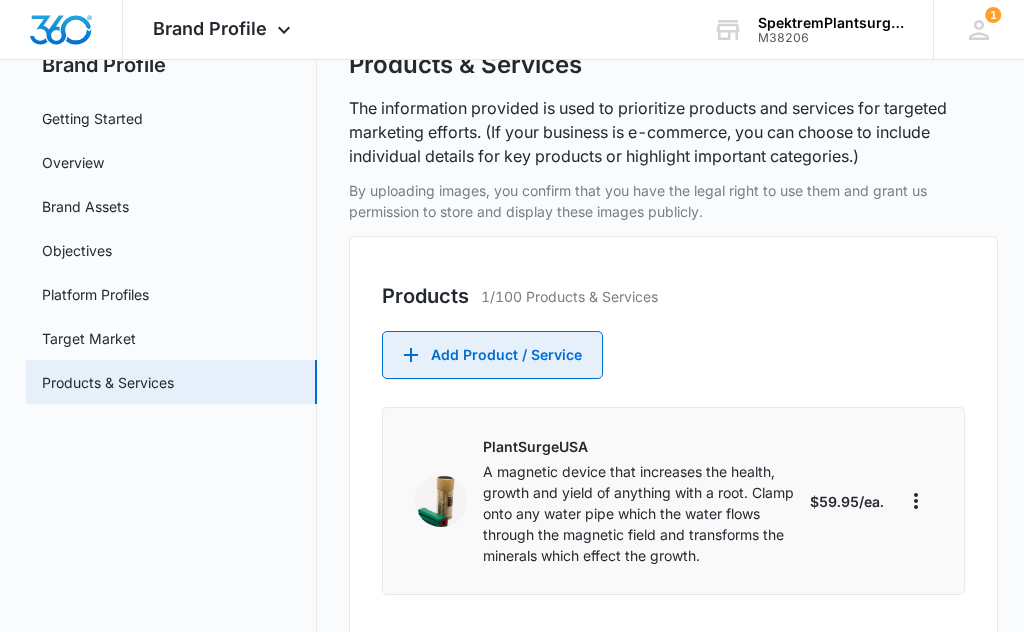 click on "Add Product / Service" at bounding box center (492, 355) 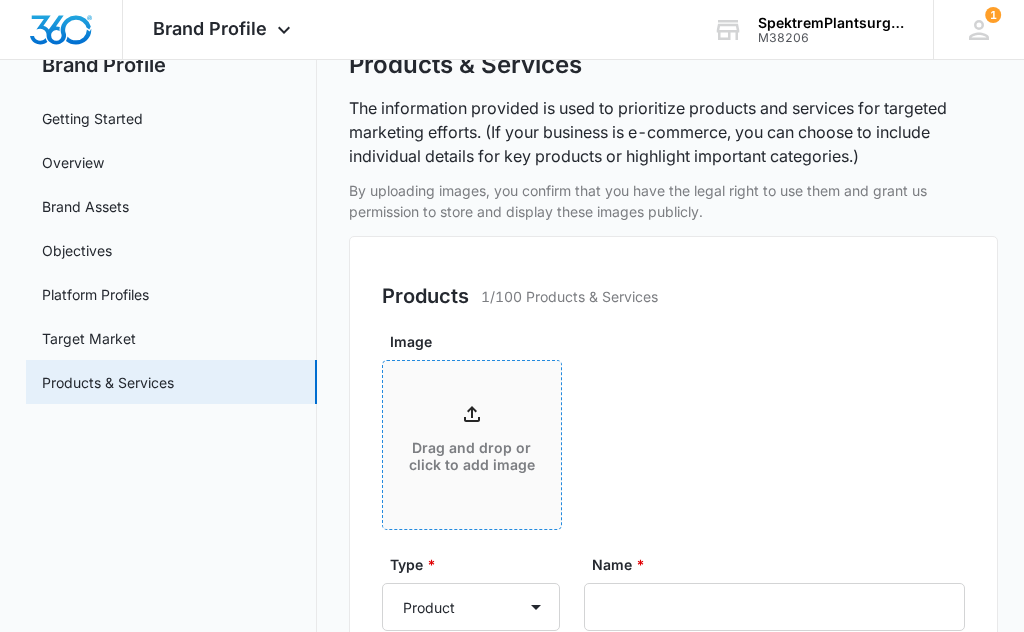 click on "Drag and drop or click to add image" at bounding box center (472, 445) 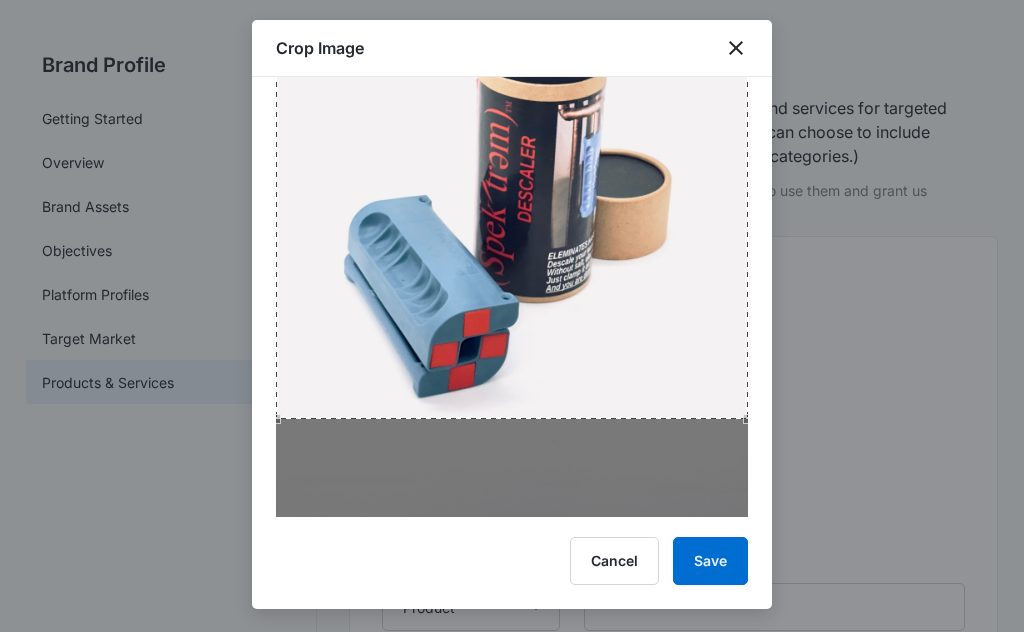 scroll, scrollTop: 336, scrollLeft: 0, axis: vertical 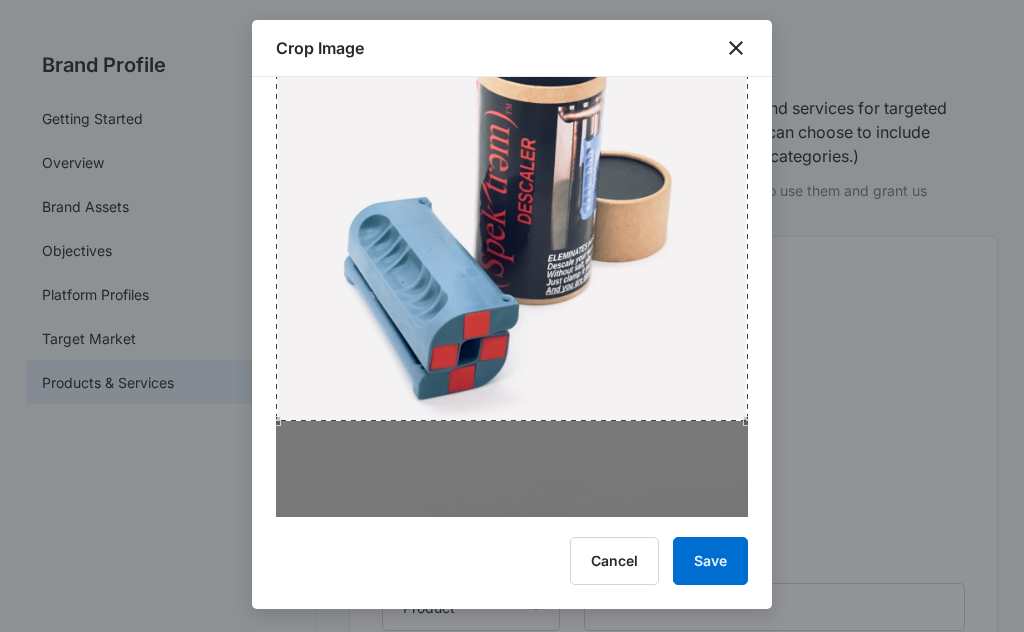 click on "Crop Image" at bounding box center [320, 48] 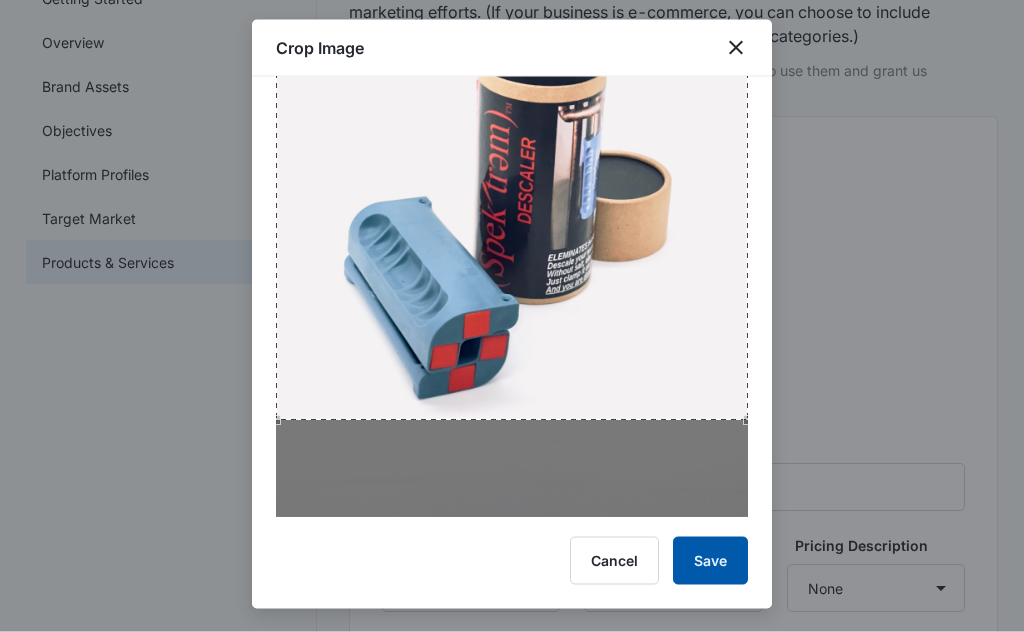 scroll, scrollTop: 194, scrollLeft: 0, axis: vertical 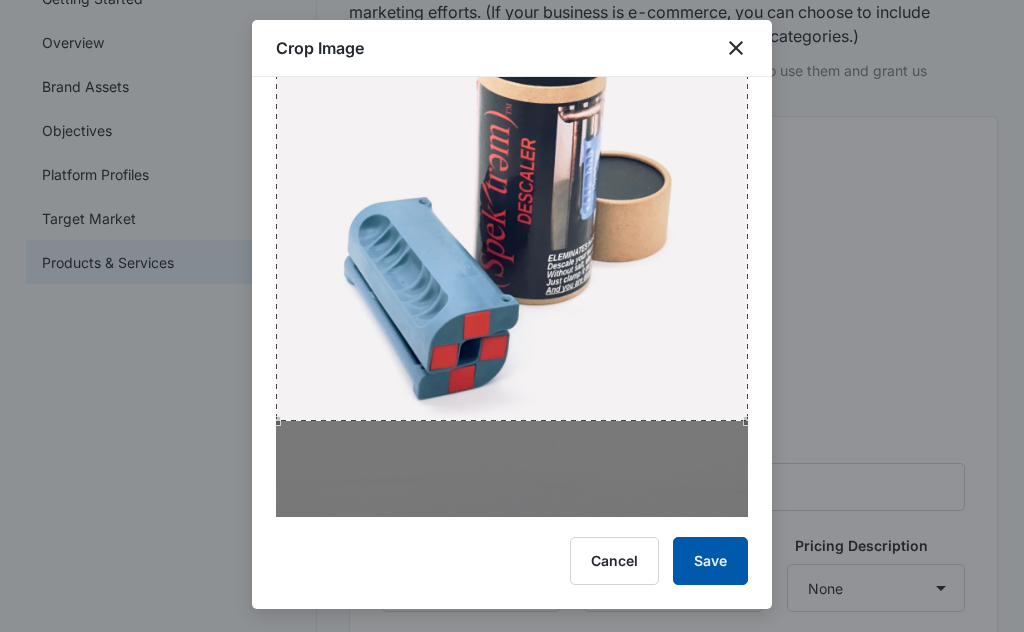 click on "Save" at bounding box center (710, 561) 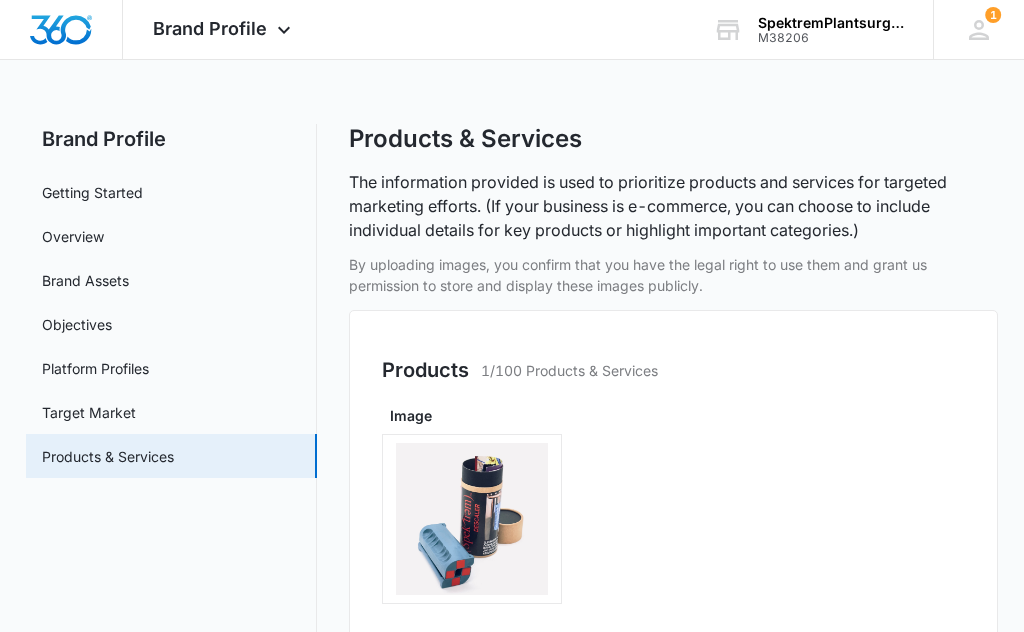 scroll, scrollTop: 194, scrollLeft: 0, axis: vertical 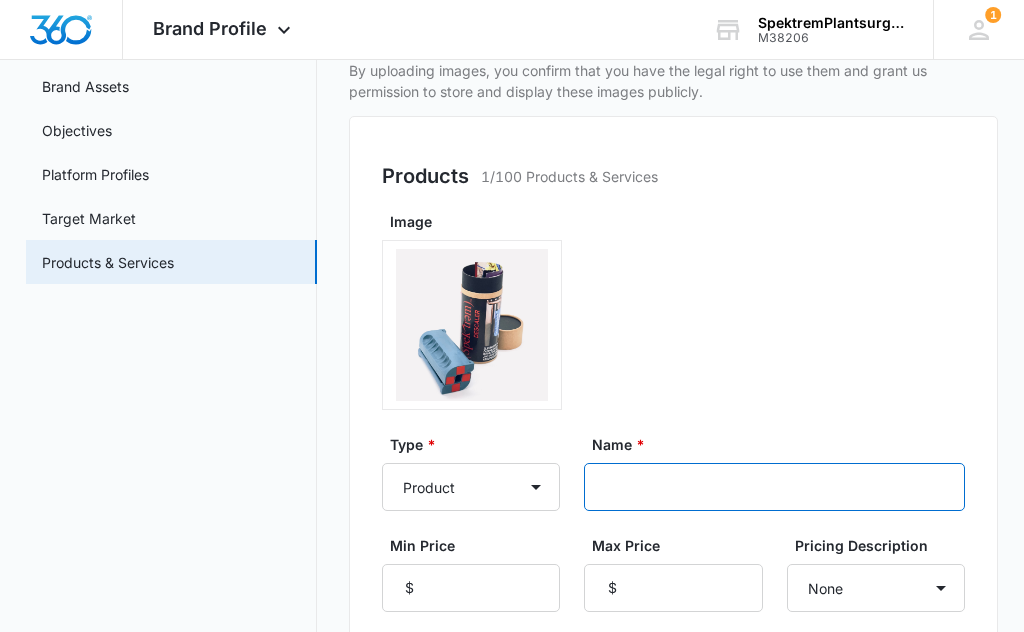 click on "Name *" at bounding box center [774, 487] 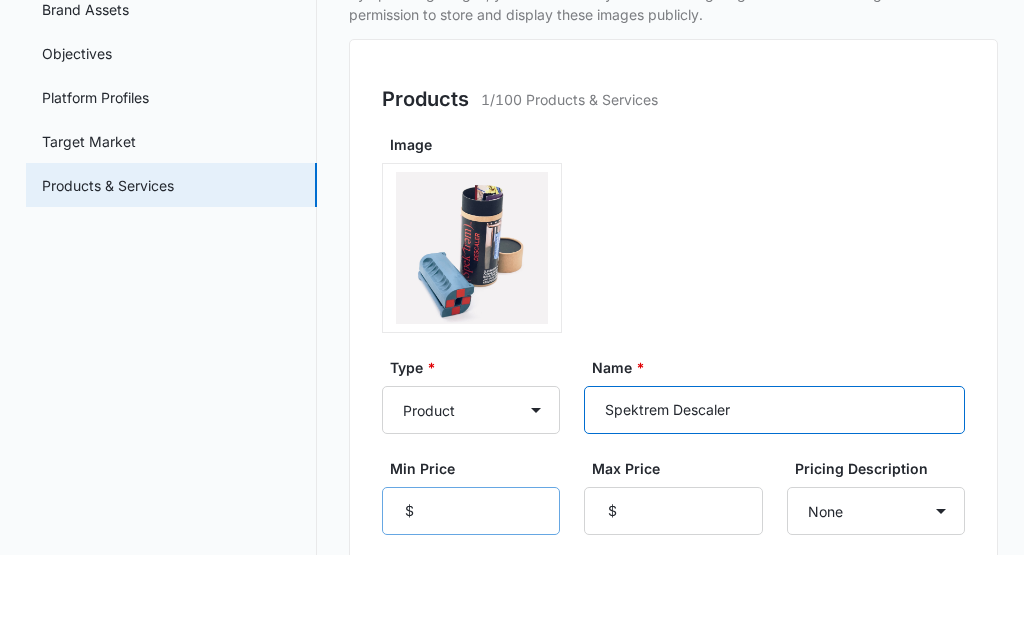type on "Spektrem Descaler" 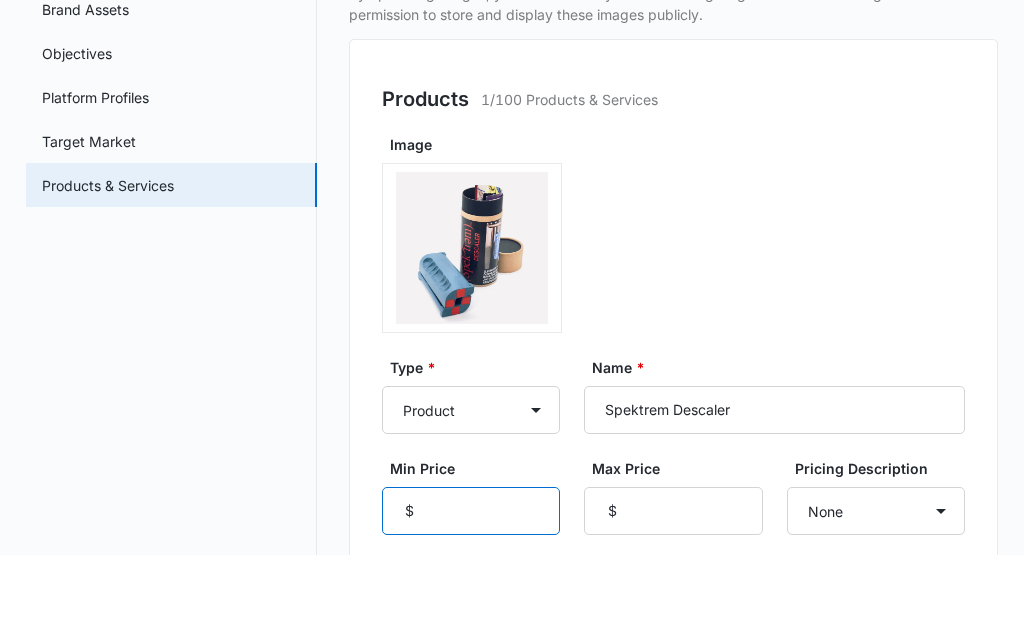 click on "Min Price" at bounding box center (471, 589) 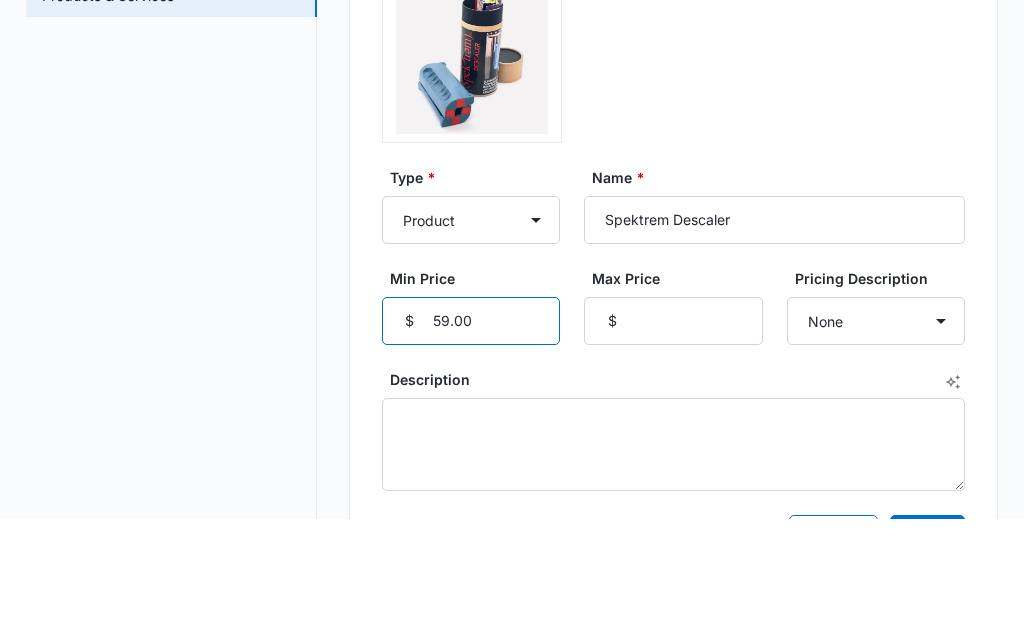 scroll, scrollTop: 348, scrollLeft: 0, axis: vertical 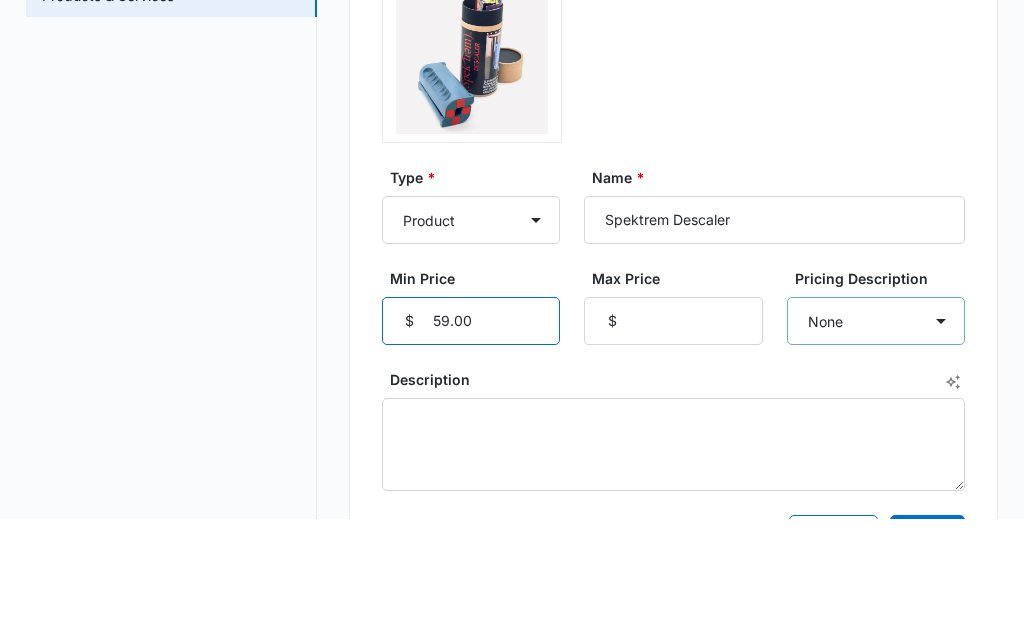 type on "59.00" 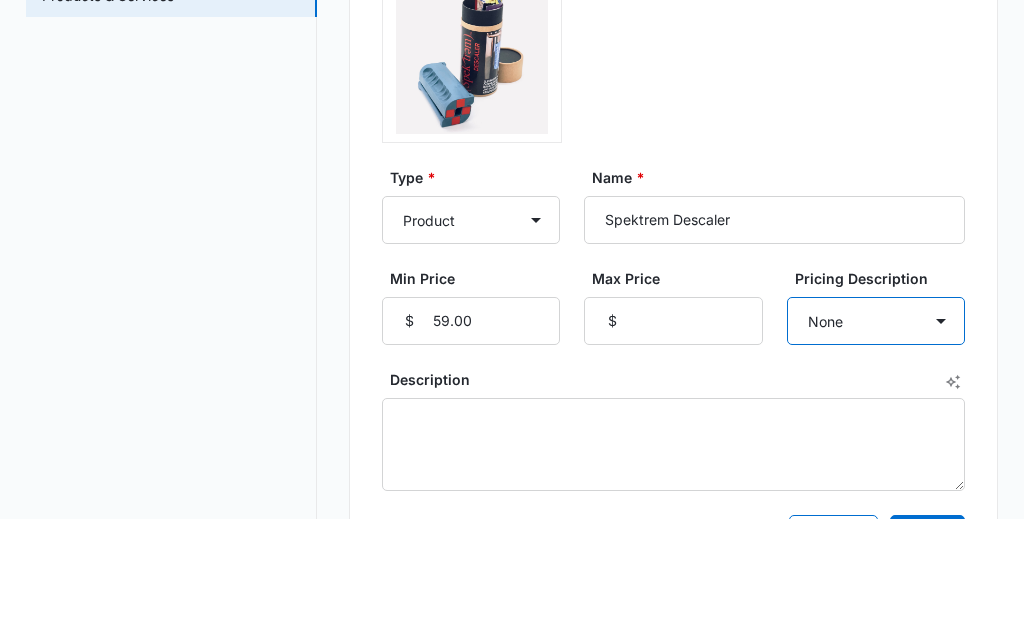 scroll, scrollTop: 462, scrollLeft: 0, axis: vertical 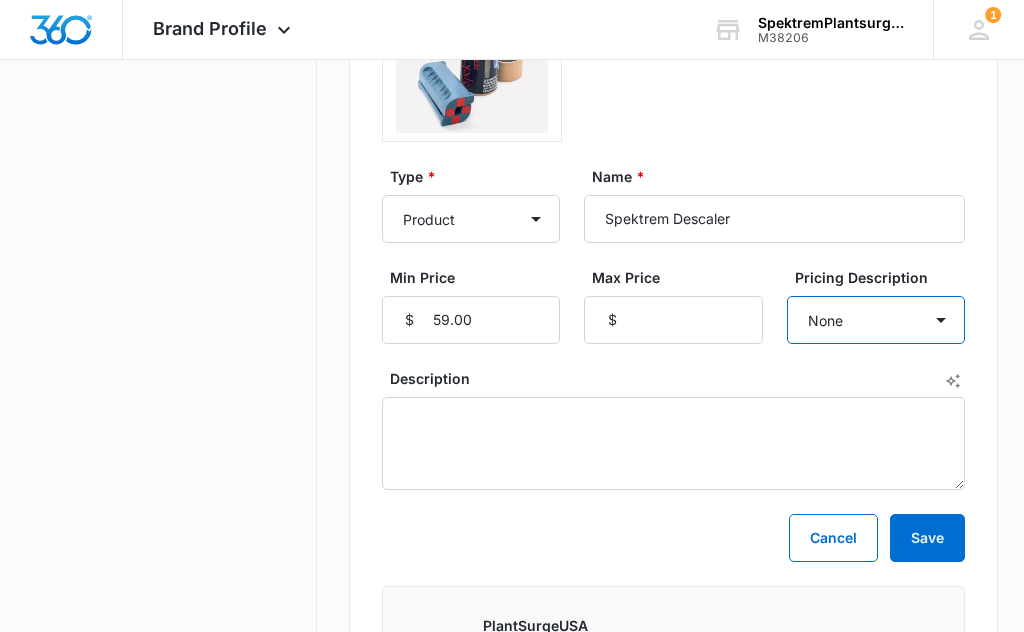 select on "each" 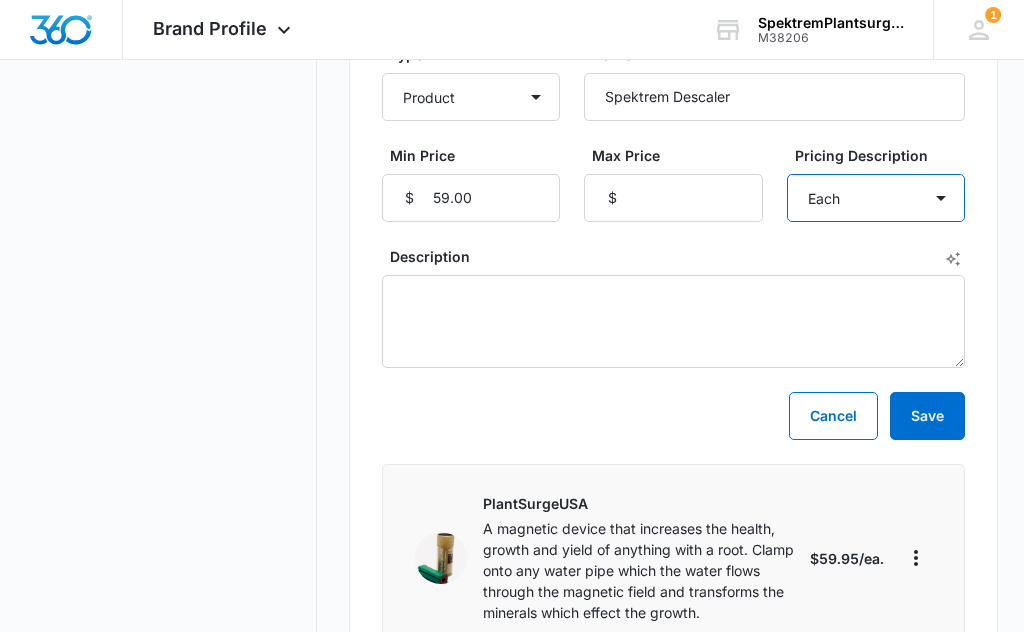 scroll, scrollTop: 599, scrollLeft: 0, axis: vertical 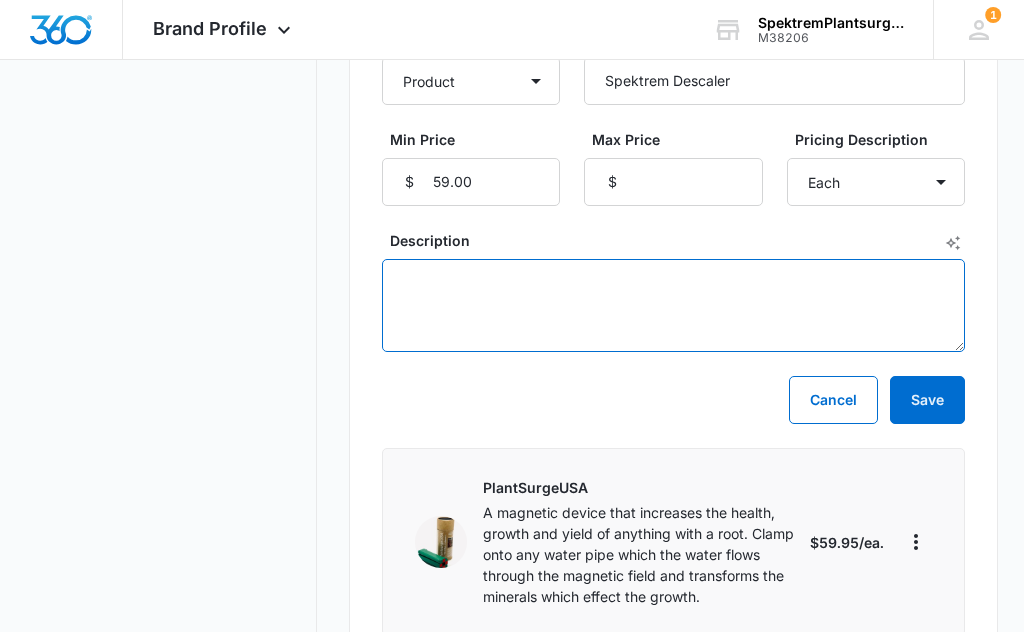 click on "Description" at bounding box center [674, 306] 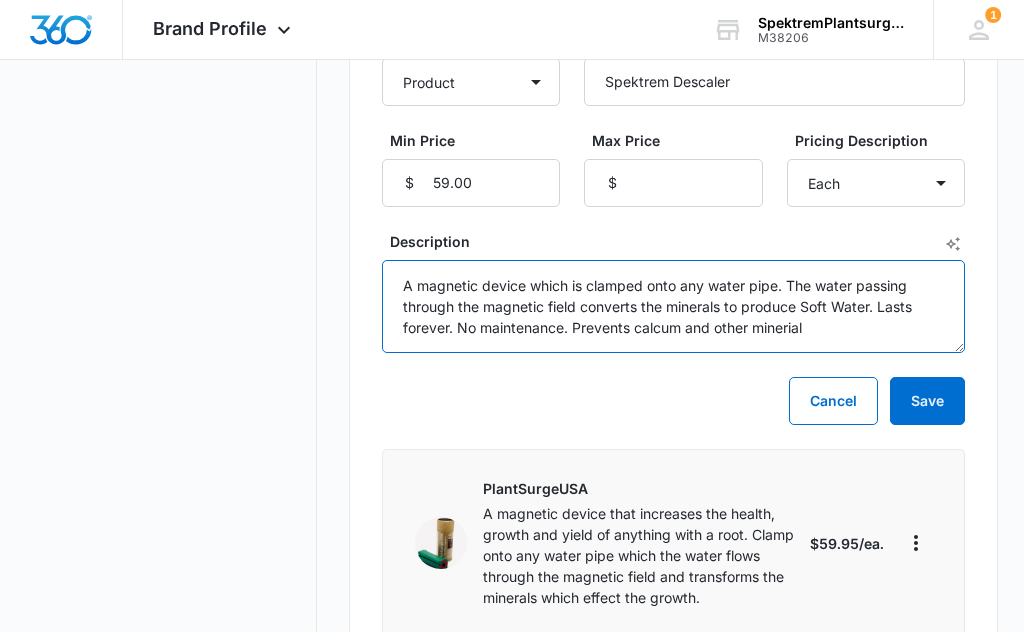 click on "A magnetic device which is clamped onto any water pipe. The water passing through the magnetic field converts the minerals to produce Soft Water. Lasts forever. No maintenance. Prevents calcum and other minerial" at bounding box center (674, 306) 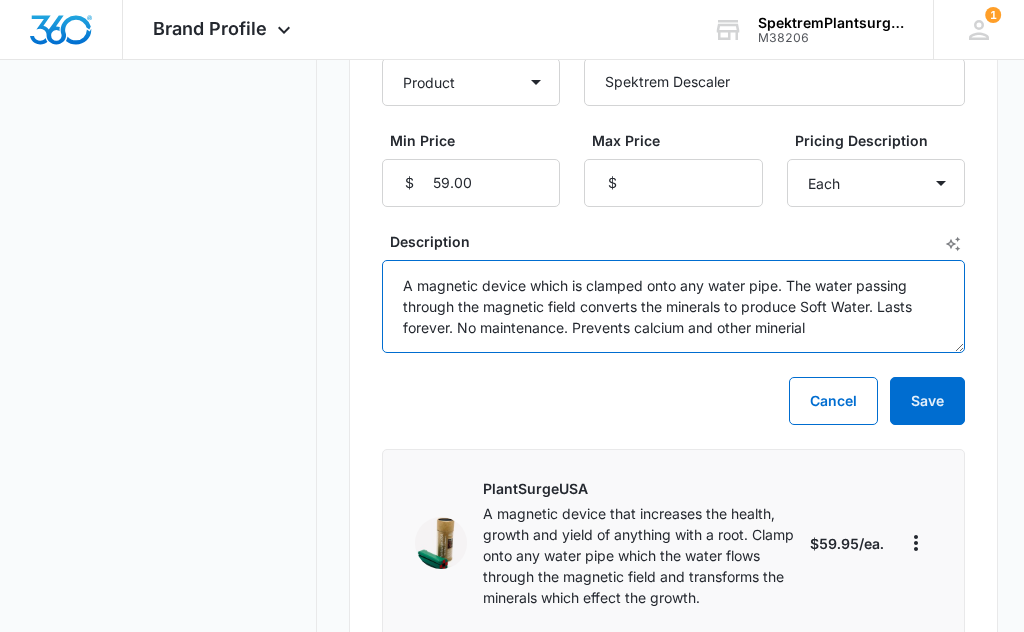 click on "A magnetic device which is clamped onto any water pipe. The water passing through the magnetic field converts the minerals to produce Soft Water. Lasts forever. No maintenance. Prevents calcium and other minerial" at bounding box center (674, 306) 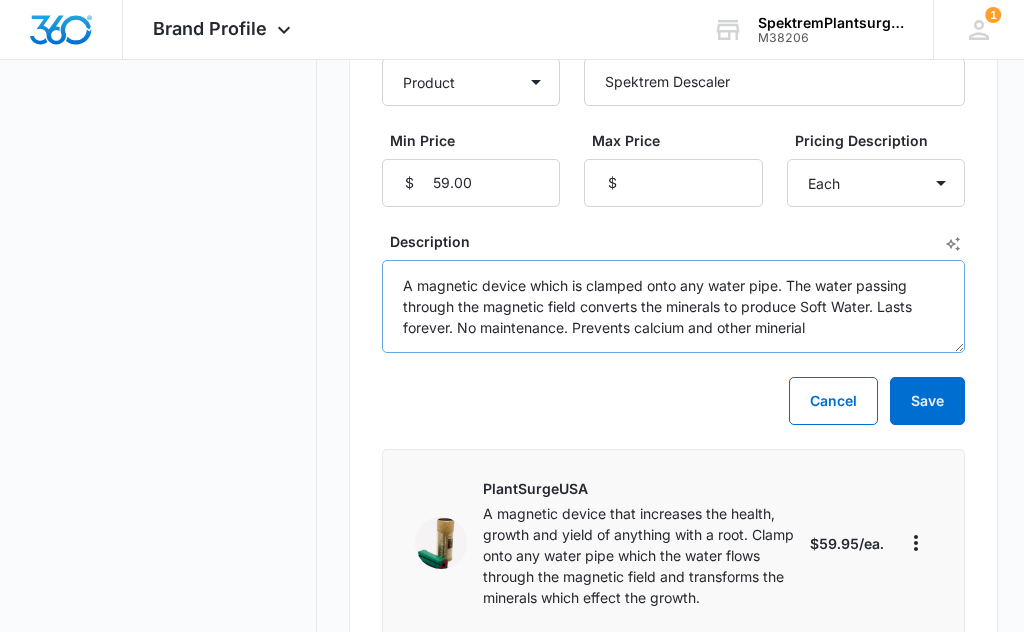 click on "Brand Profile Apps Reputation Websites Forms CRM Email Social Shop Payments POS Content Ads Intelligence Files Brand Settings SpektremPlantsurge USA M38206 Your Accounts View All 1 RL Robert Lavin rlavin@spektremmarketing.com My Profile 1 Notifications Support Logout Terms & Conditions   •   Privacy Policy Brand Profile Getting Started Overview Brand Assets Objectives Platform Profiles Target Market Products & Services Products & Services The information provided is used to prioritize products and services for targeted marketing efforts. (If your business is e-commerce, you can choose to include individual details for key products or highlight important categories.) By uploading images, you confirm that you have the legal right to use them and grant us permission to store and display these images publicly. Products 1/100 Products & Services Image Type * Product Product category Service Service category Name * Spektrem Descaler Min Price $ 59.00 Max Price $ Pricing Description None Each Per month Per year" at bounding box center [512, -283] 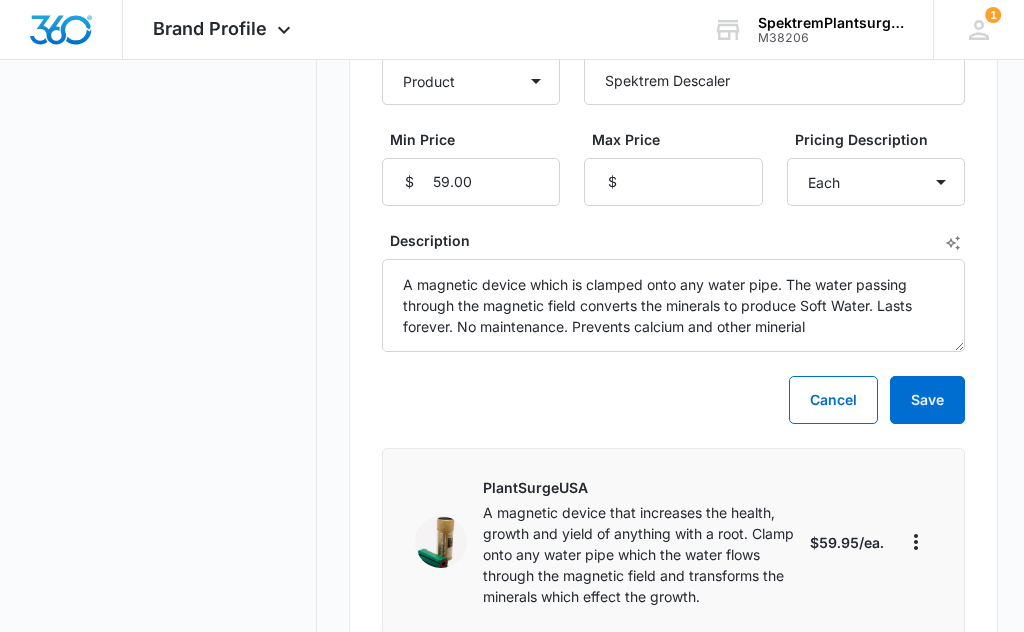 drag, startPoint x: 776, startPoint y: 324, endPoint x: 680, endPoint y: 445, distance: 154.4571 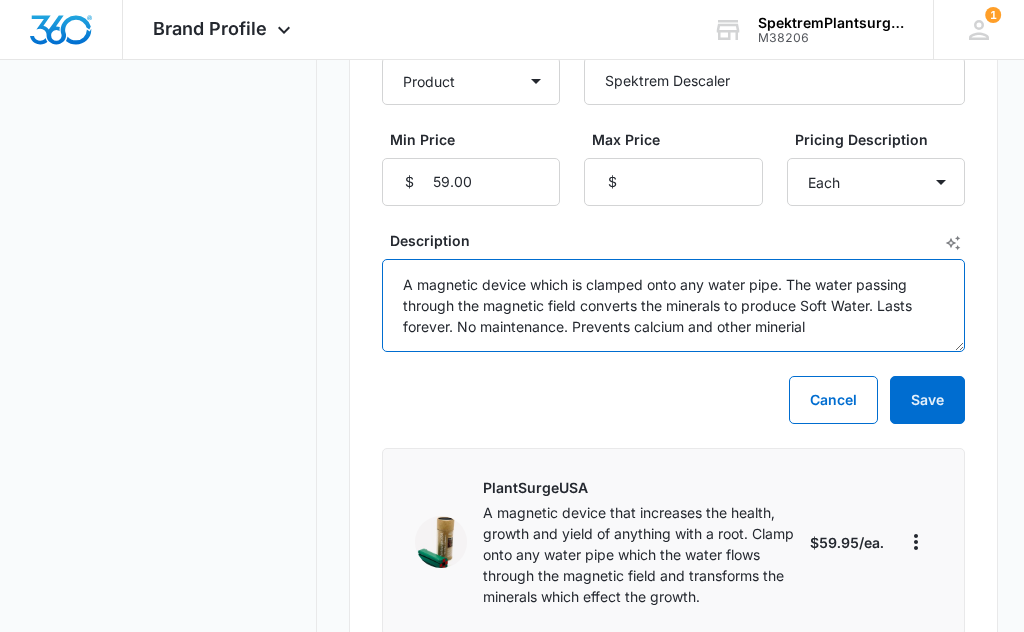 click on "A magnetic device which is clamped onto any water pipe. The water passing through the magnetic field converts the minerals to produce Soft Water. Lasts forever. No maintenance. Prevents calcium and other minerial" at bounding box center (674, 306) 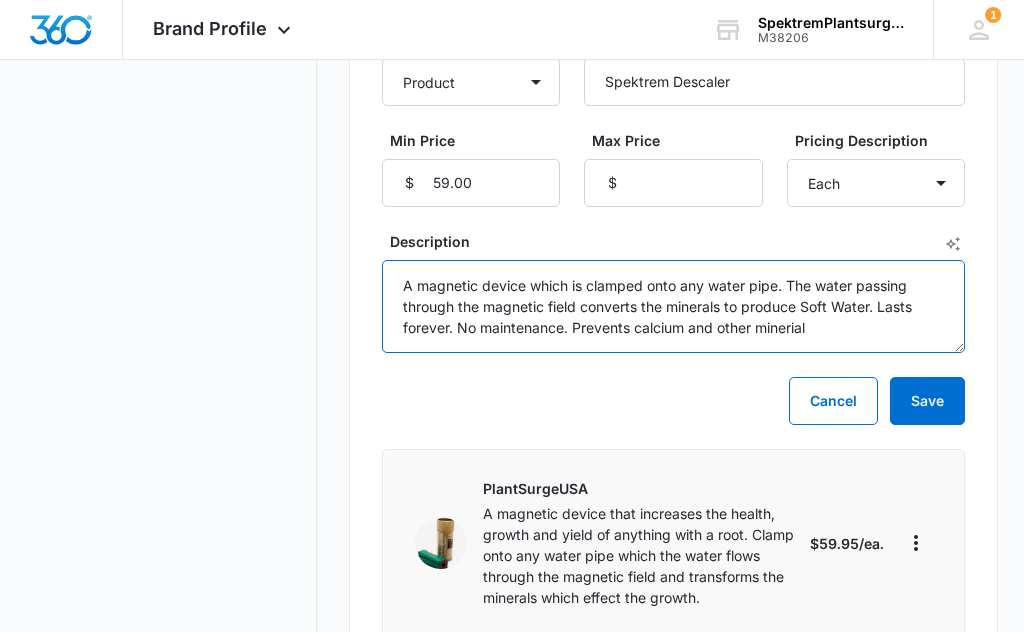 click on "A magnetic device which is clamped onto any water pipe. The water passing through the magnetic field converts the minerals to produce Soft Water. Lasts forever. No maintenance. Prevents calcium and other minerial" at bounding box center [674, 306] 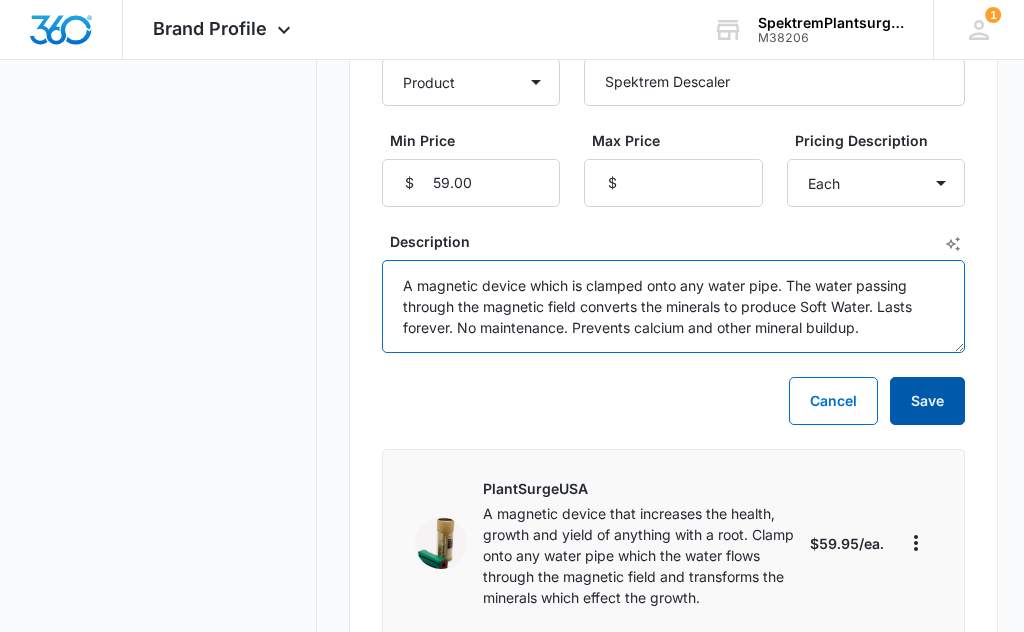 type on "A magnetic device which is clamped onto any water pipe. The water passing through the magnetic field converts the minerals to produce Soft Water. Lasts forever. No maintenance. Prevents calcium and other mineral buildup." 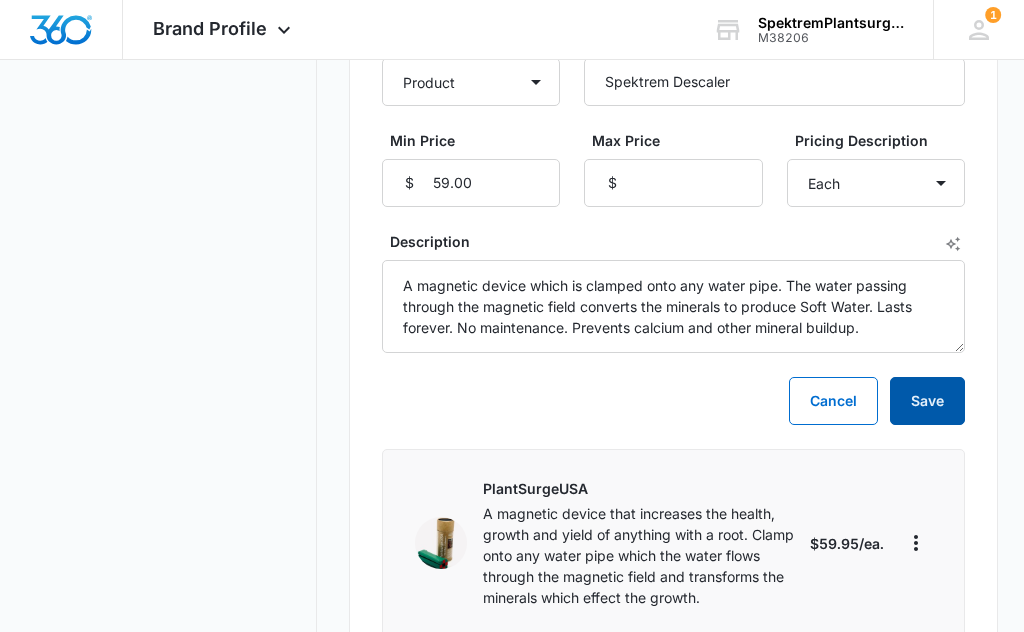click on "Save" at bounding box center (927, 401) 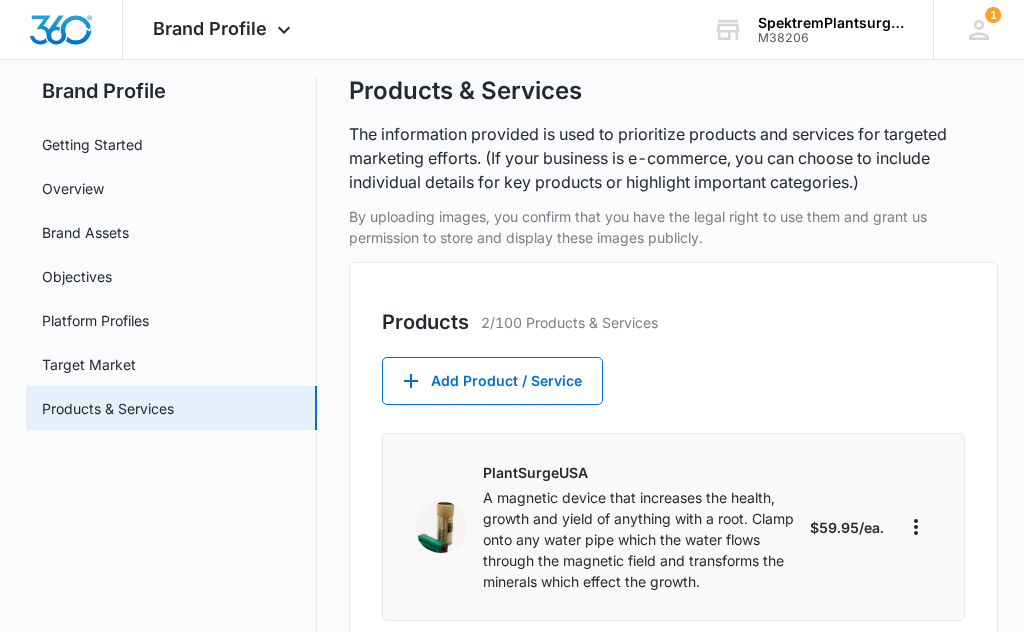 scroll, scrollTop: 0, scrollLeft: 0, axis: both 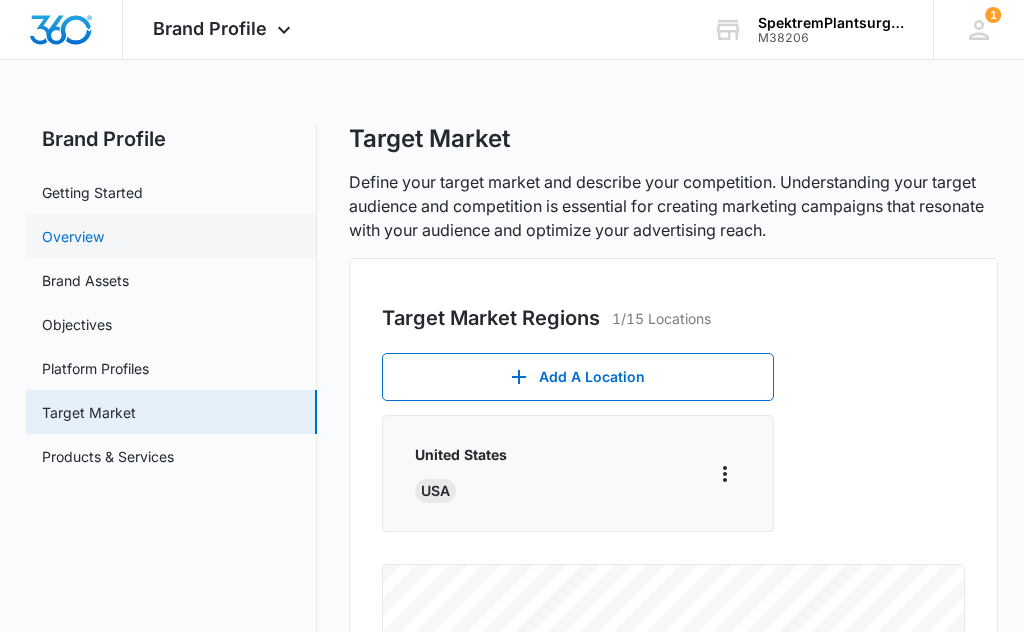 click on "Overview" at bounding box center [73, 236] 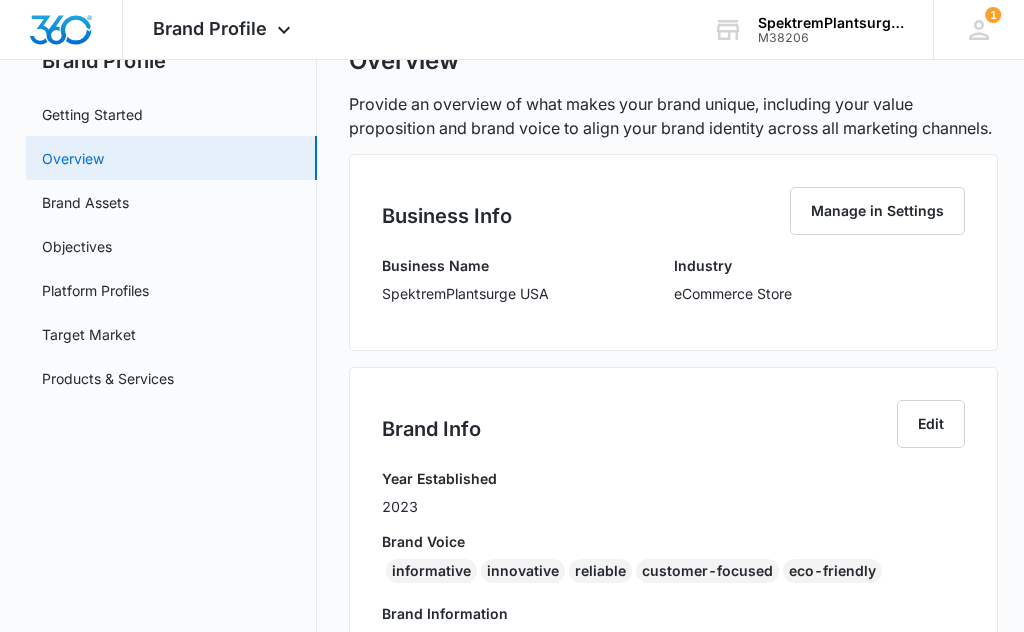 scroll, scrollTop: 0, scrollLeft: 0, axis: both 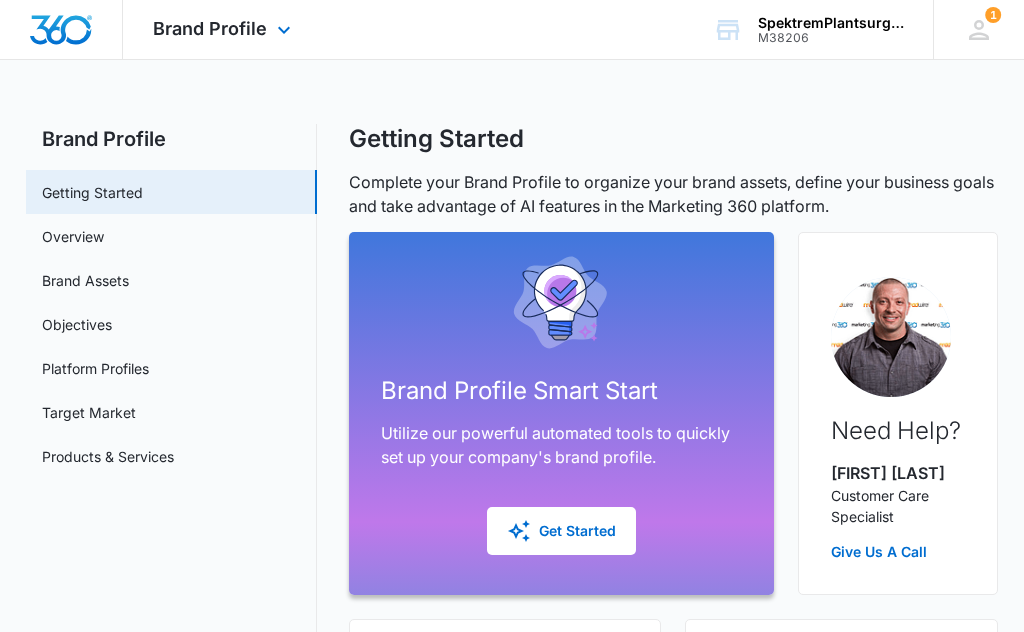 select on "Illinois" 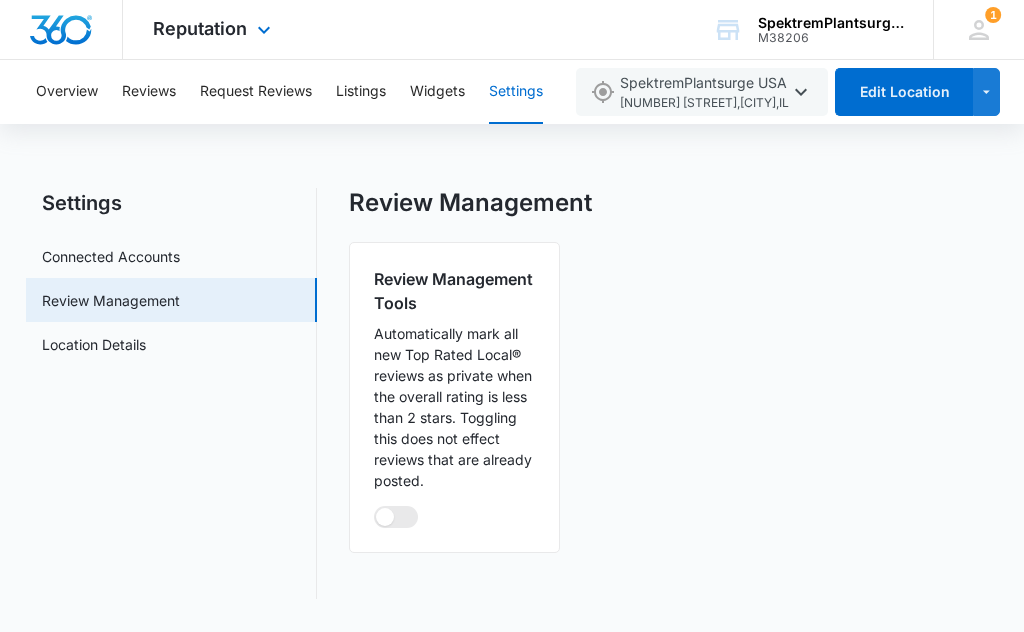 select on "Illinois" 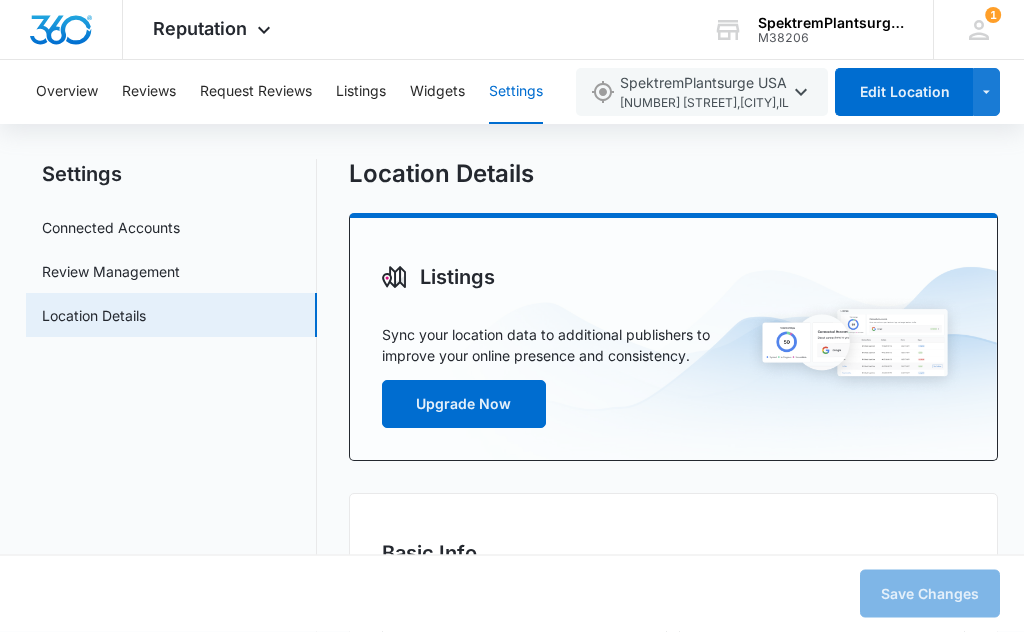 scroll, scrollTop: 0, scrollLeft: 0, axis: both 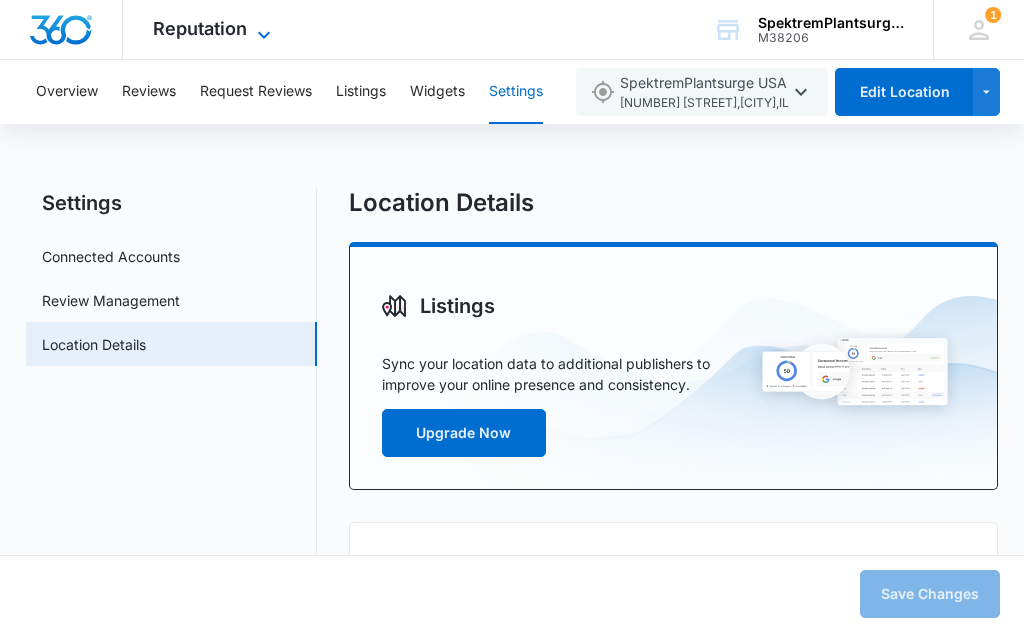 click 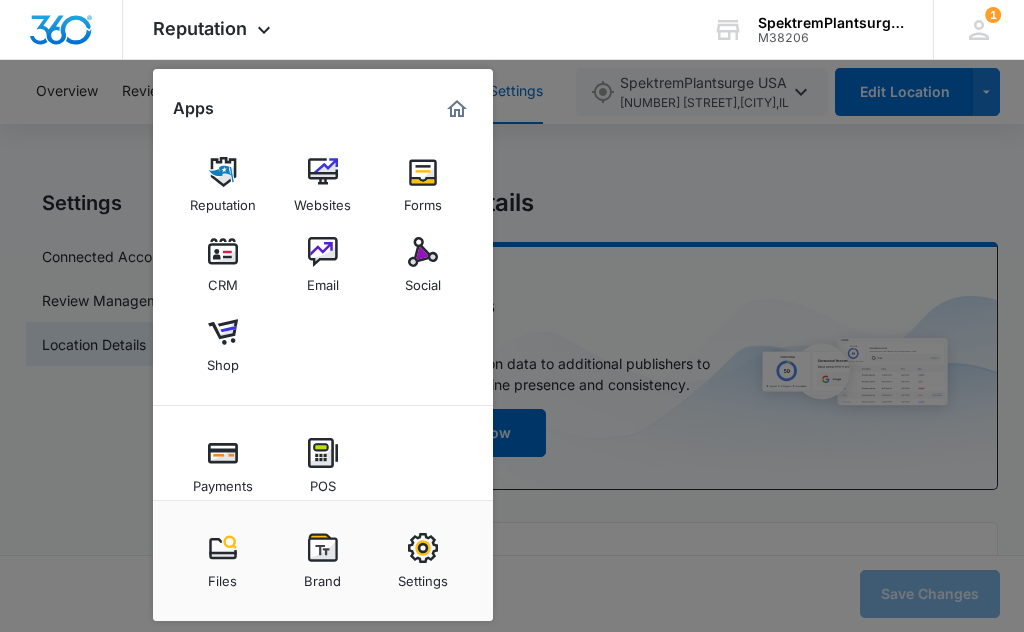click at bounding box center [423, 252] 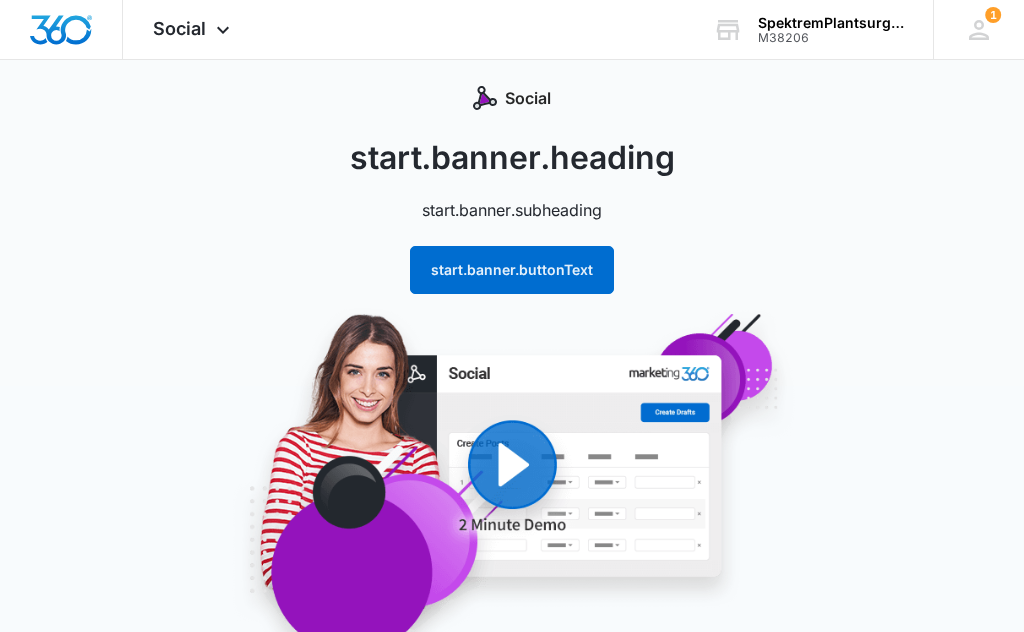 scroll, scrollTop: 0, scrollLeft: 0, axis: both 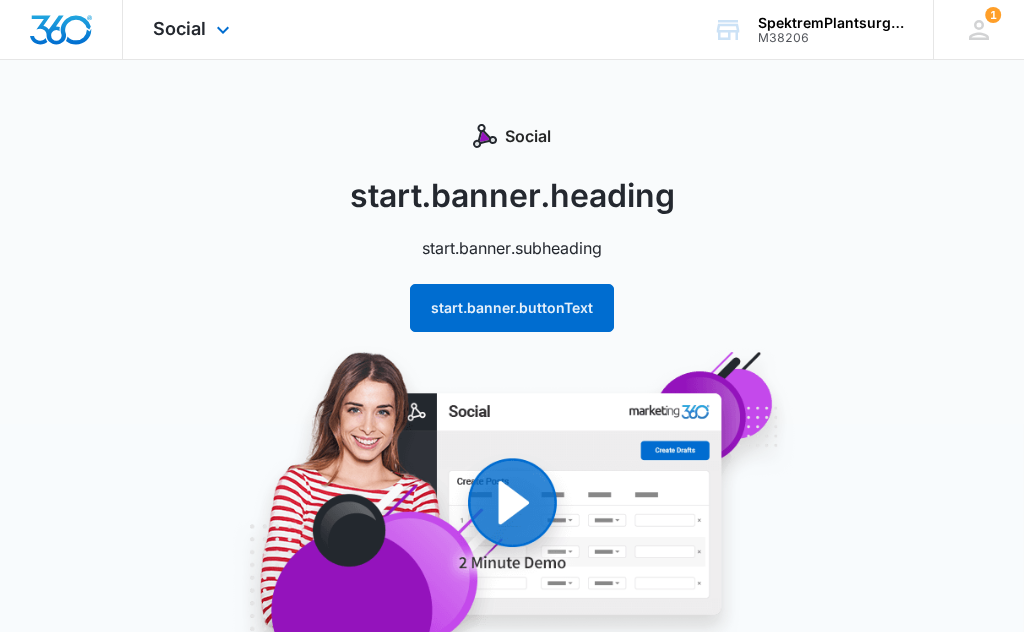 select on "Illinois" 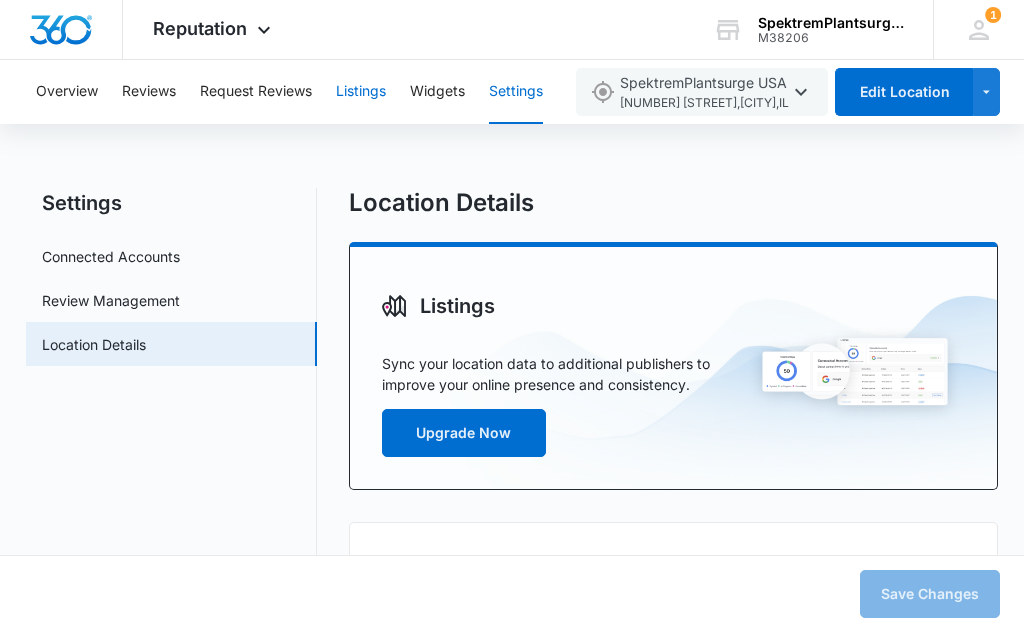click on "Listings" at bounding box center [361, 92] 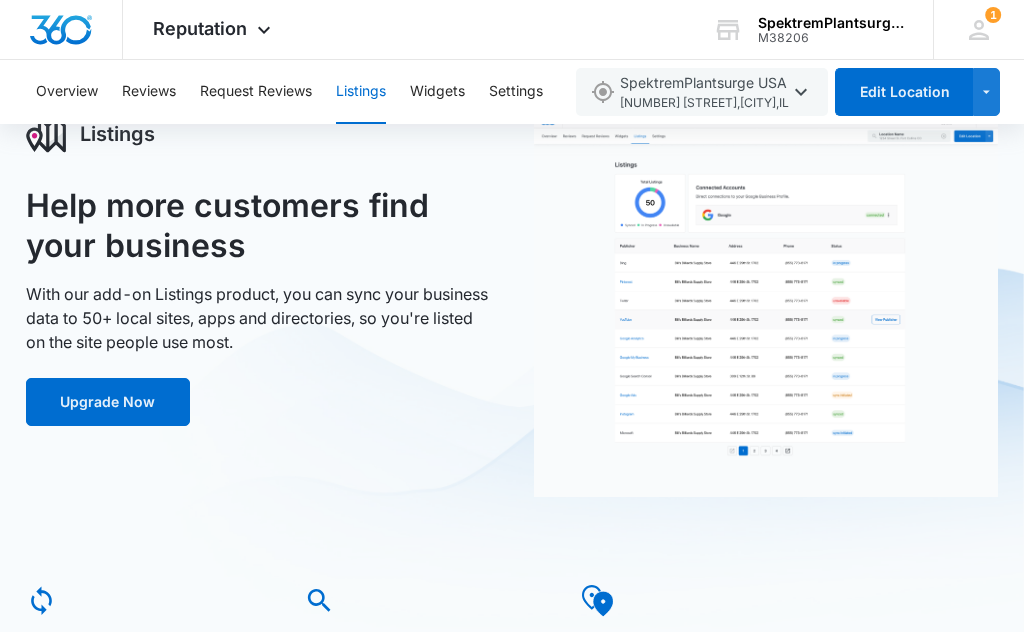scroll, scrollTop: 0, scrollLeft: 0, axis: both 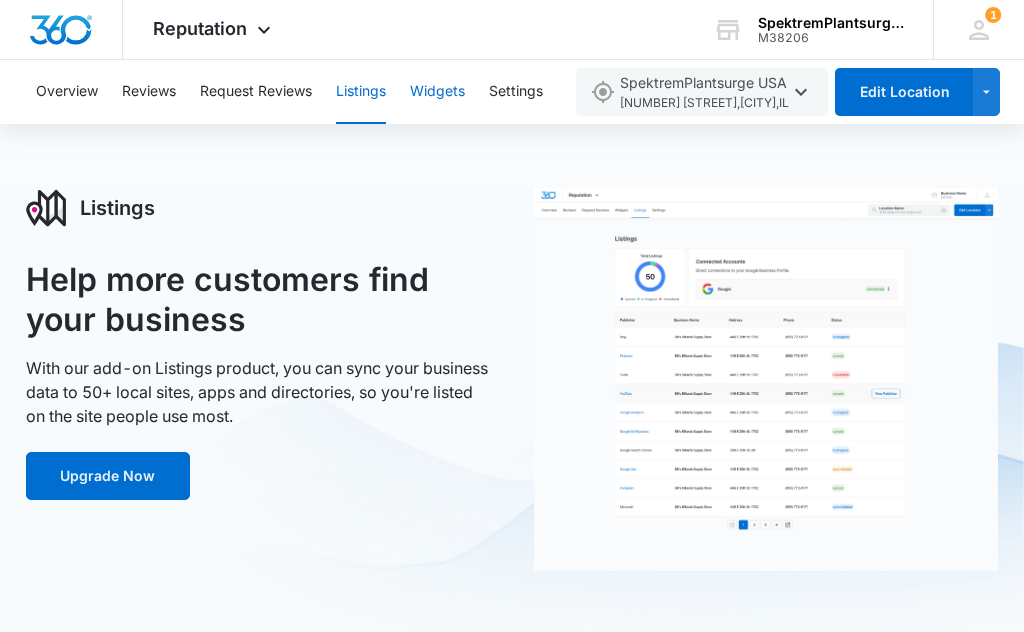 click on "Widgets" at bounding box center (437, 92) 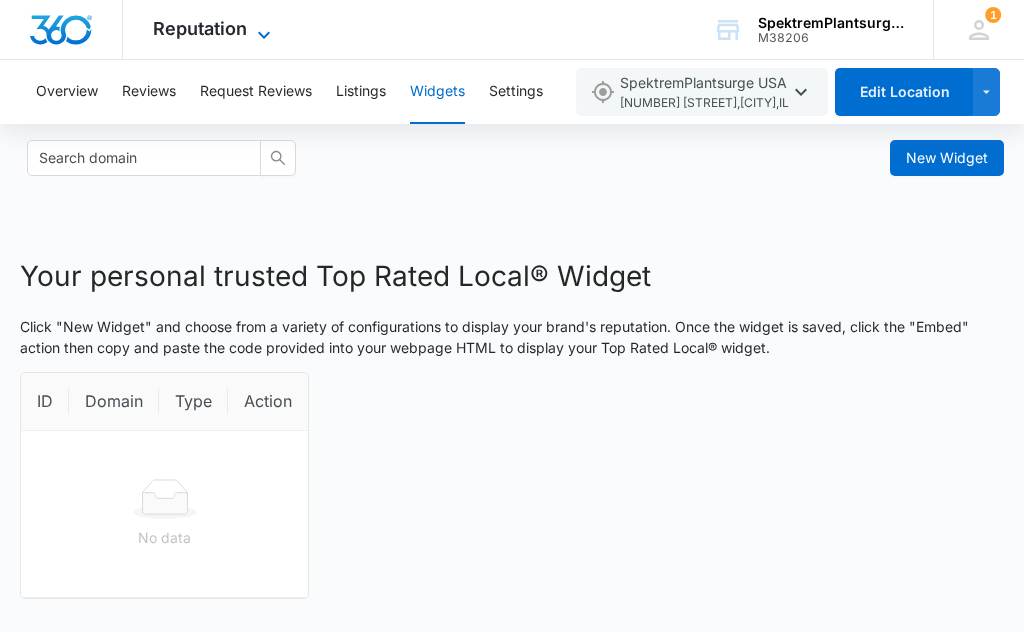 click 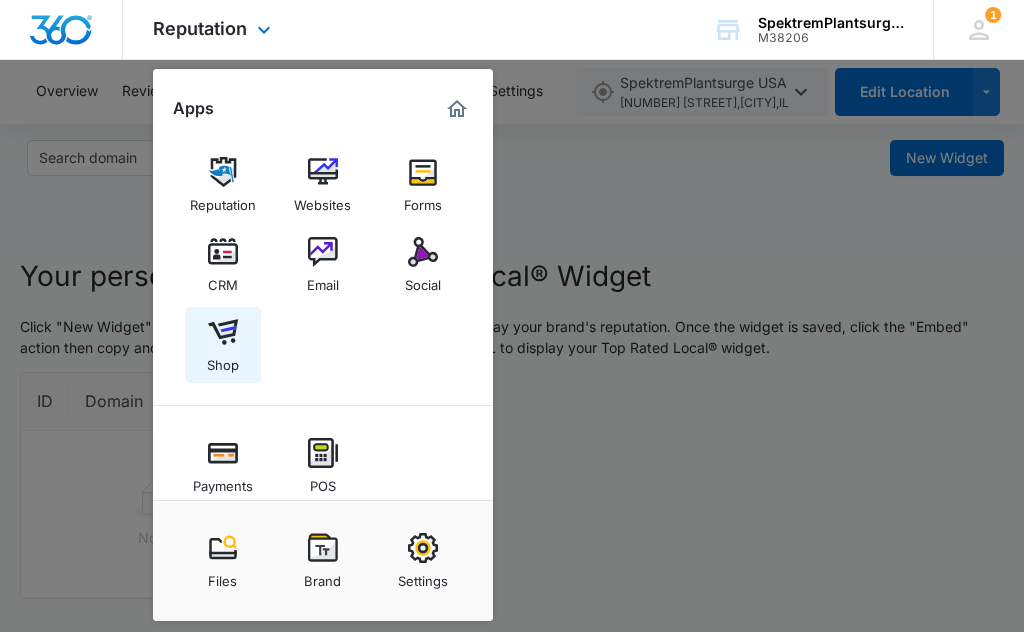 click on "Shop" at bounding box center [223, 345] 